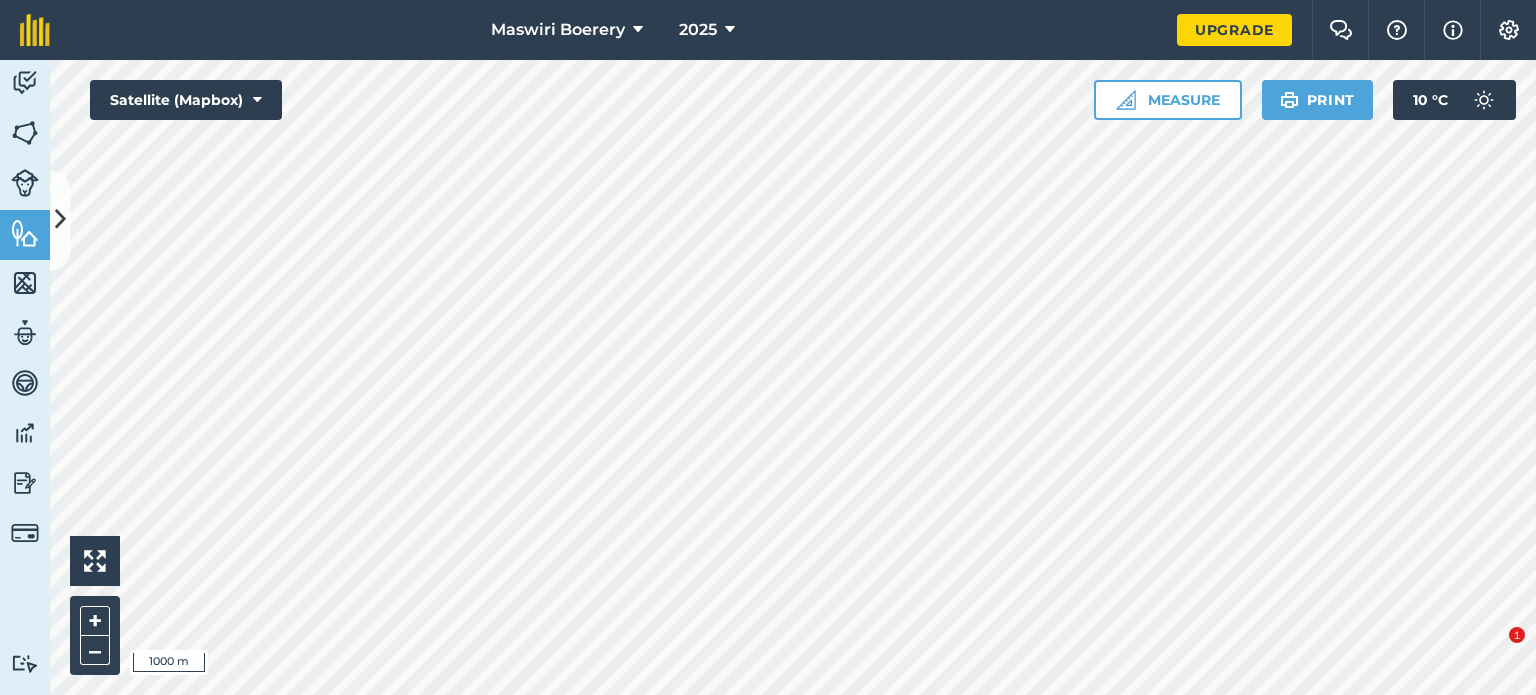 scroll, scrollTop: 0, scrollLeft: 0, axis: both 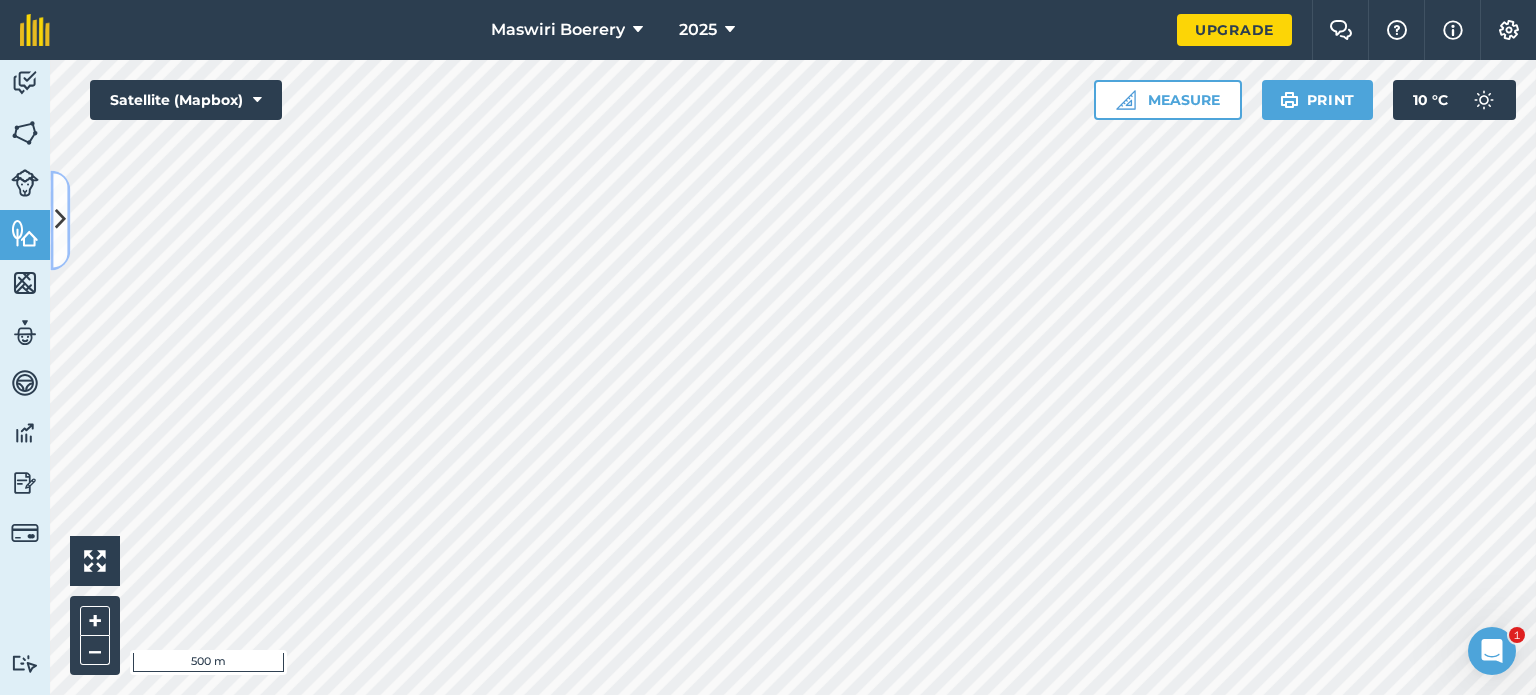 click at bounding box center (60, 220) 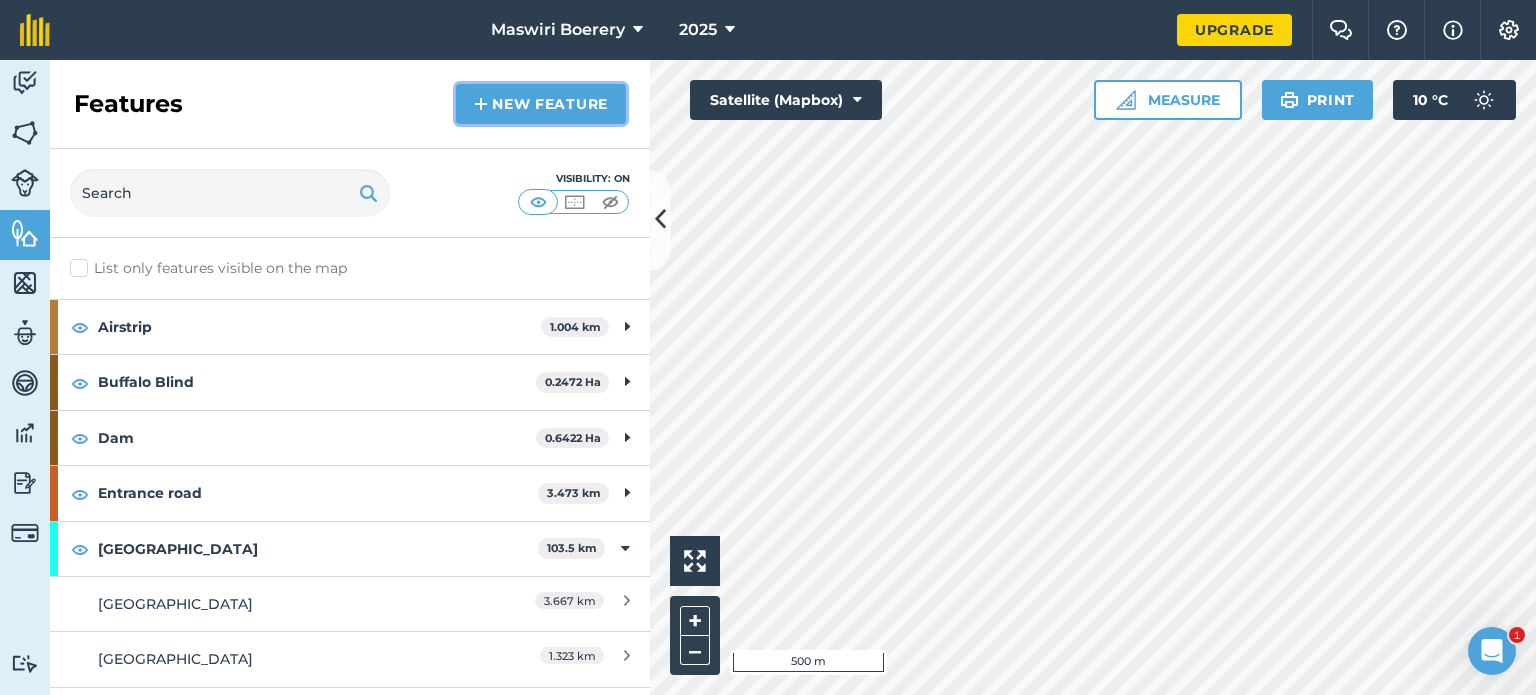 click on "New feature" at bounding box center (541, 104) 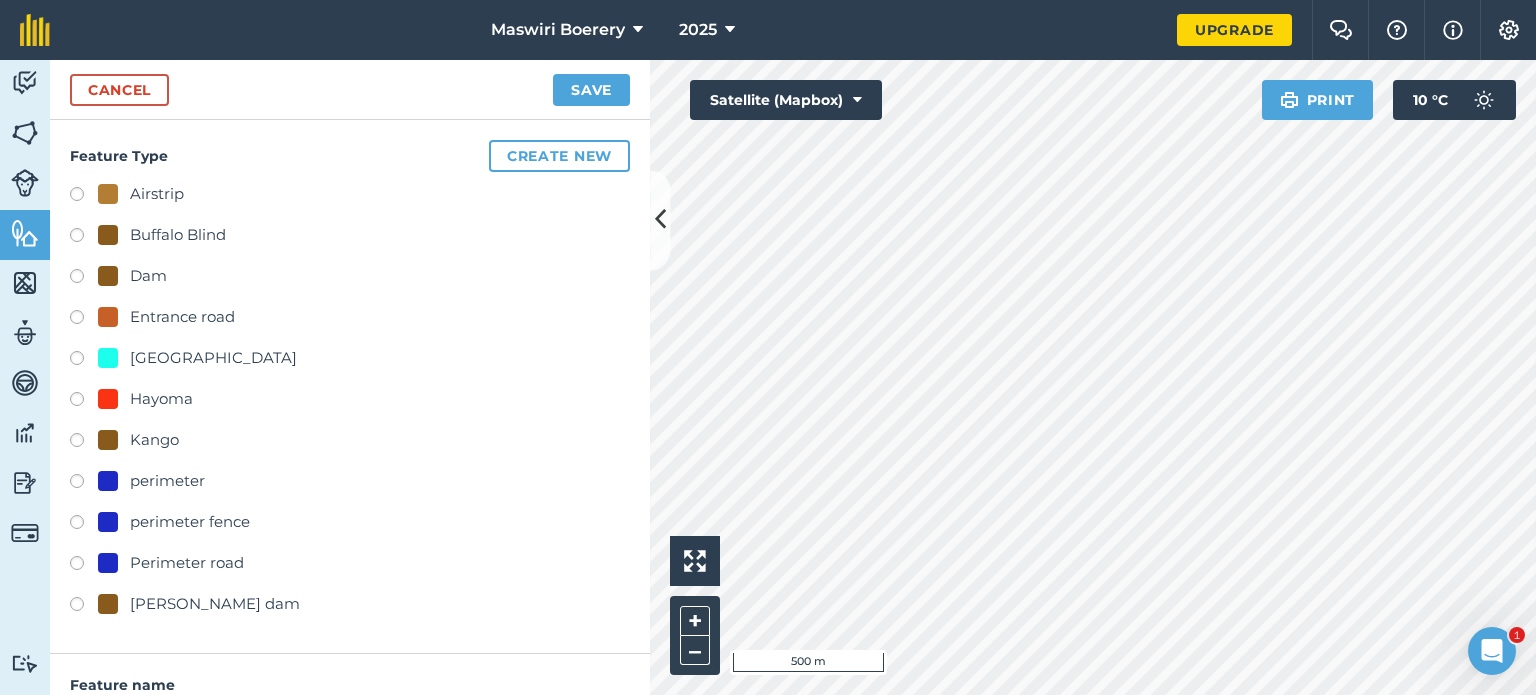 click on "[GEOGRAPHIC_DATA]" at bounding box center [213, 358] 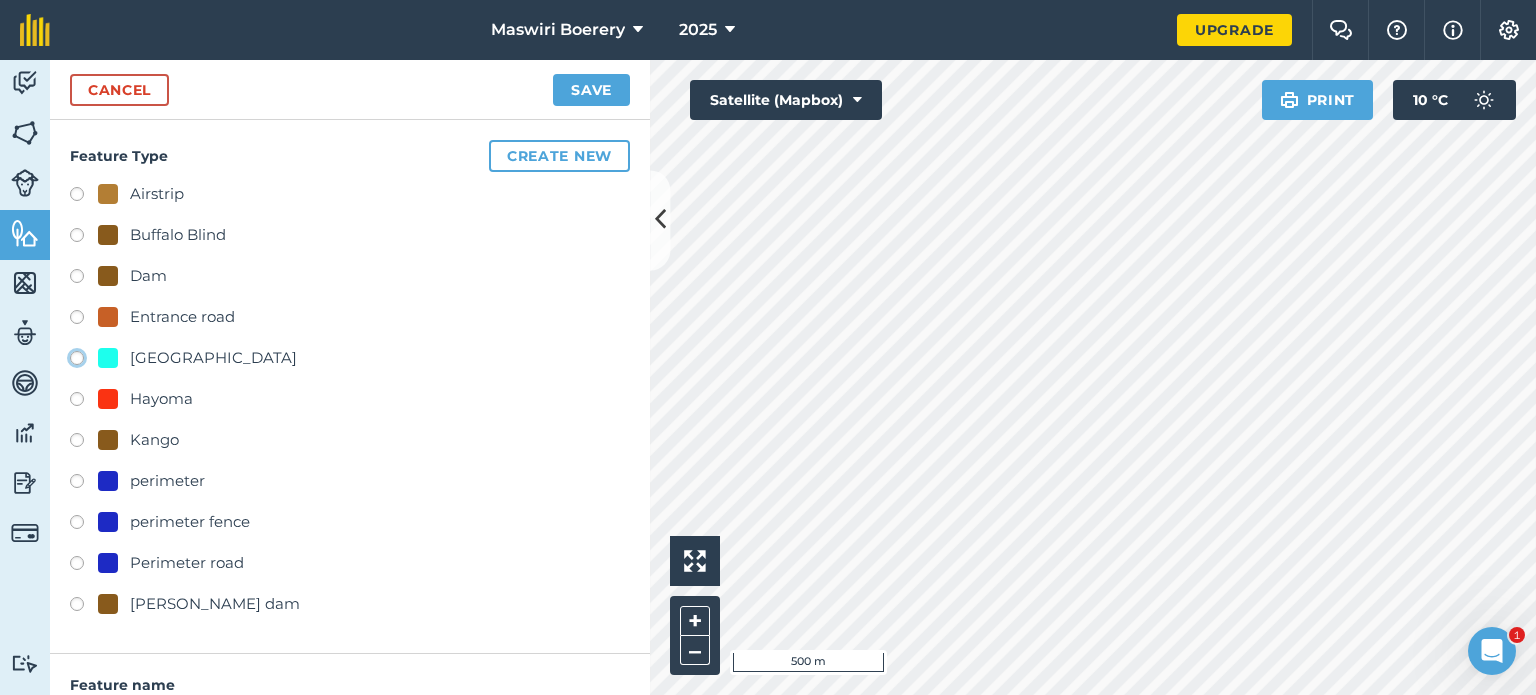 click on "[GEOGRAPHIC_DATA]" at bounding box center [-9923, 357] 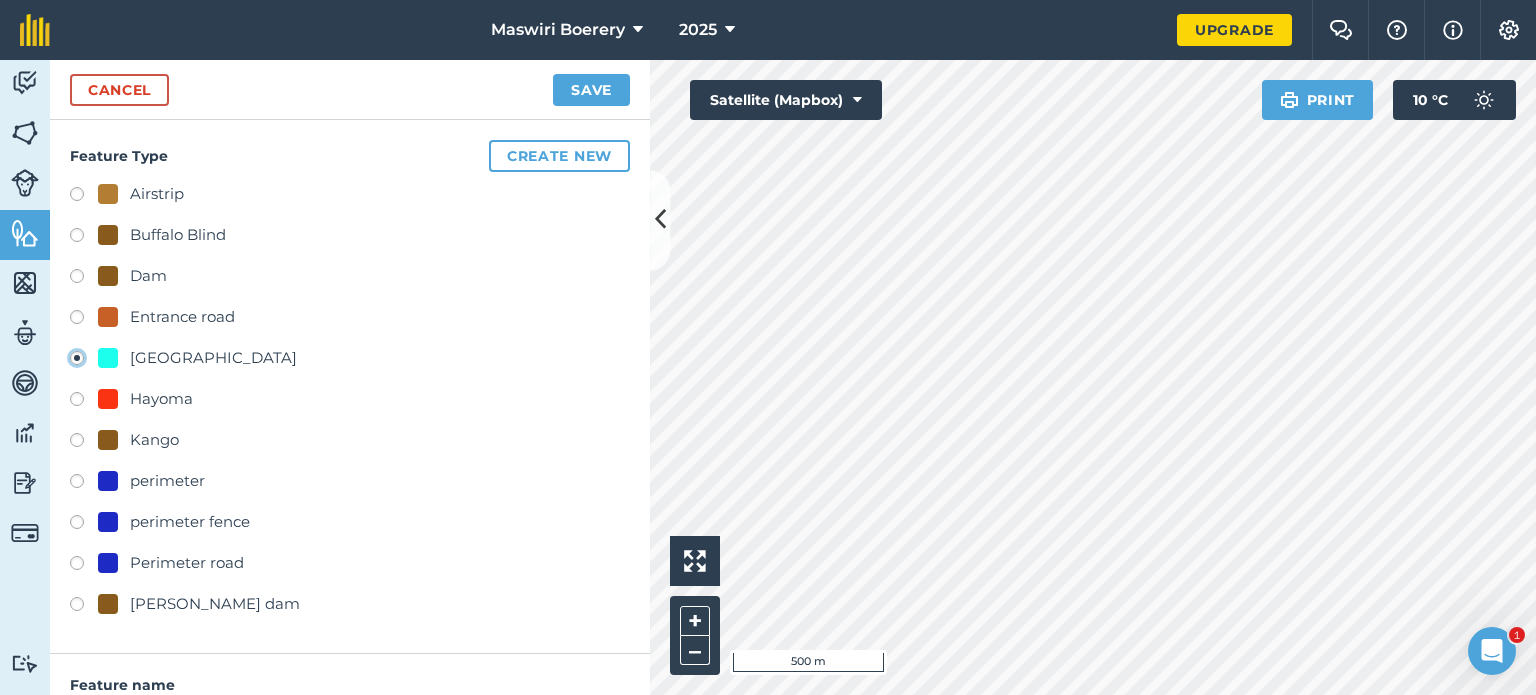 type on "[STREET_ADDRESS]" 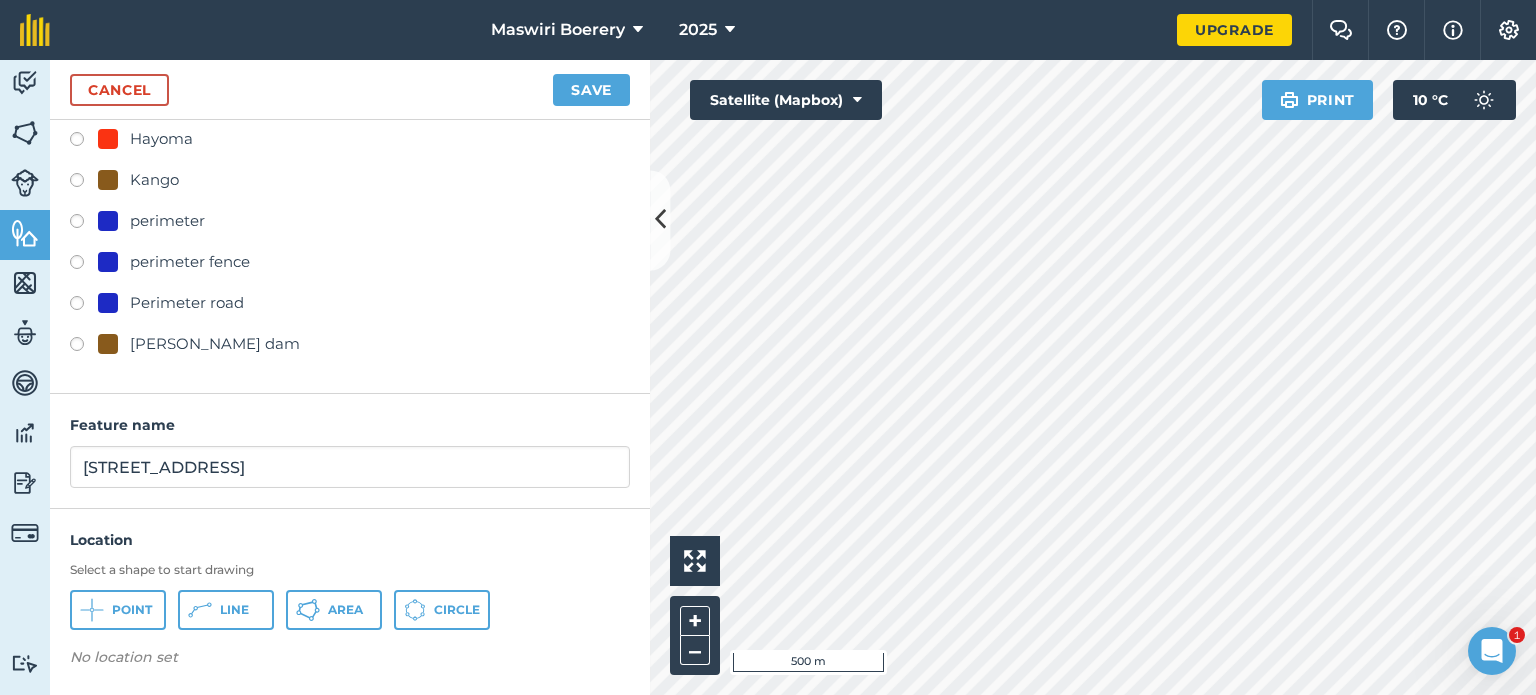 click on "Location Select a shape to start drawing Point Line Area Circle No location set" at bounding box center [350, 603] 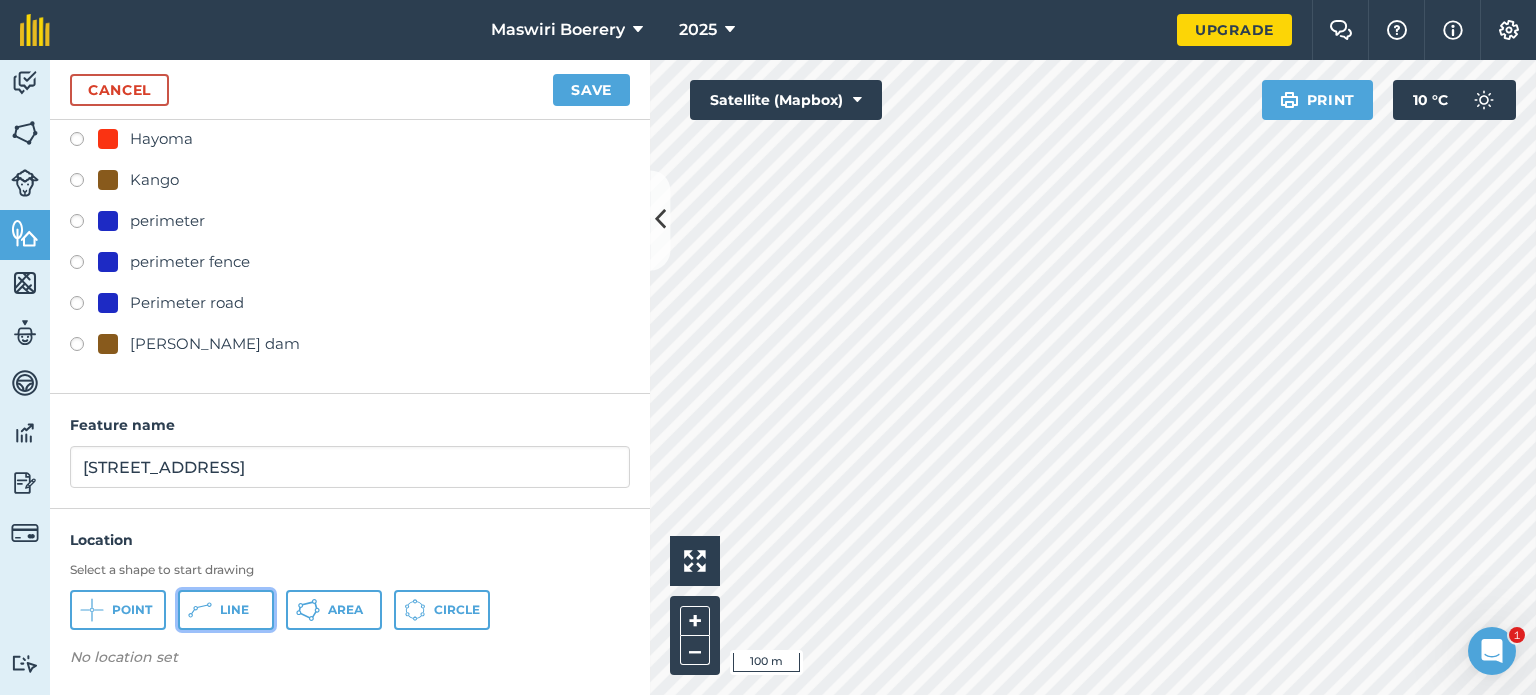 click on "Line" at bounding box center (234, 610) 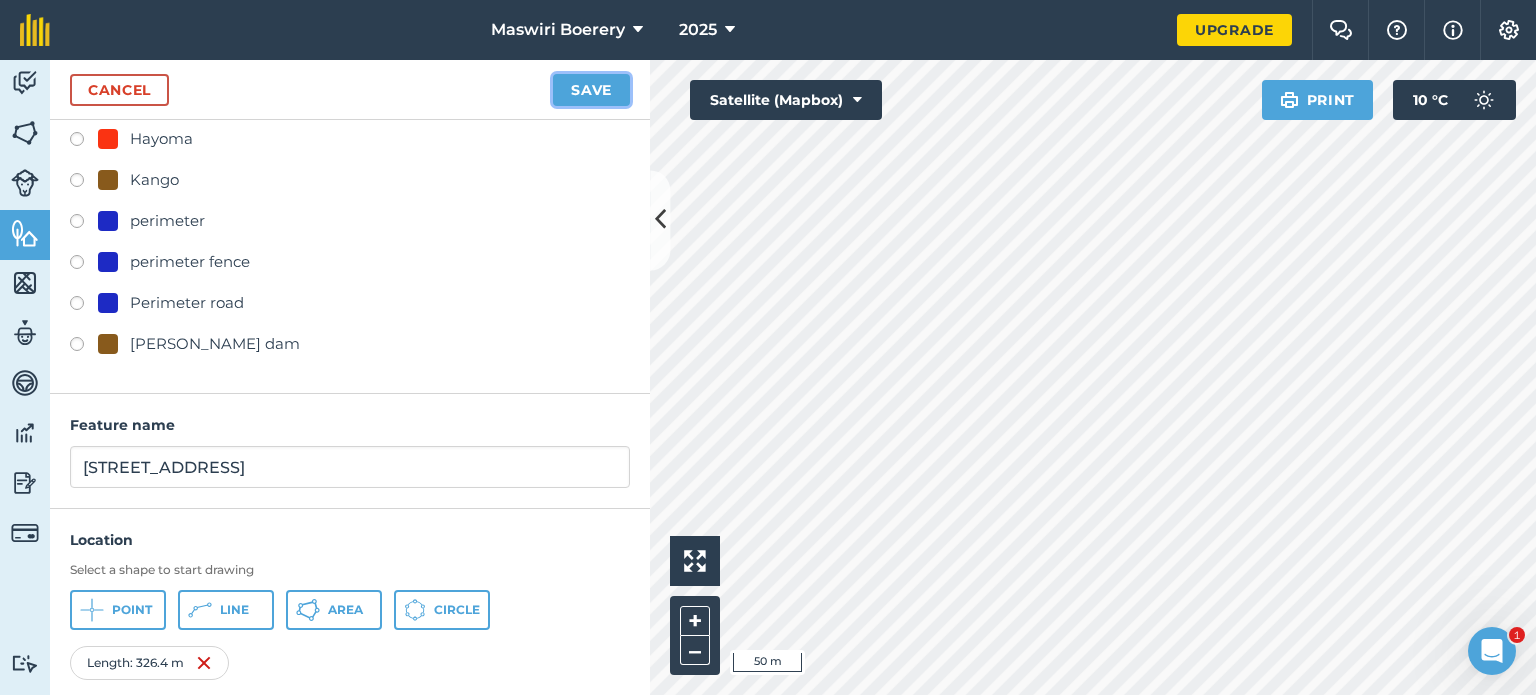 click on "Save" at bounding box center (591, 90) 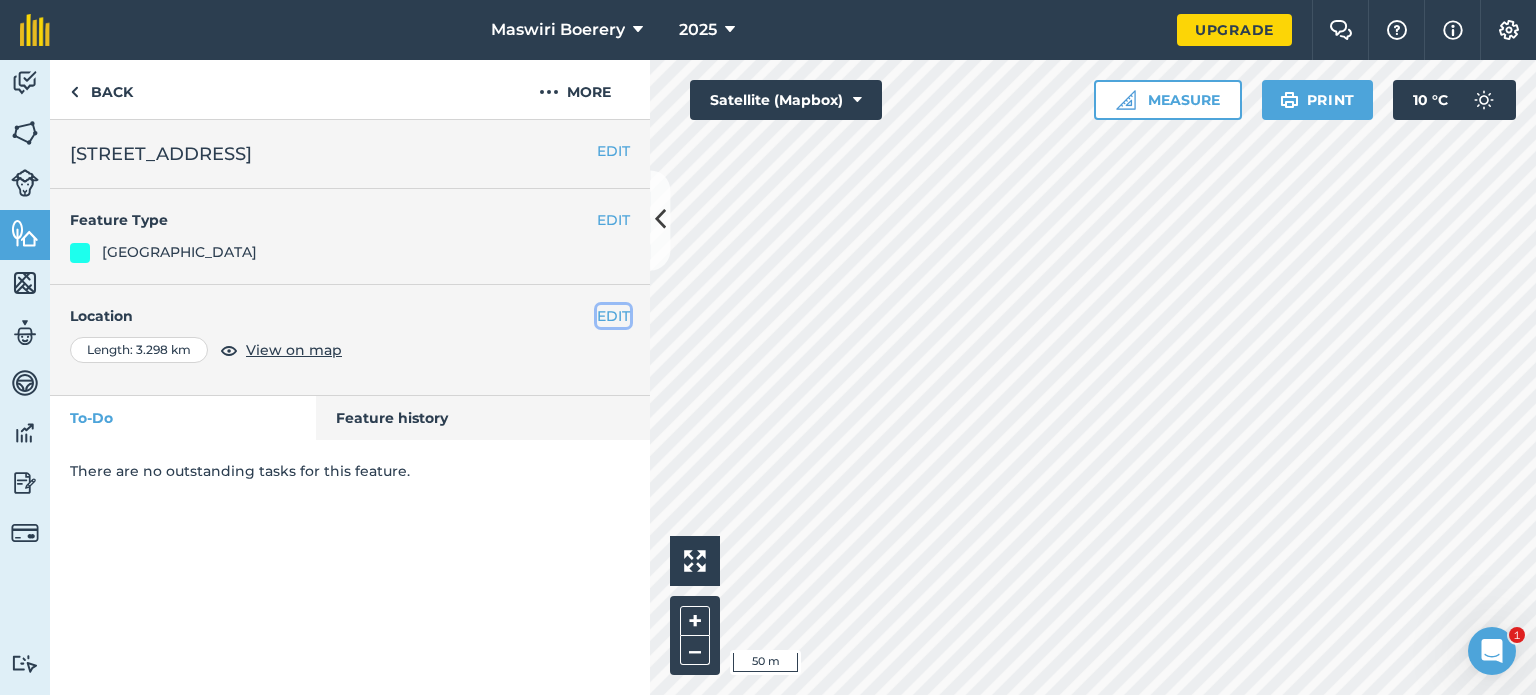 click on "EDIT" at bounding box center (613, 316) 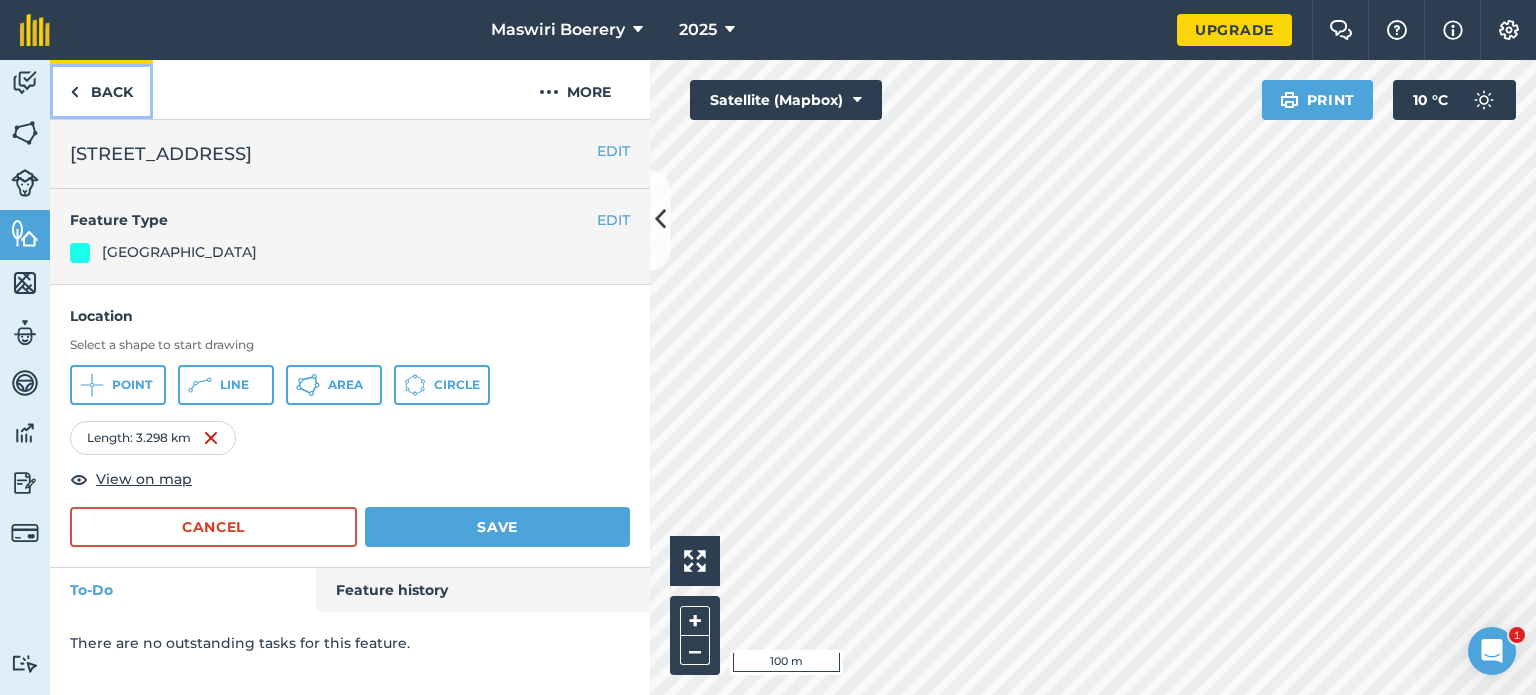 click on "Back" at bounding box center (101, 89) 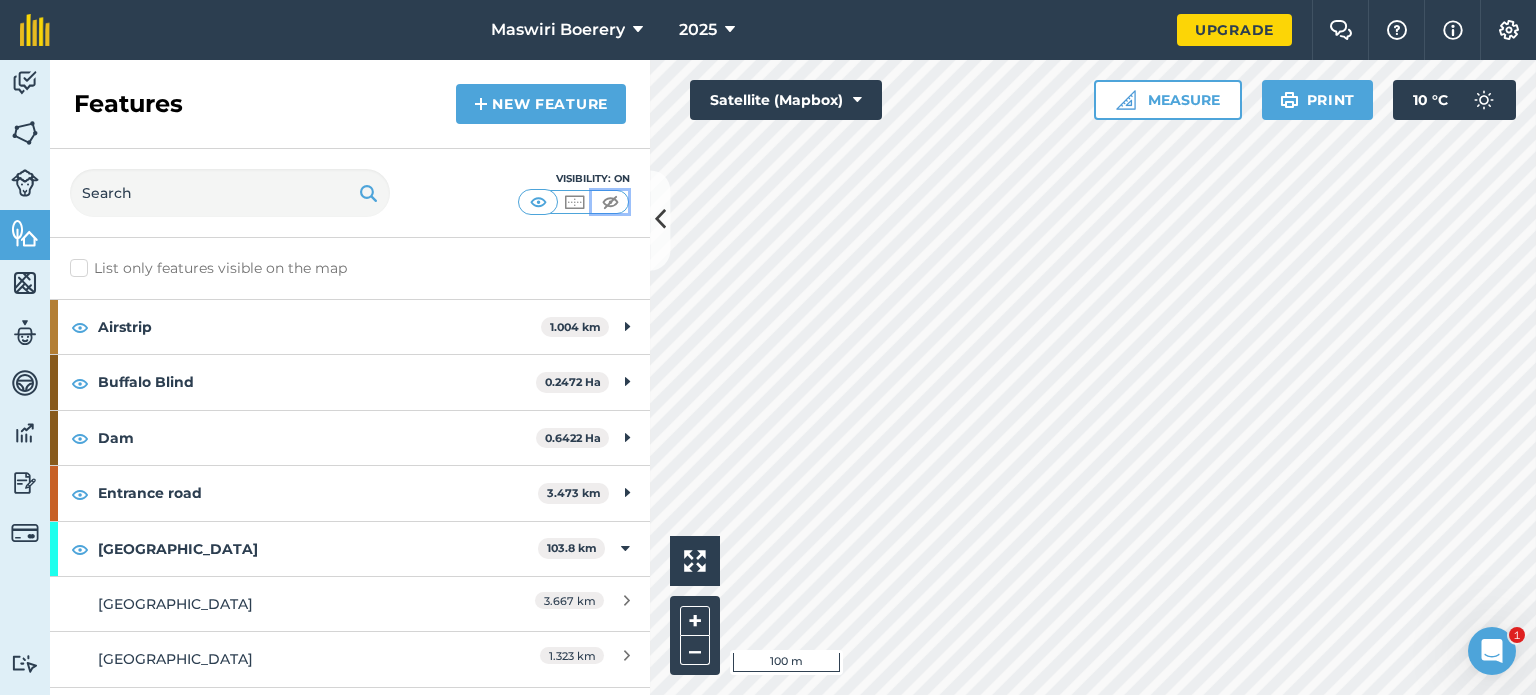 click at bounding box center [610, 202] 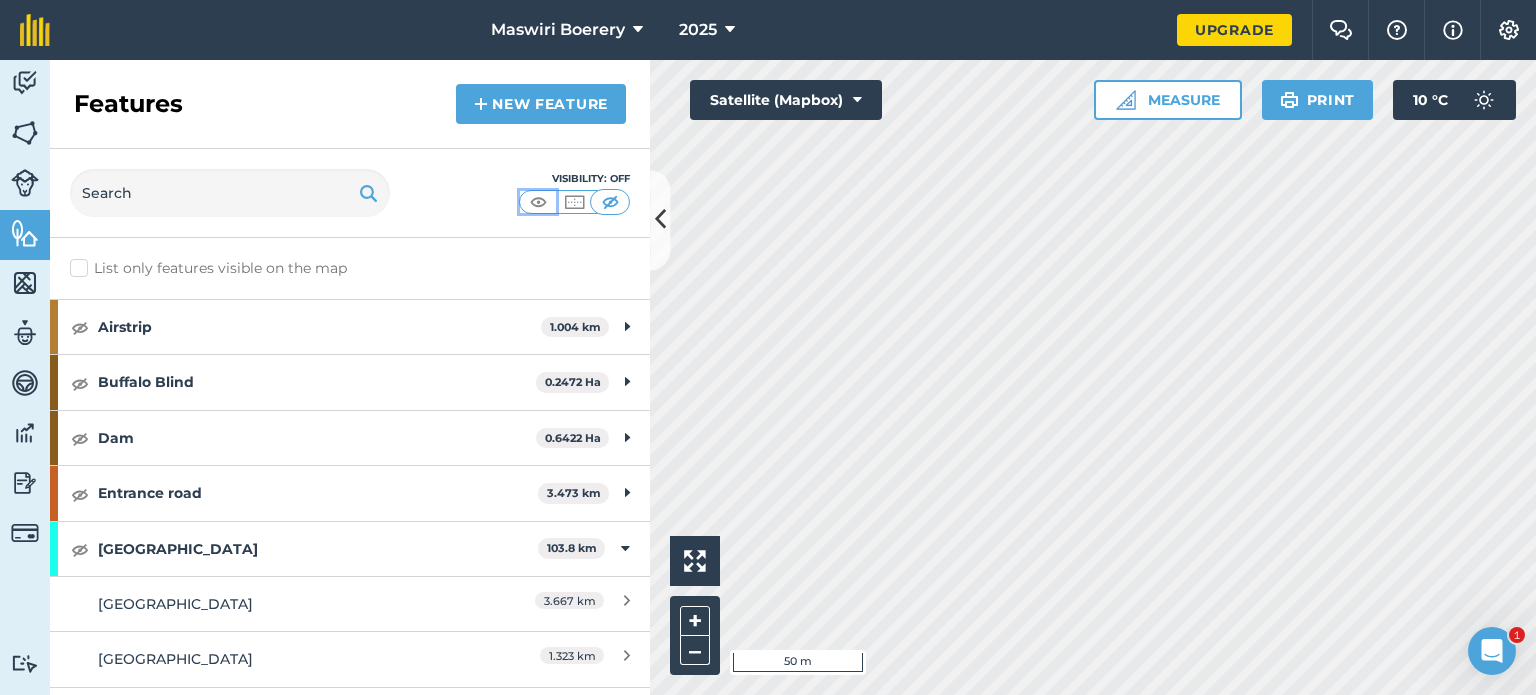 click at bounding box center (538, 202) 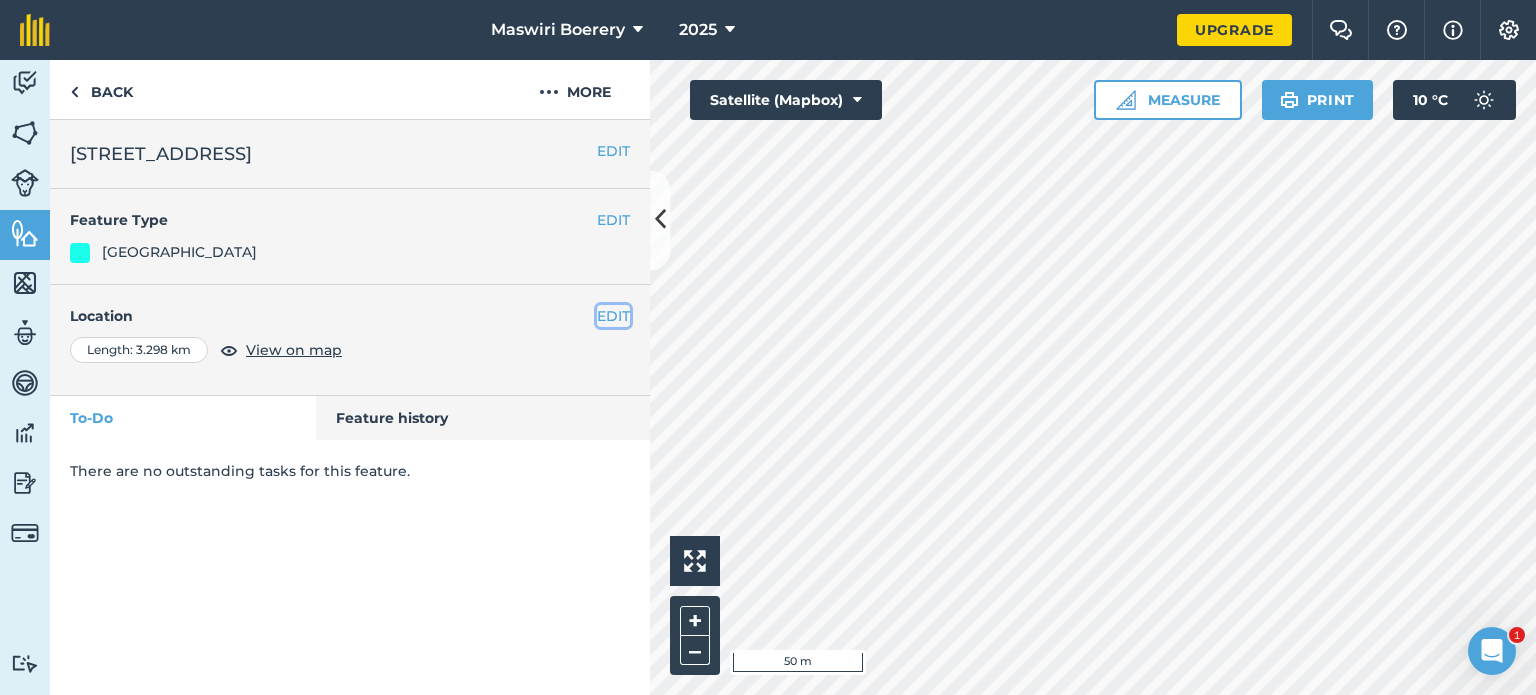 click on "EDIT" at bounding box center [613, 316] 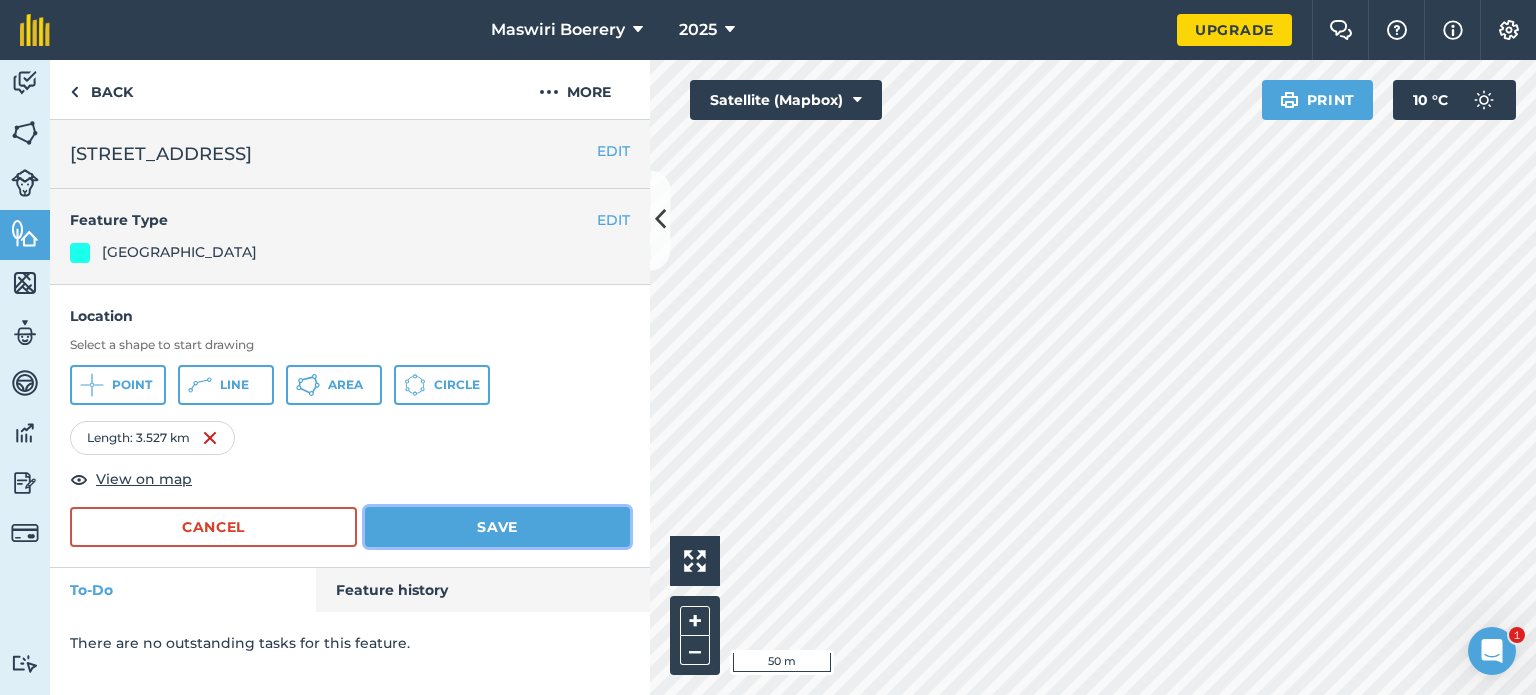 click on "Save" at bounding box center (497, 527) 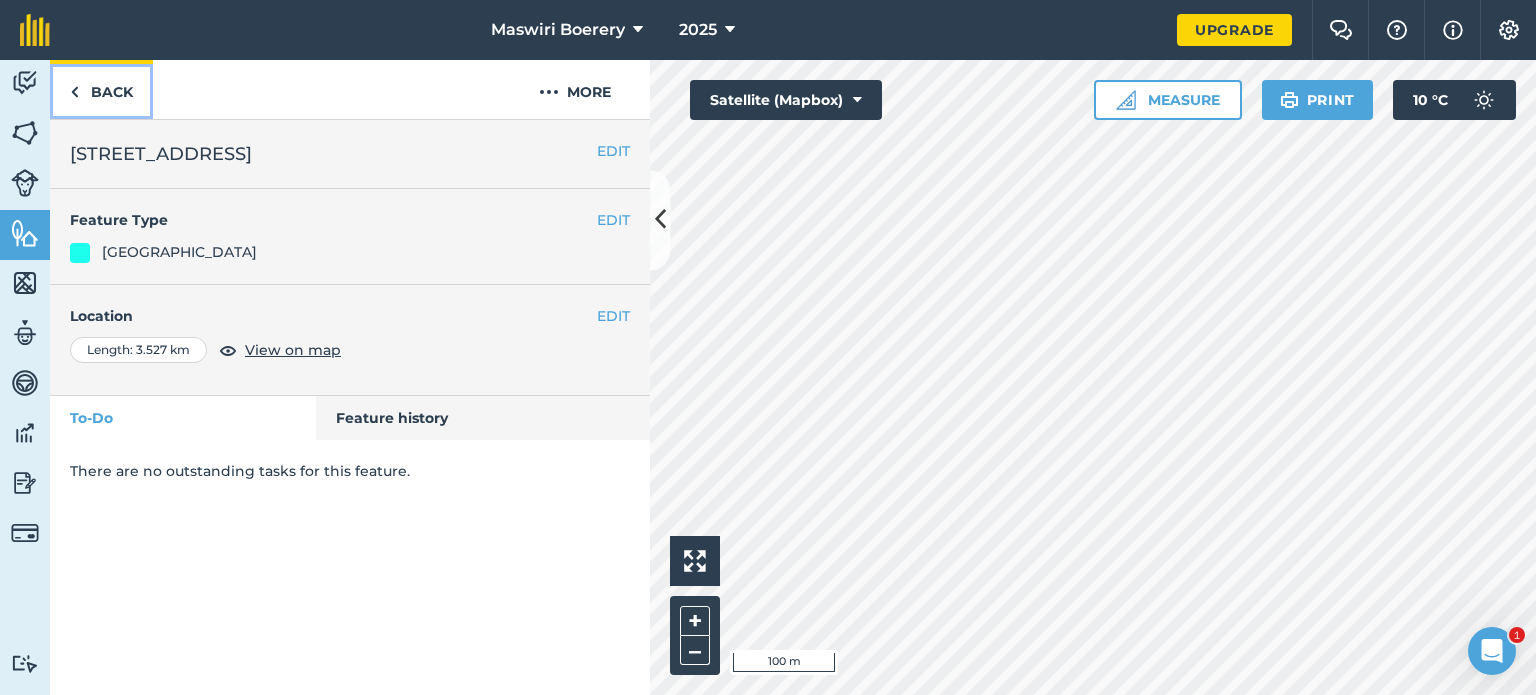 click on "Back" at bounding box center (101, 89) 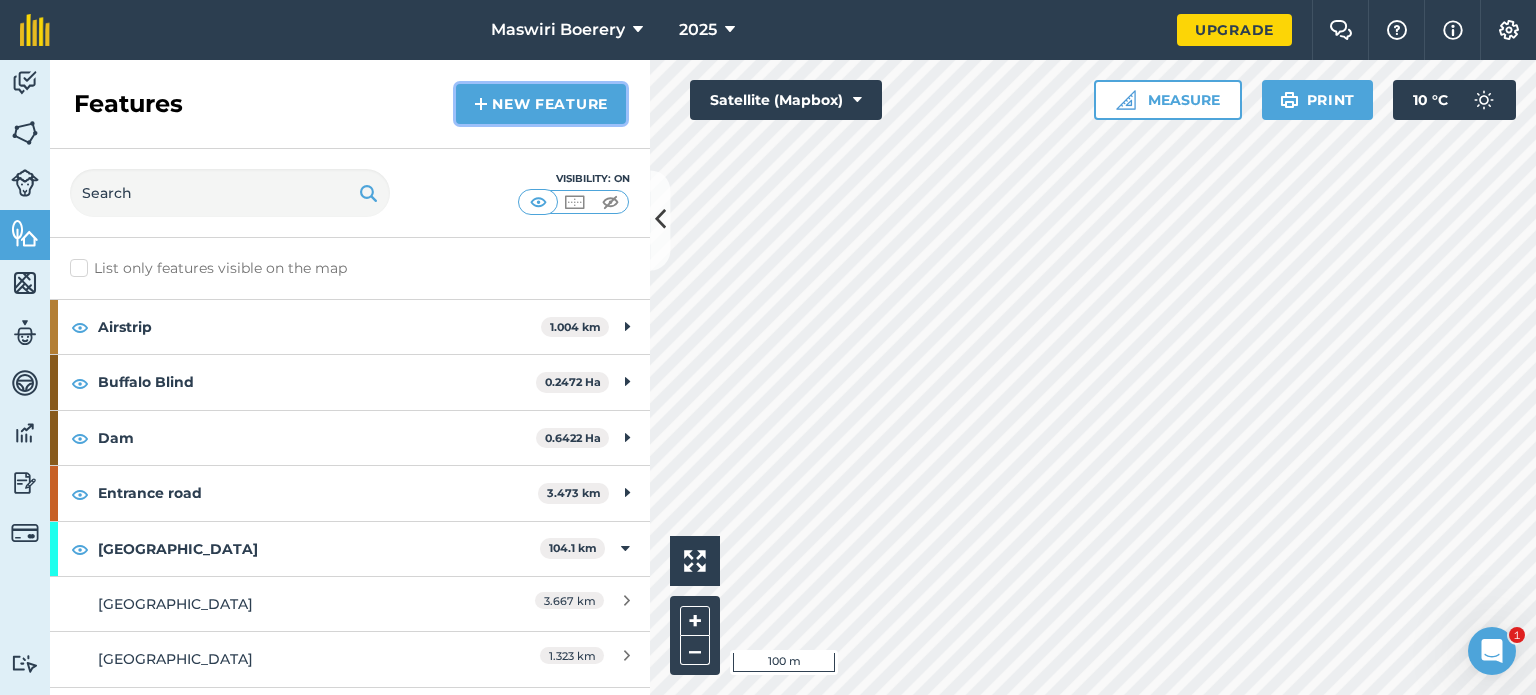 click on "New feature" at bounding box center [541, 104] 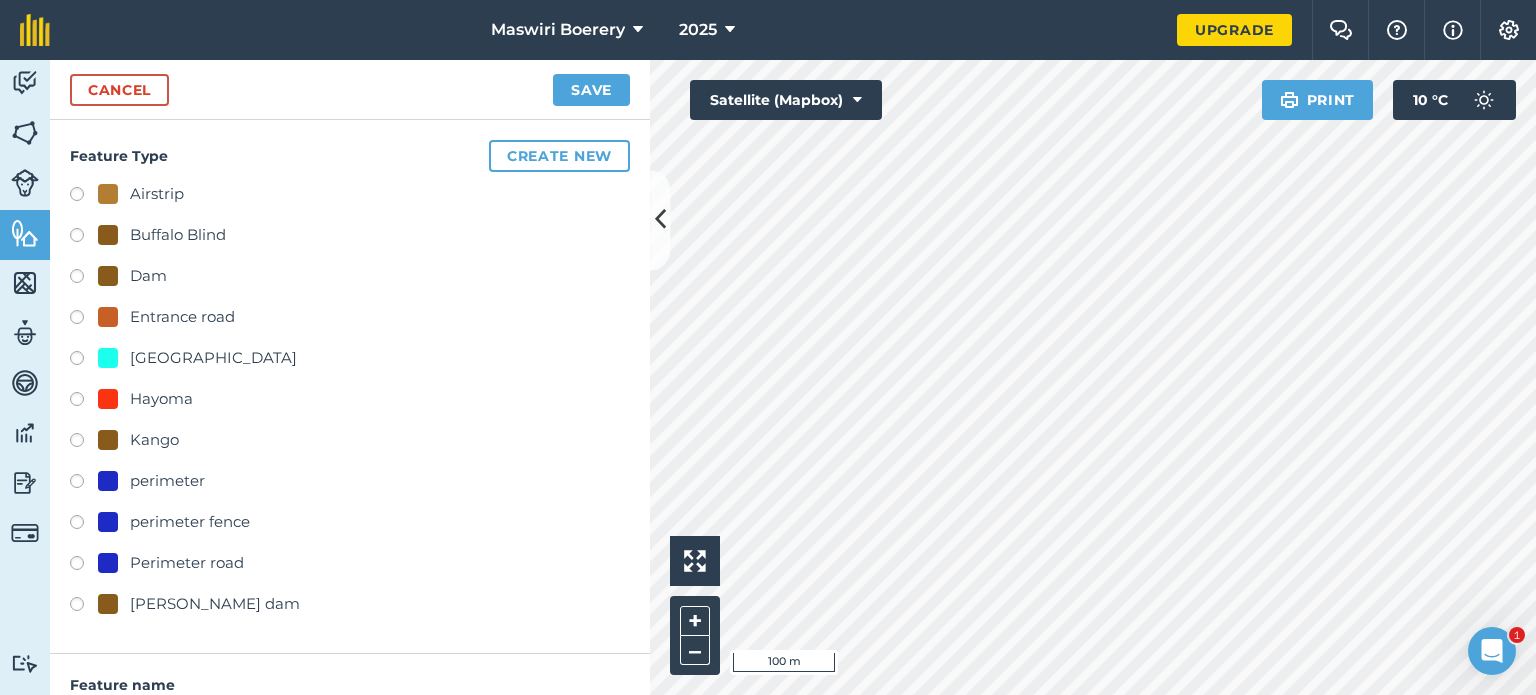 click on "[GEOGRAPHIC_DATA]" at bounding box center [213, 358] 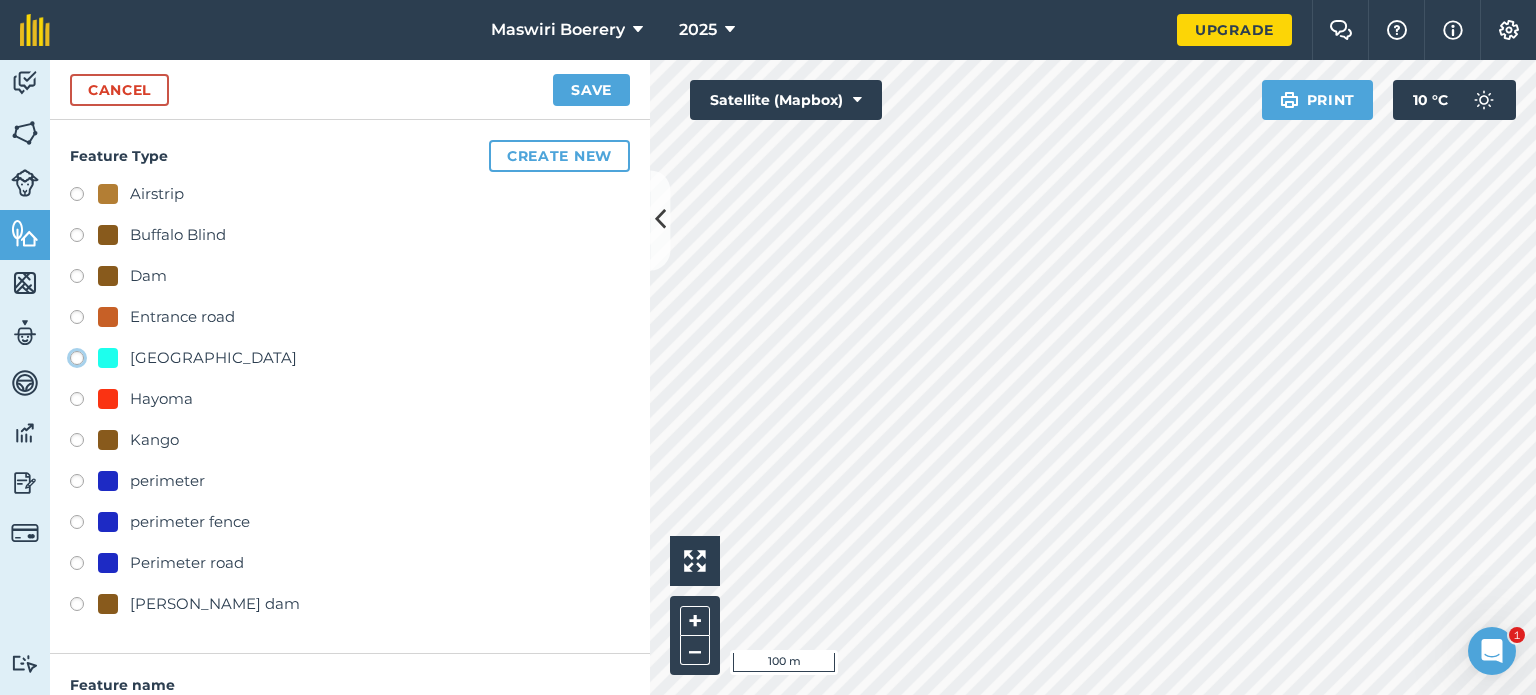 click on "[GEOGRAPHIC_DATA]" at bounding box center (-9923, 357) 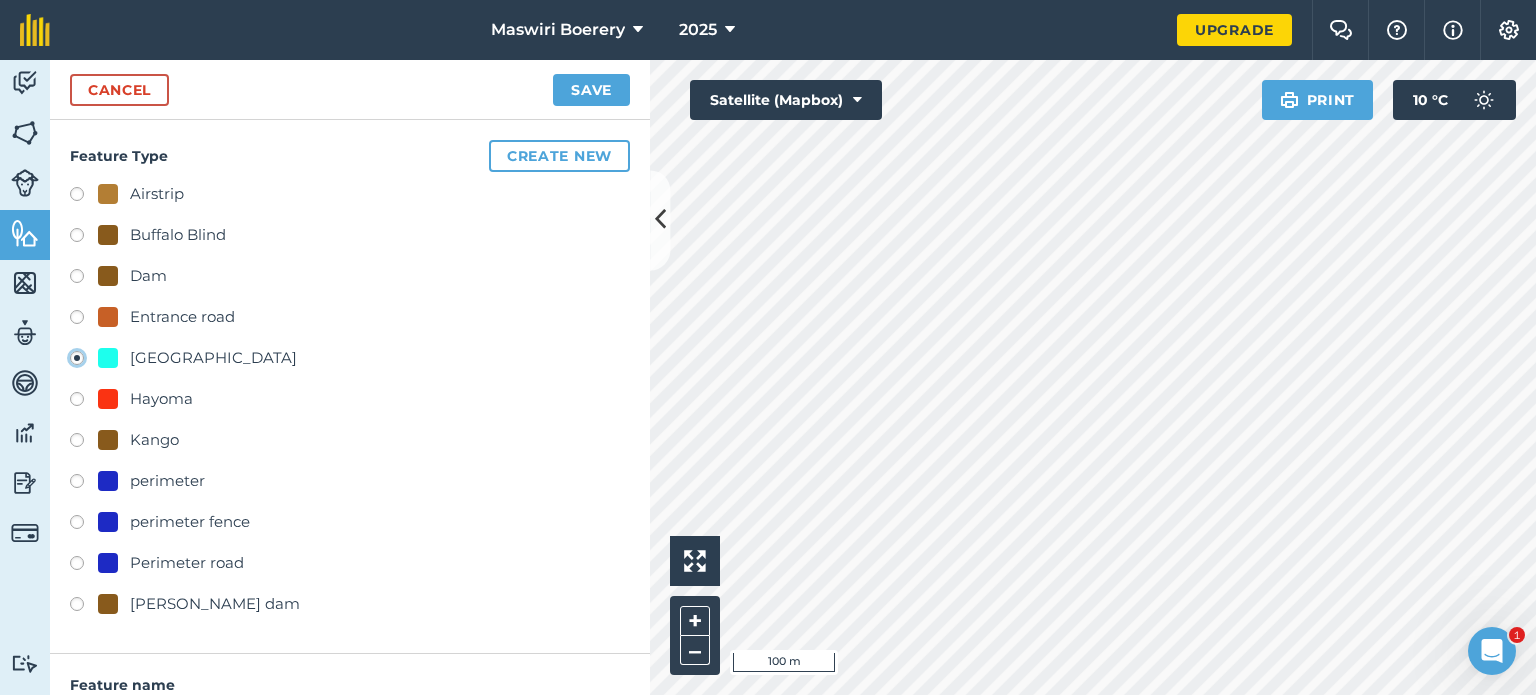 type on "[STREET_ADDRESS]" 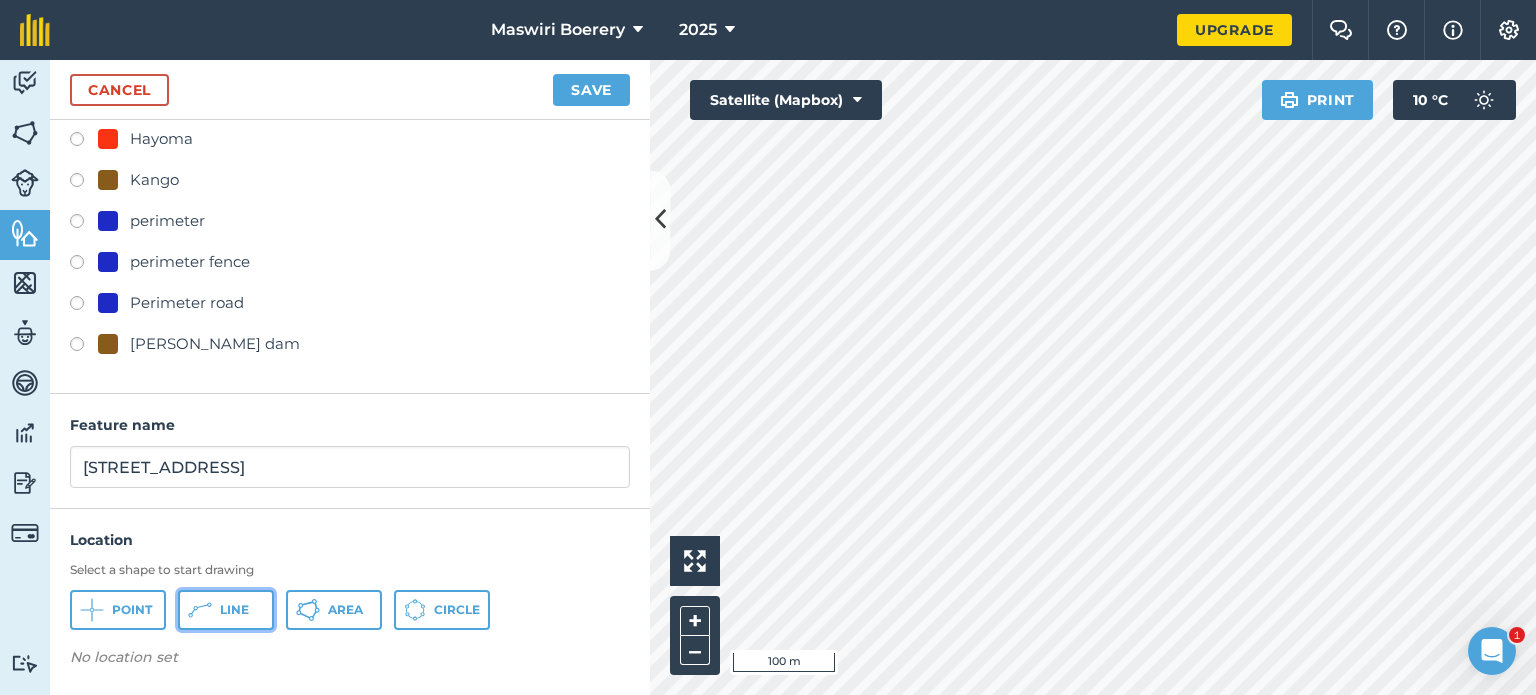 click on "Line" at bounding box center (226, 610) 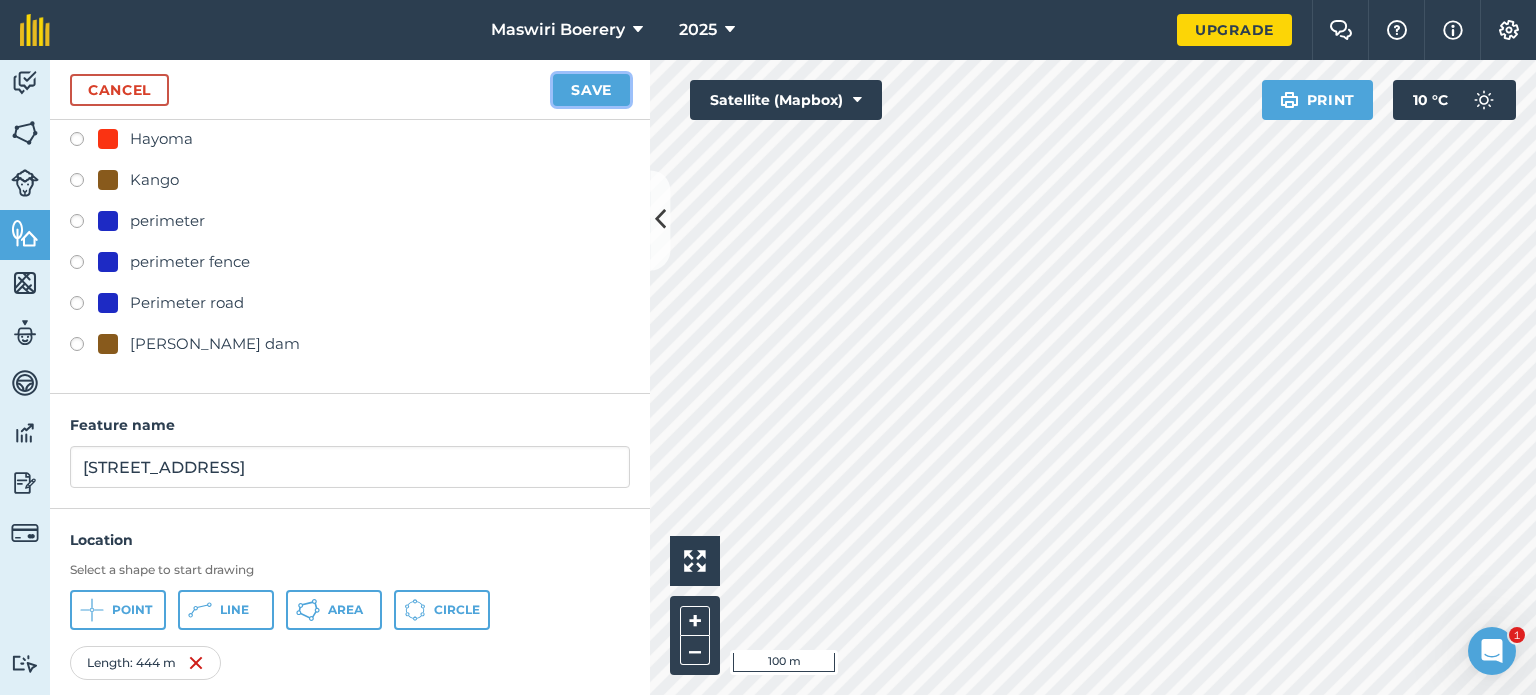 click on "Save" at bounding box center (591, 90) 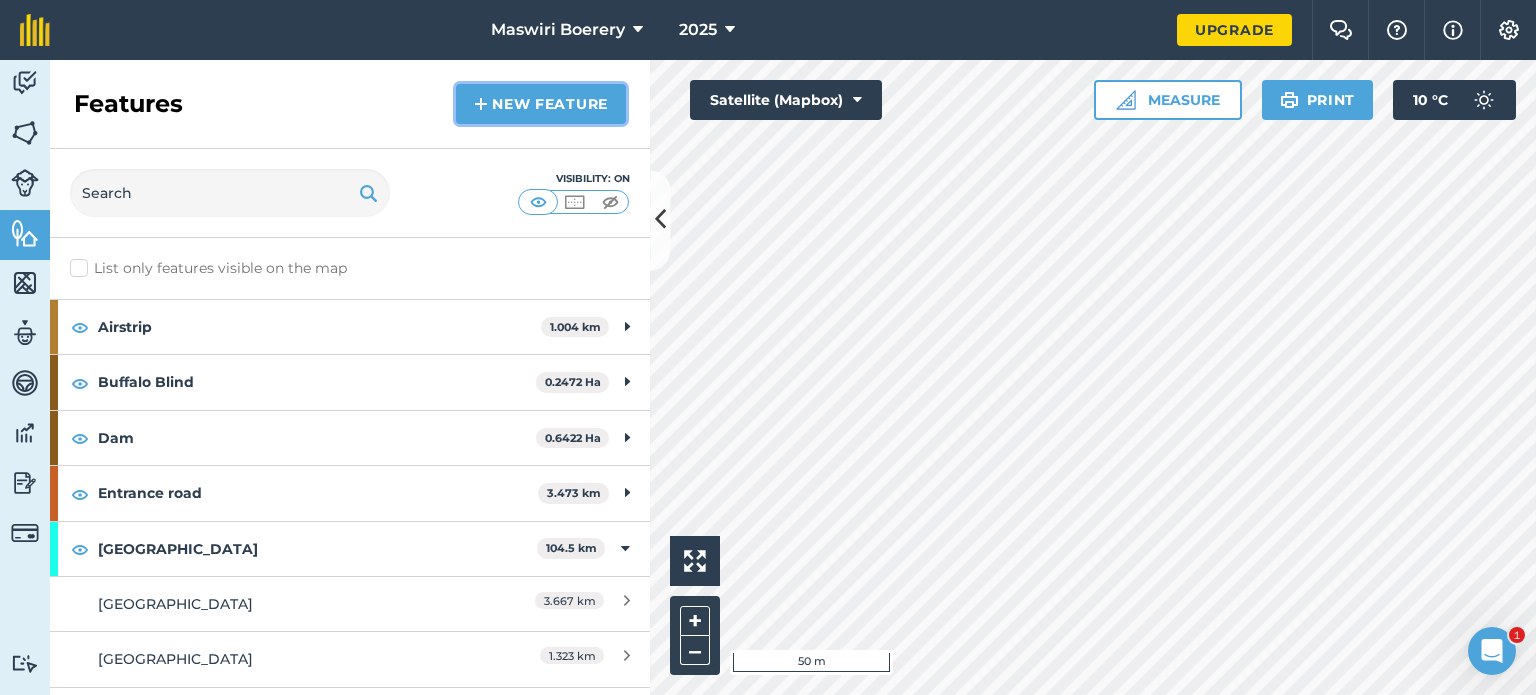 click on "New feature" at bounding box center [541, 104] 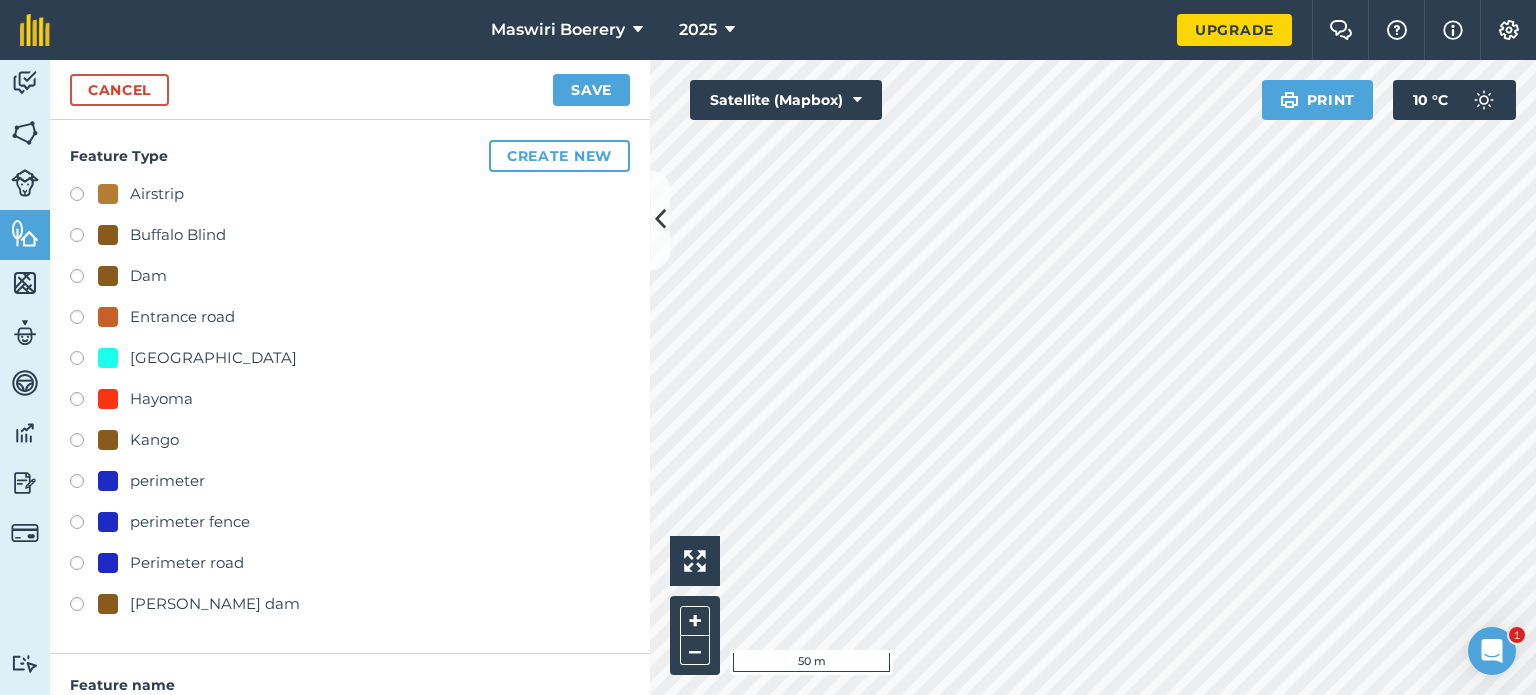 click on "Dam" at bounding box center (148, 276) 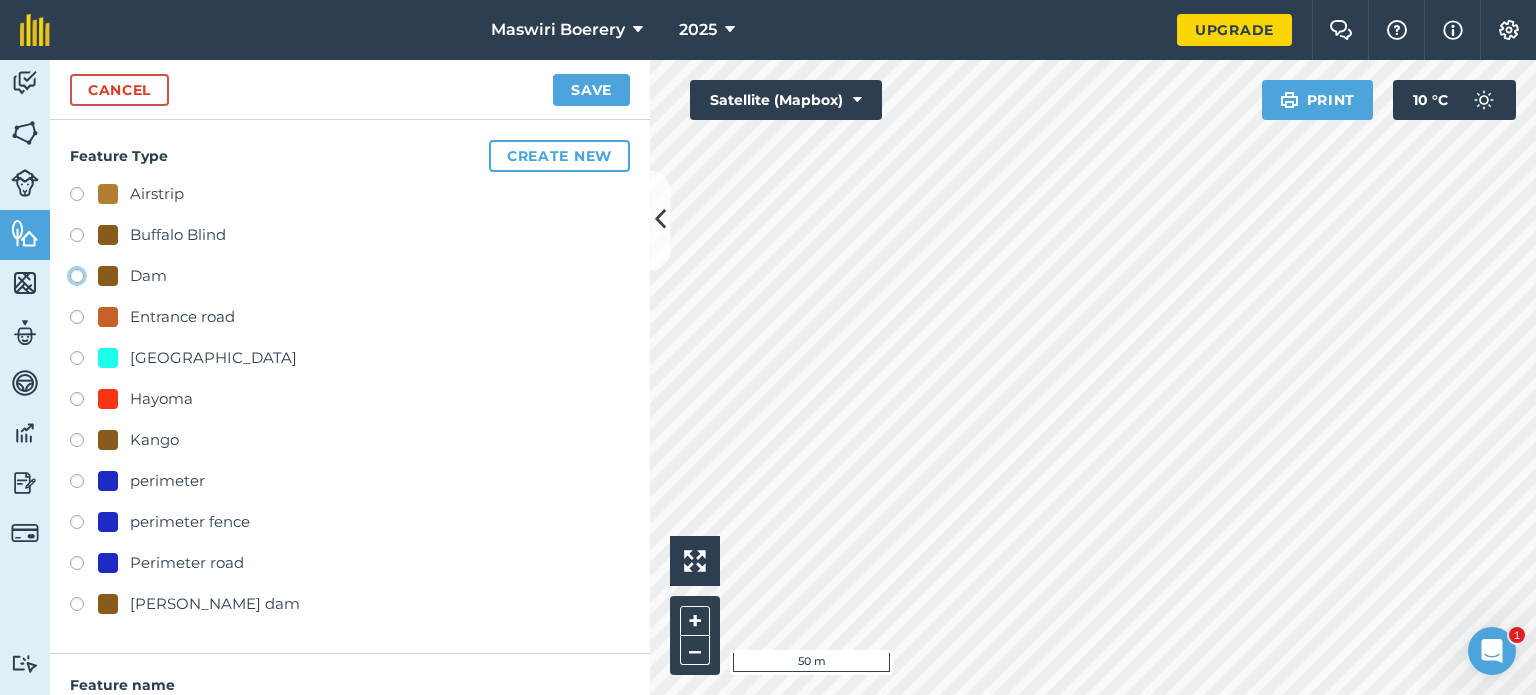 click on "Dam" at bounding box center (-9923, 275) 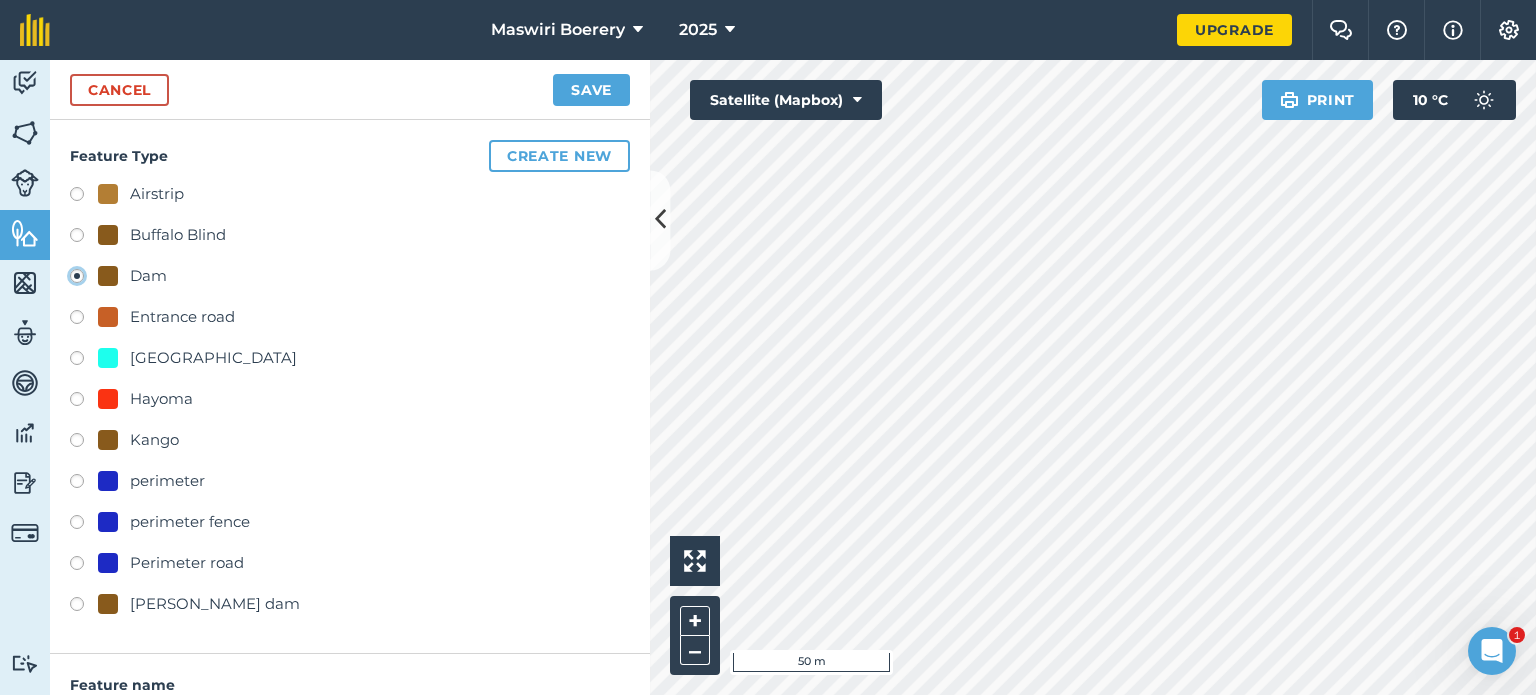 type on "Dam 5" 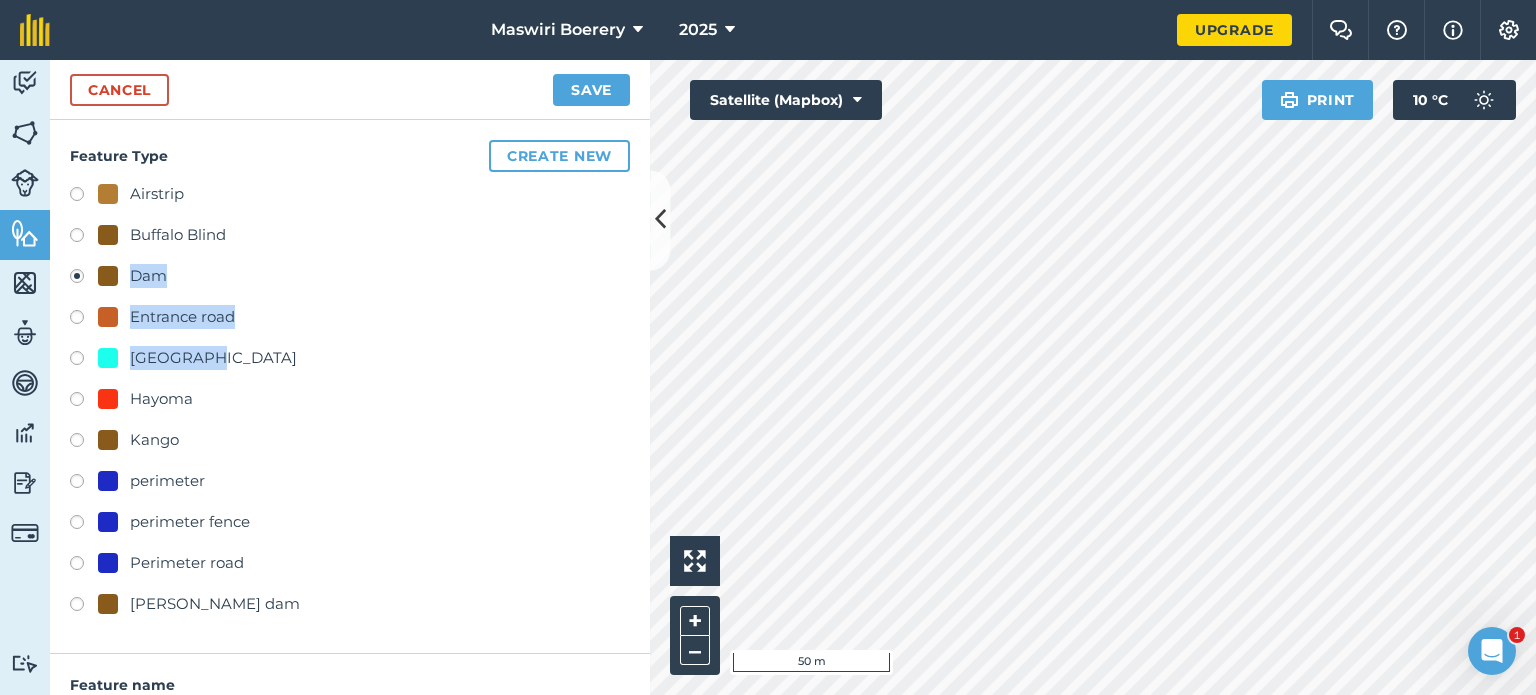 drag, startPoint x: 590, startPoint y: 343, endPoint x: 592, endPoint y: 216, distance: 127.01575 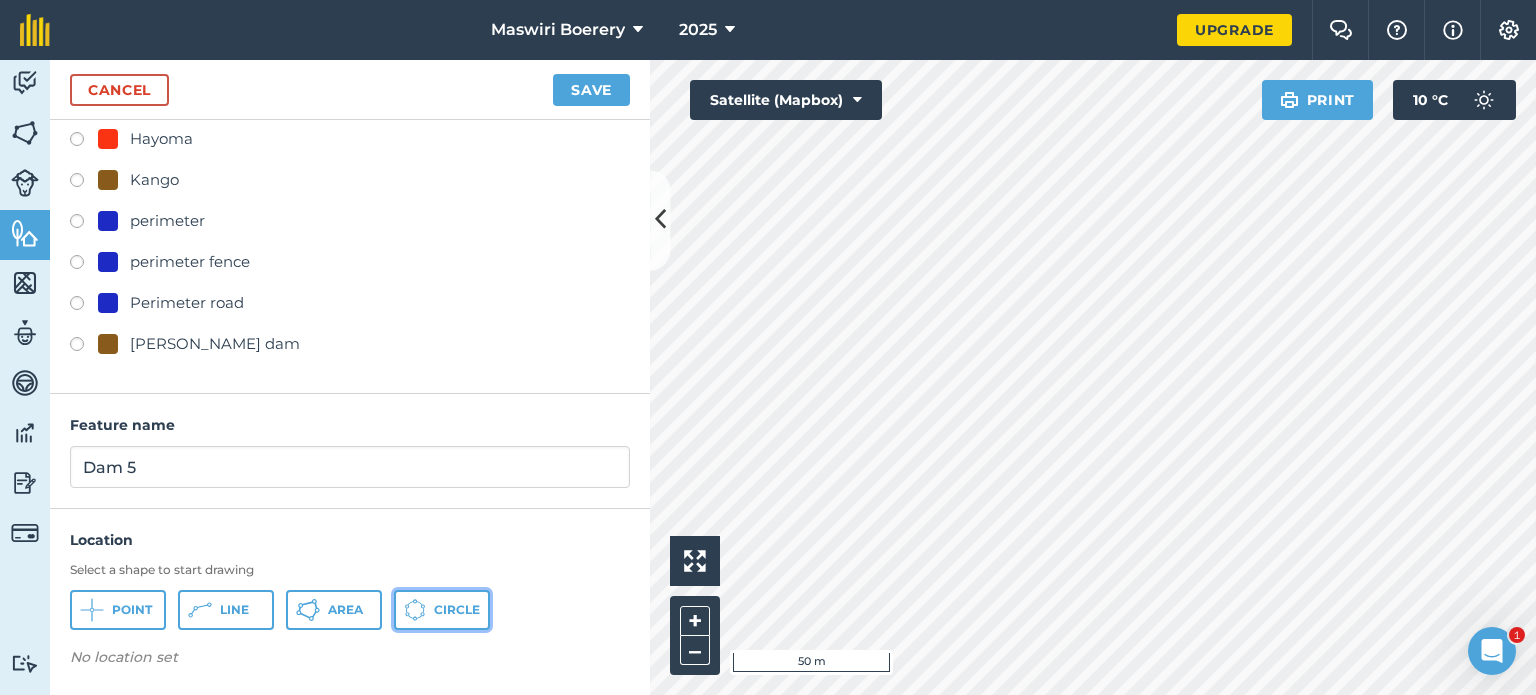 click on "Circle" at bounding box center [457, 610] 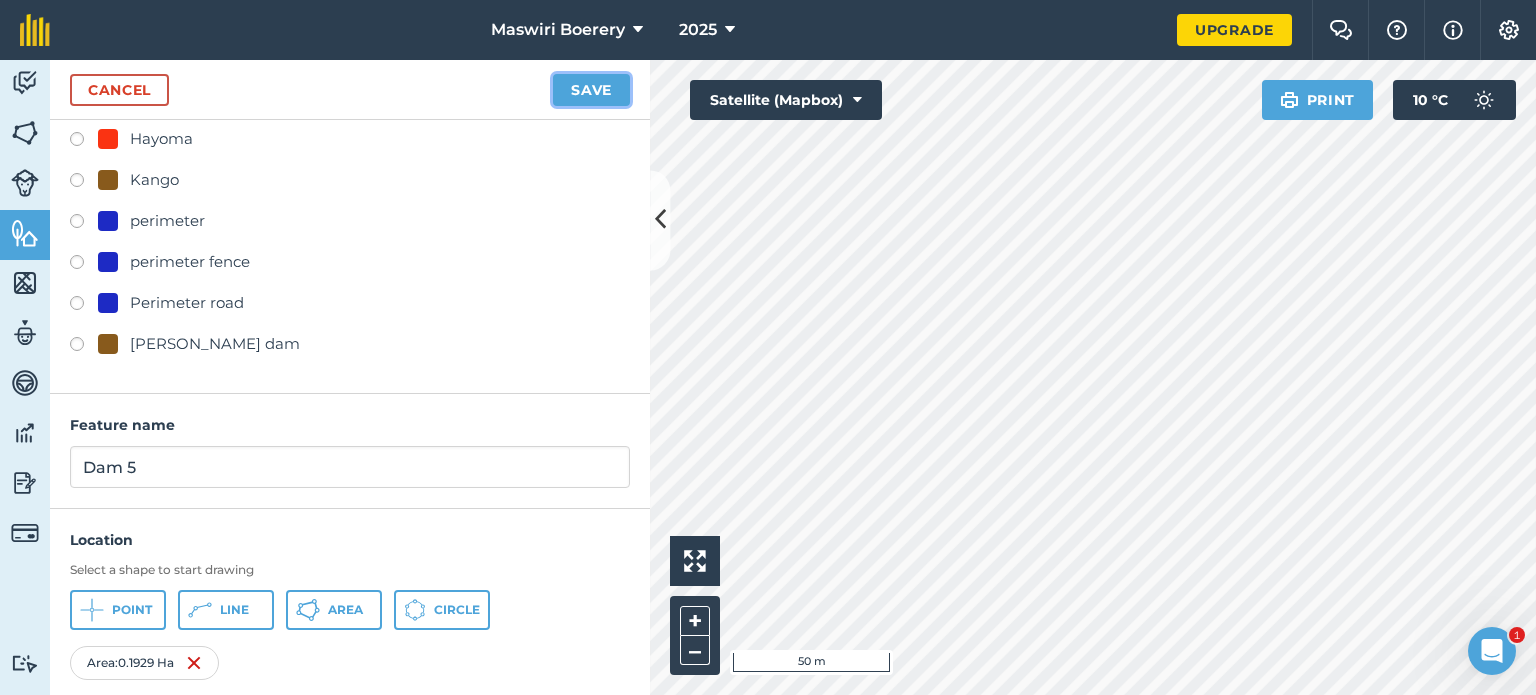 click on "Save" at bounding box center [591, 90] 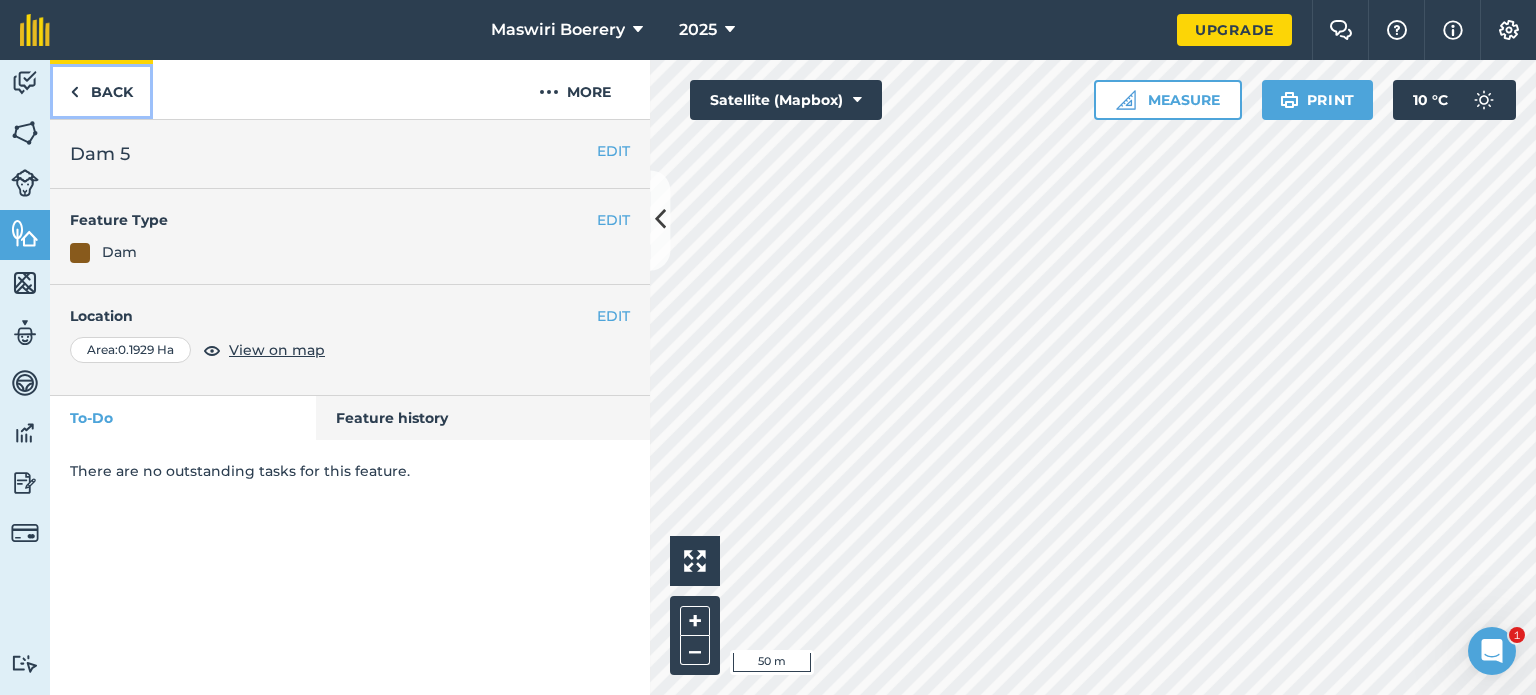 click on "Back" at bounding box center [101, 89] 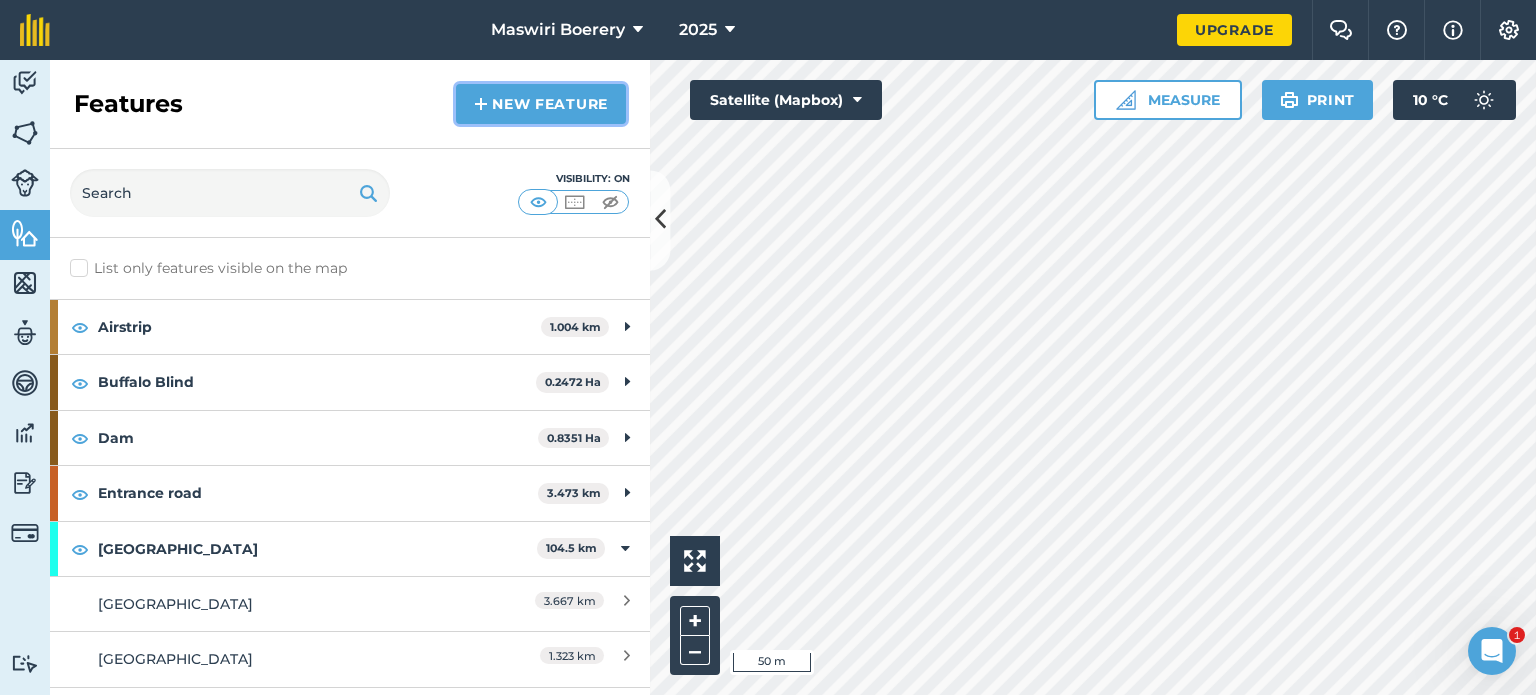 click on "New feature" at bounding box center [541, 104] 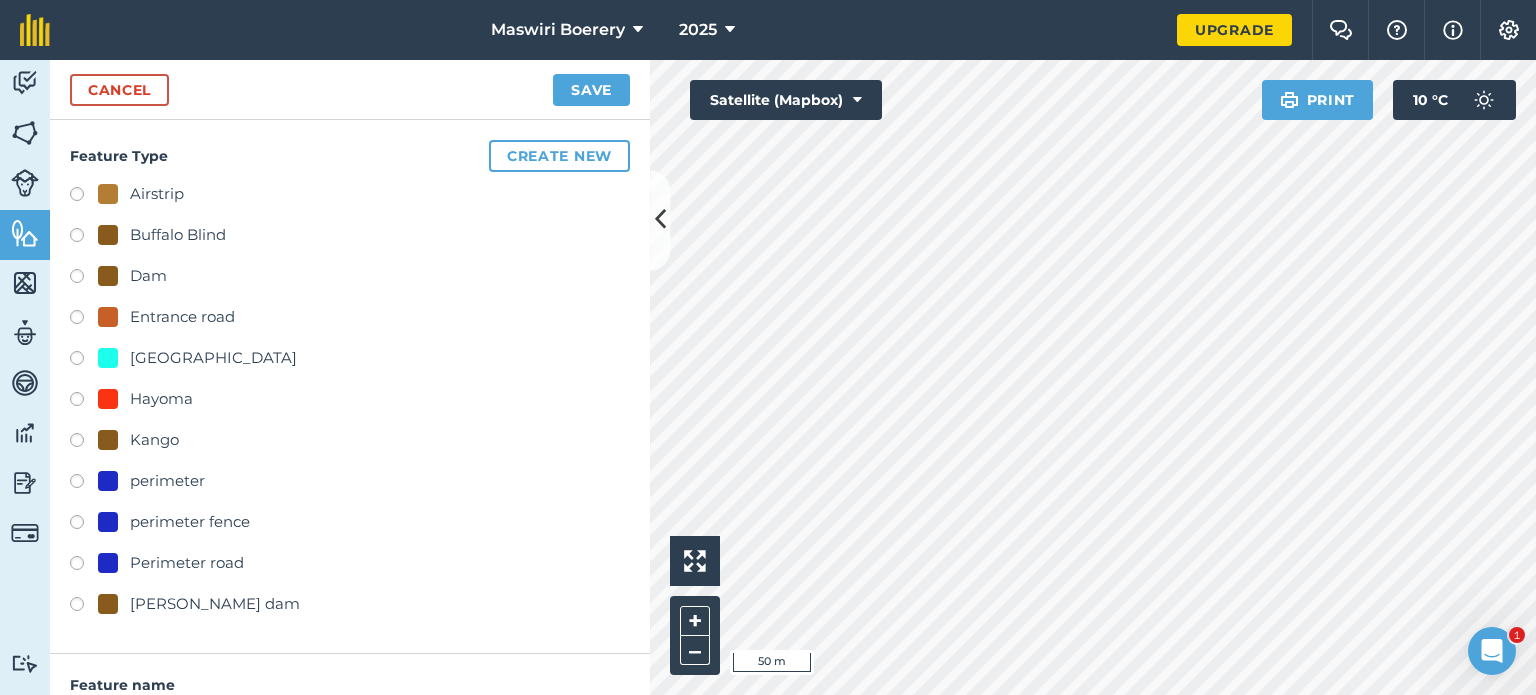click on "Dam" at bounding box center (148, 276) 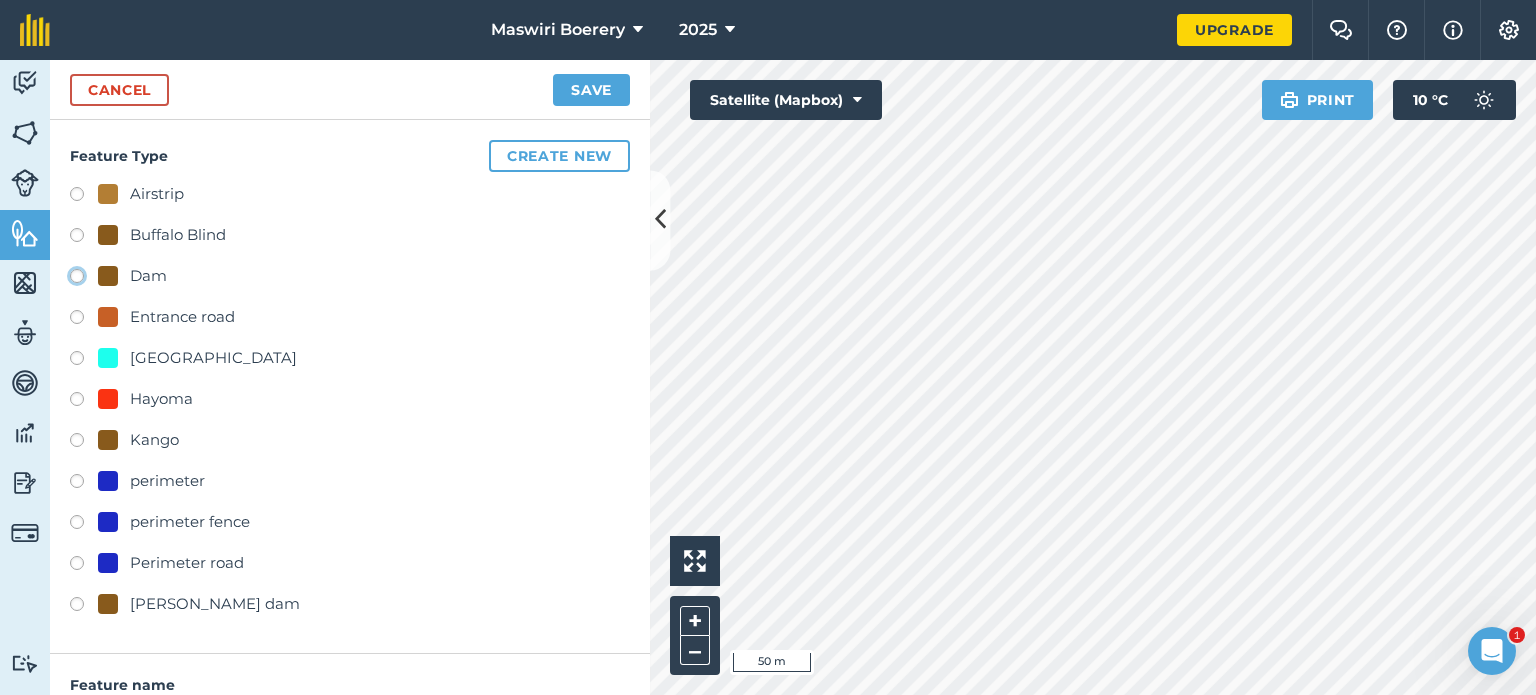 click on "Dam" at bounding box center [-9923, 275] 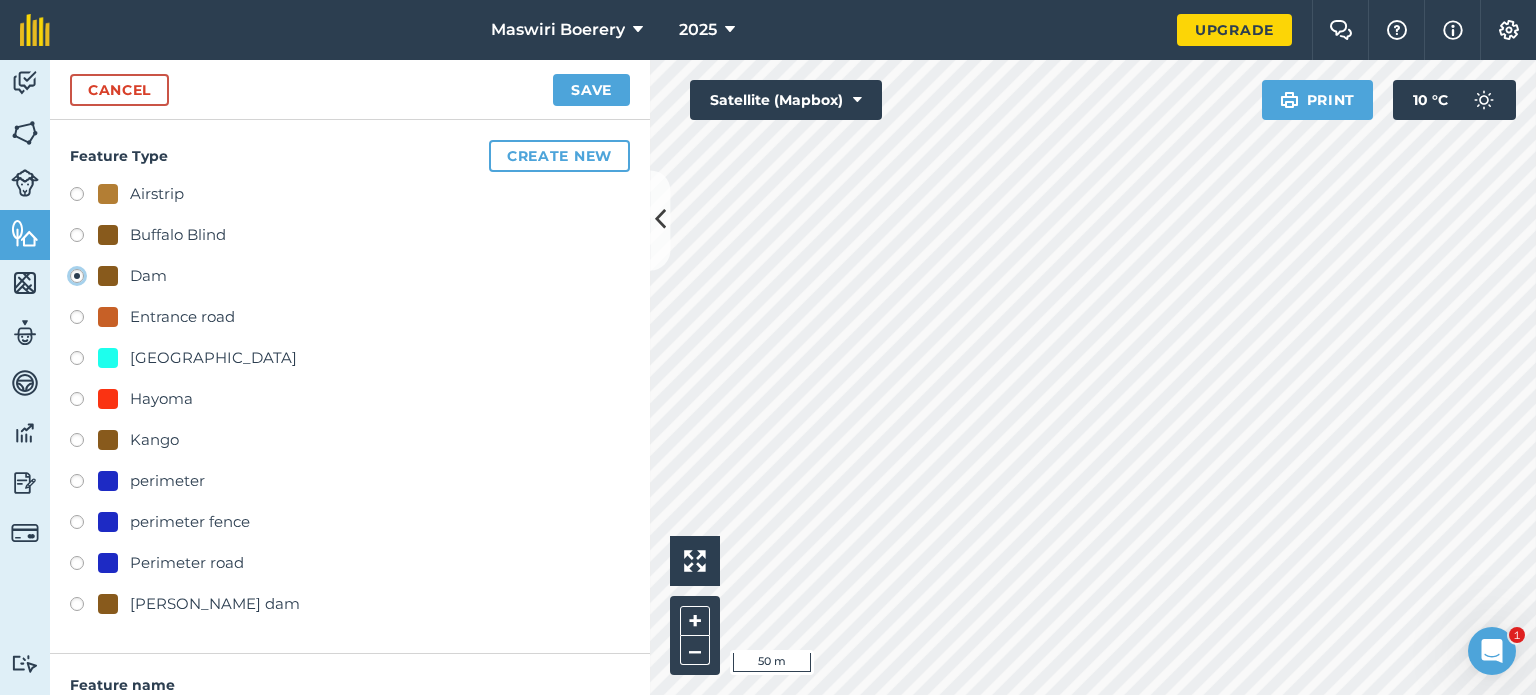 type on "Dam 6" 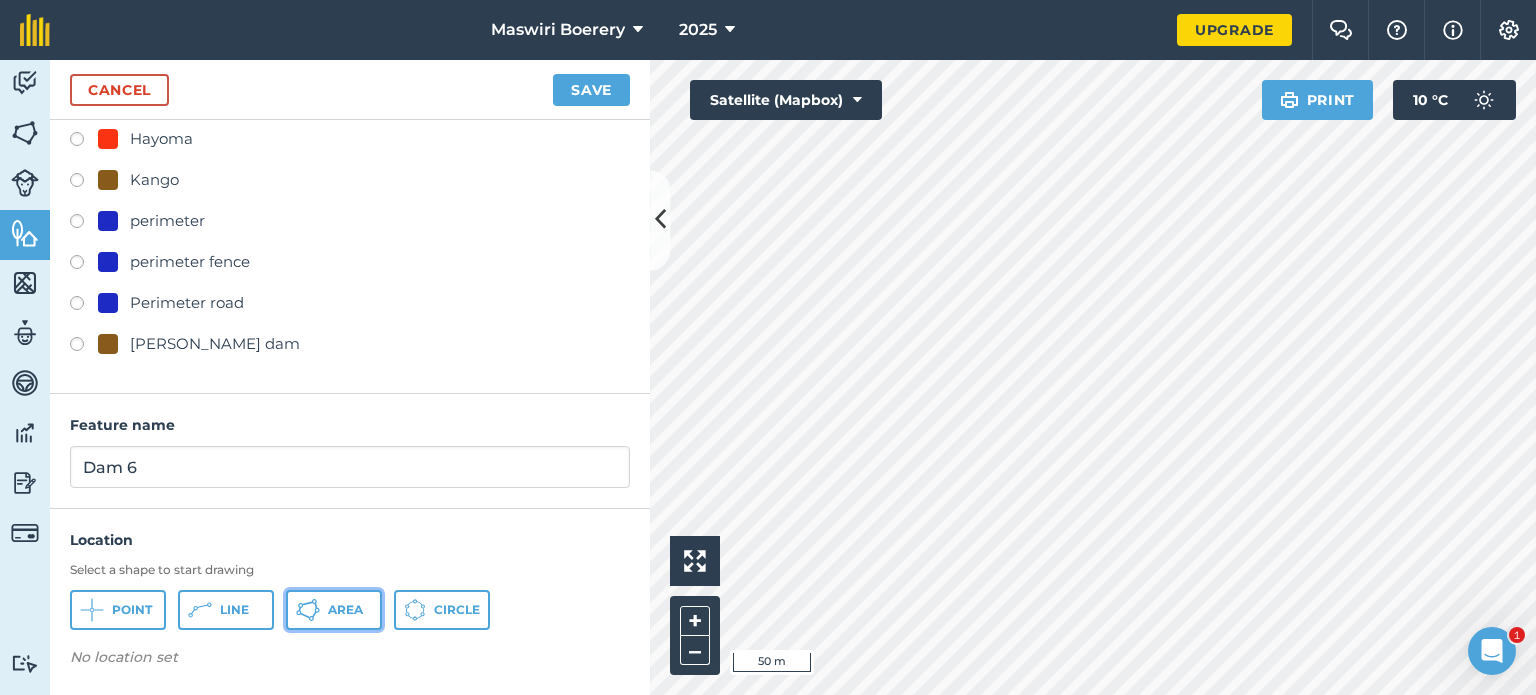 click on "Area" at bounding box center [345, 610] 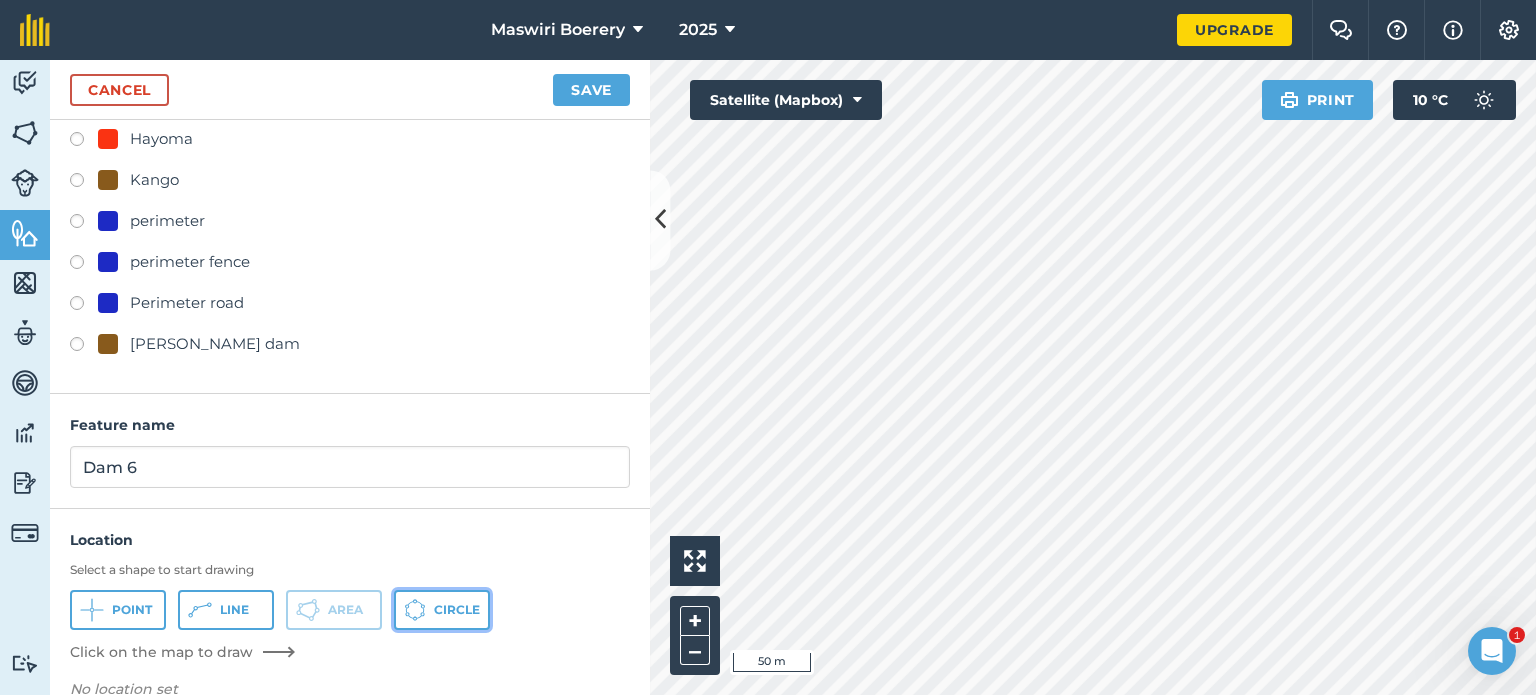 click on "Circle" at bounding box center (442, 610) 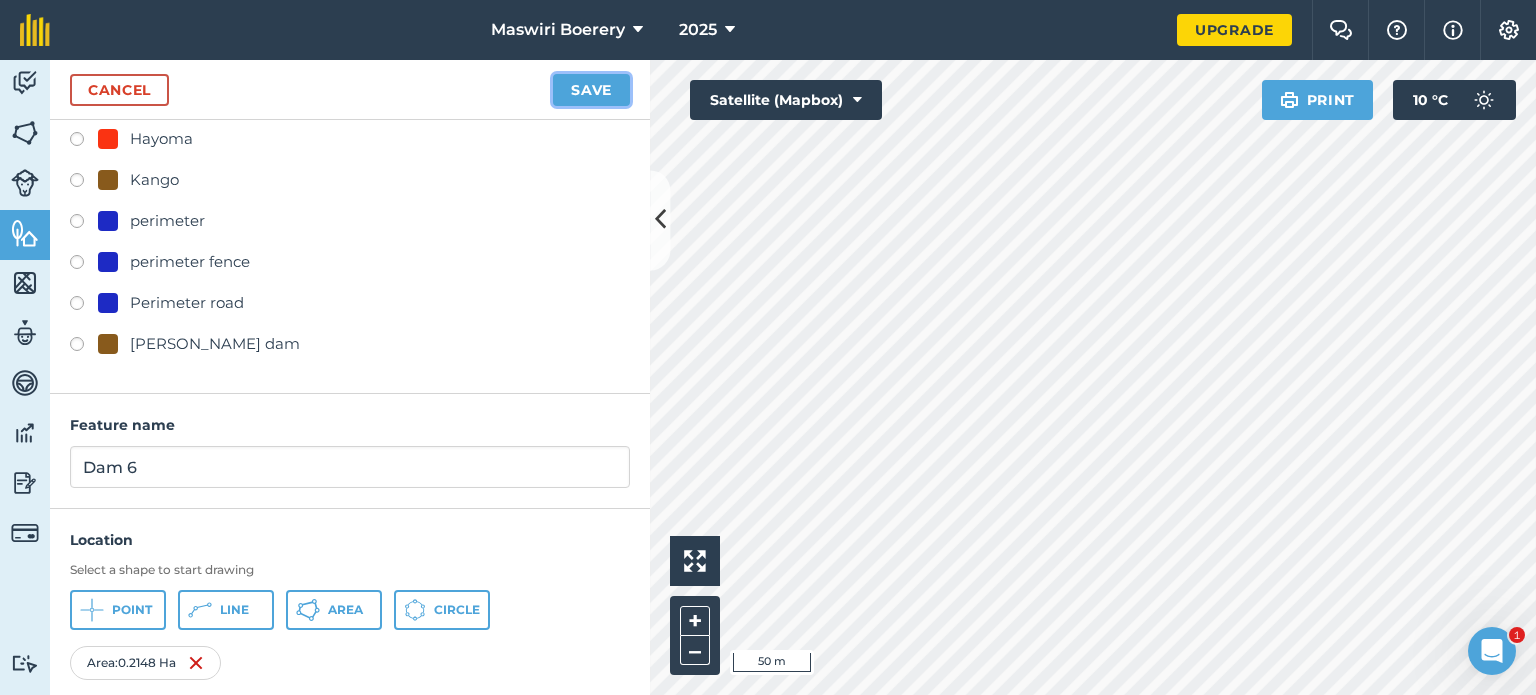 click on "Save" at bounding box center (591, 90) 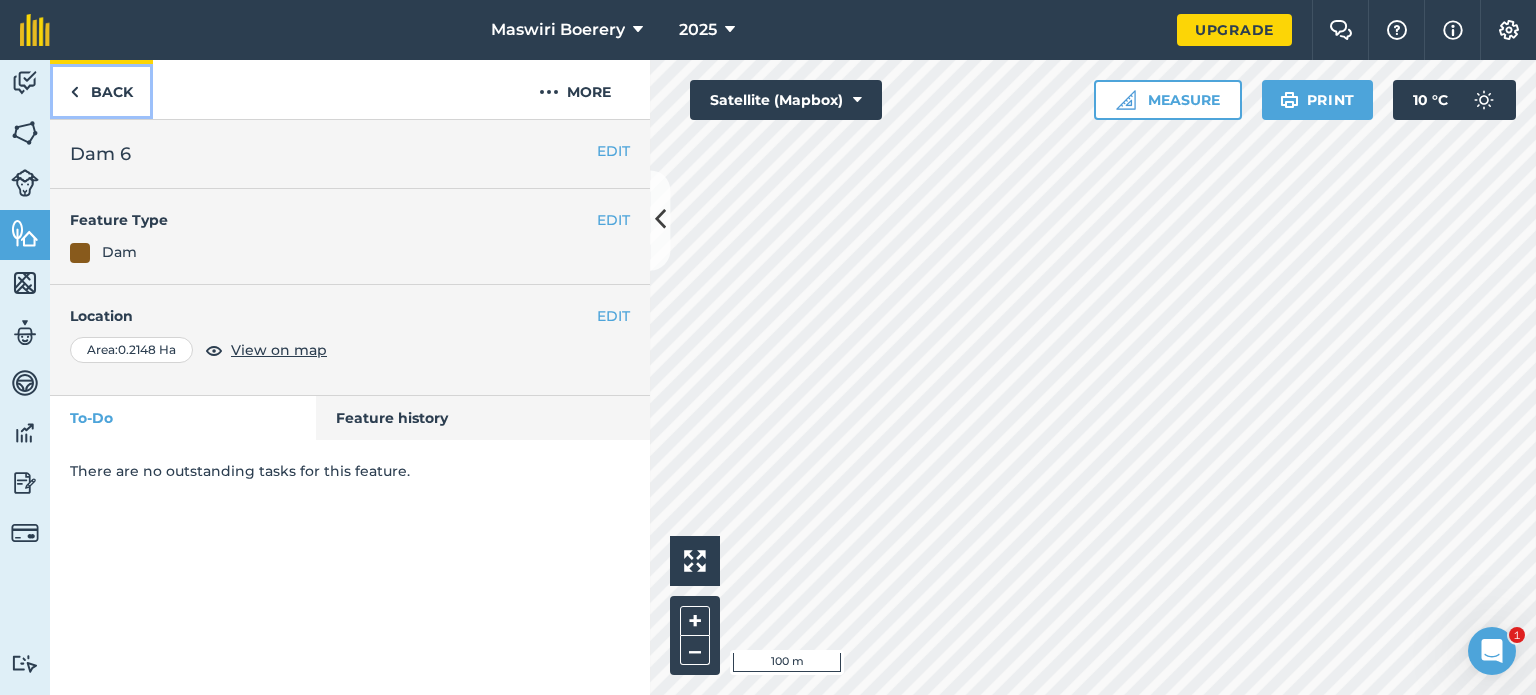 click on "Back" at bounding box center [101, 89] 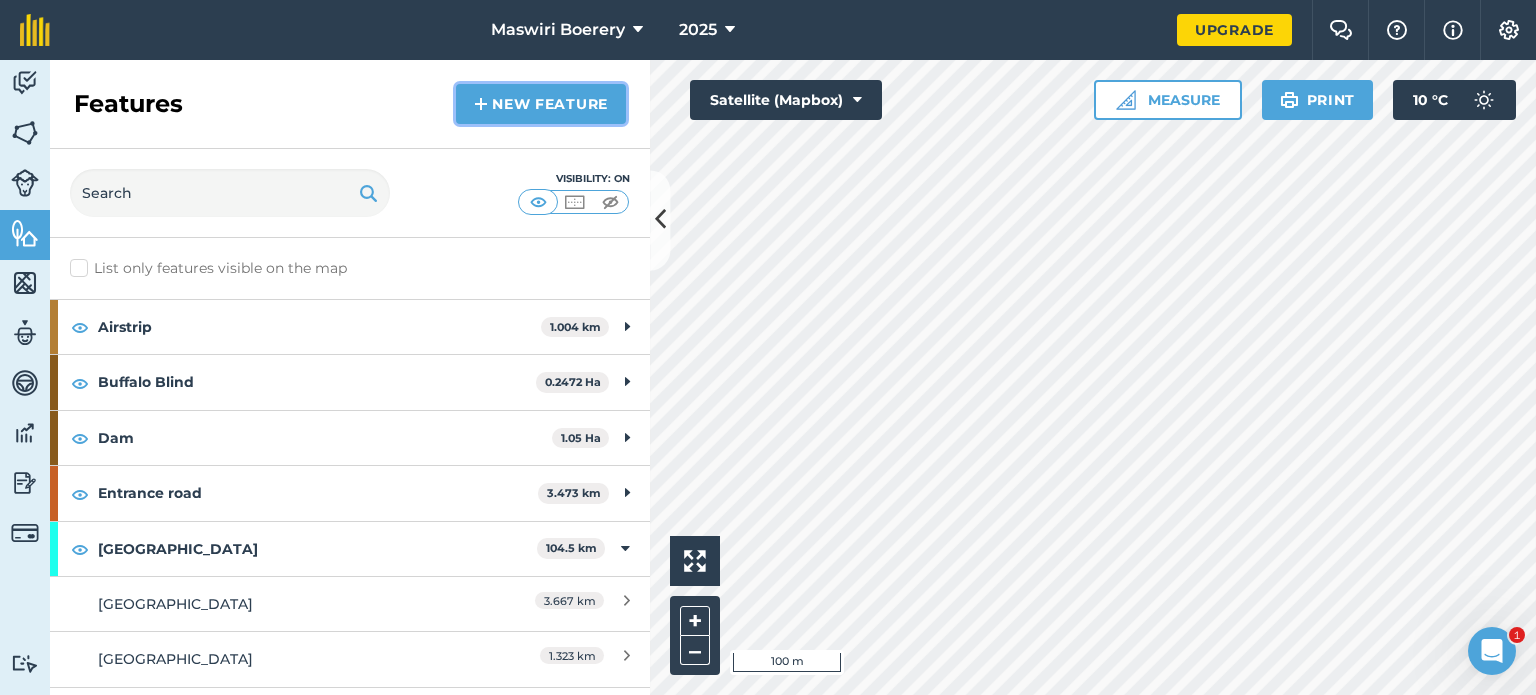 click on "New feature" at bounding box center (541, 104) 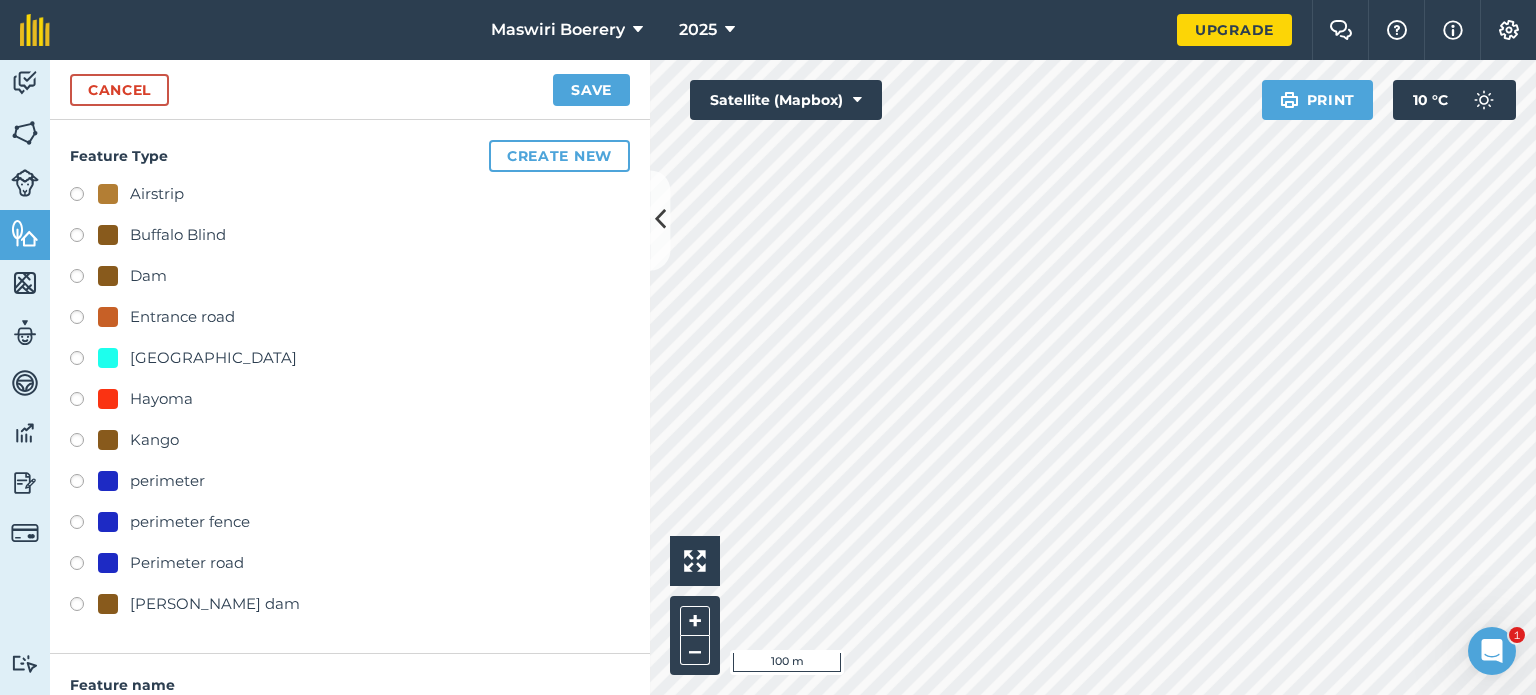 click on "Dam" at bounding box center [148, 276] 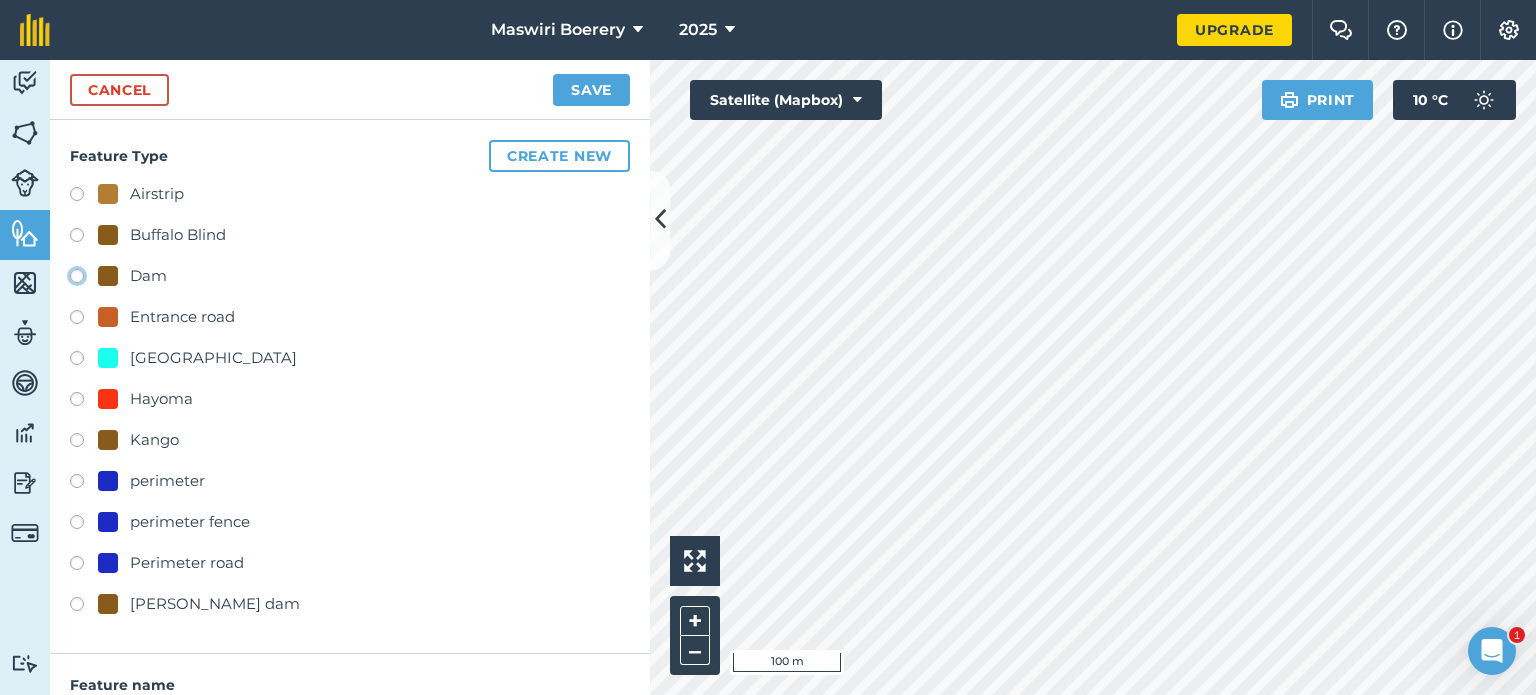 click on "Dam" at bounding box center [-9923, 275] 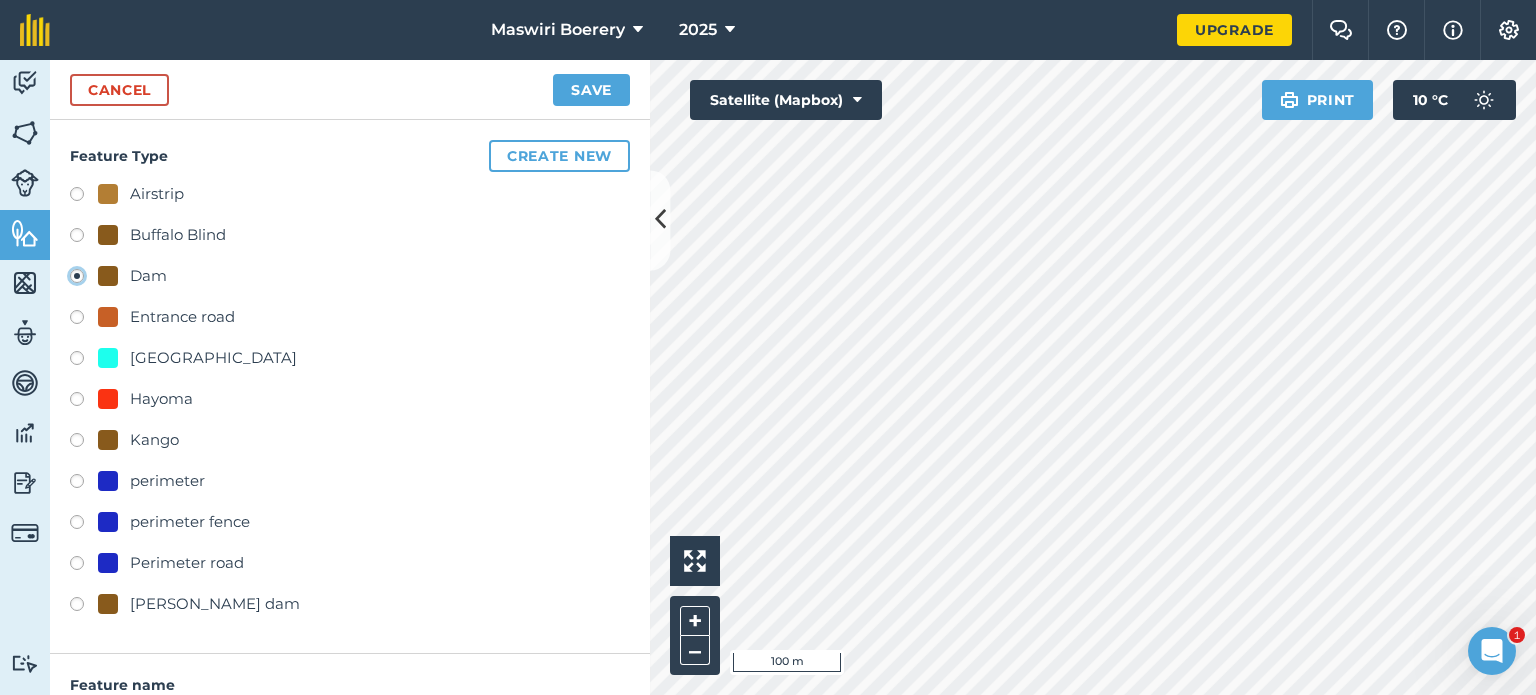 type on "Dam 7" 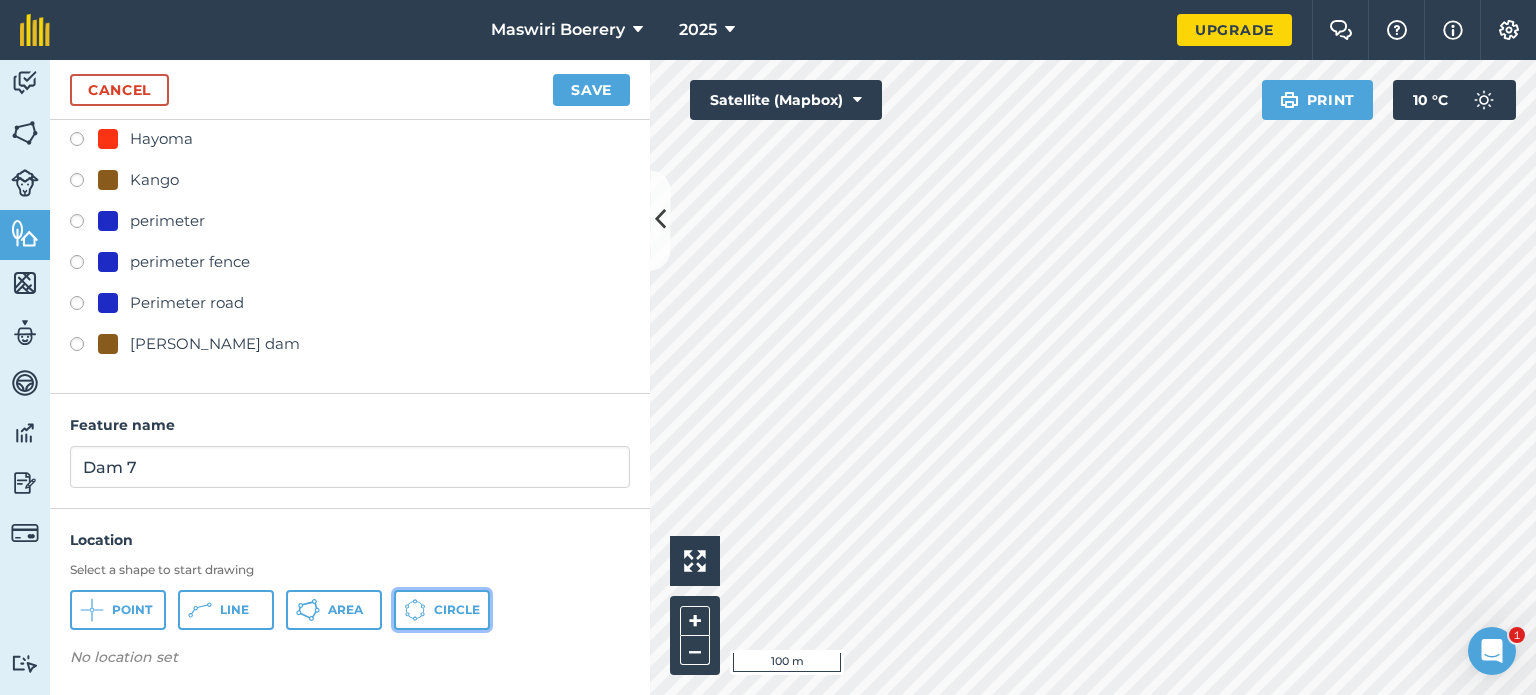 click on "Circle" at bounding box center [457, 610] 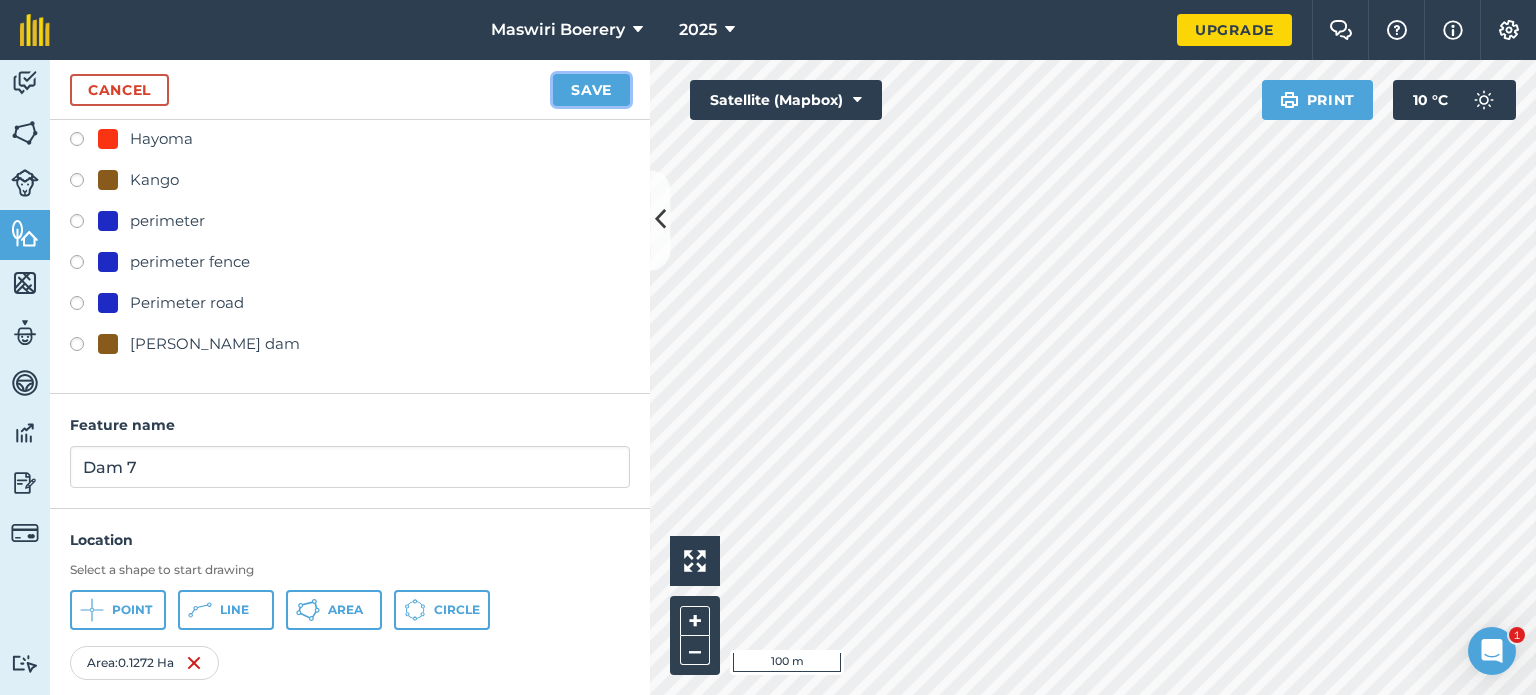 click on "Save" at bounding box center (591, 90) 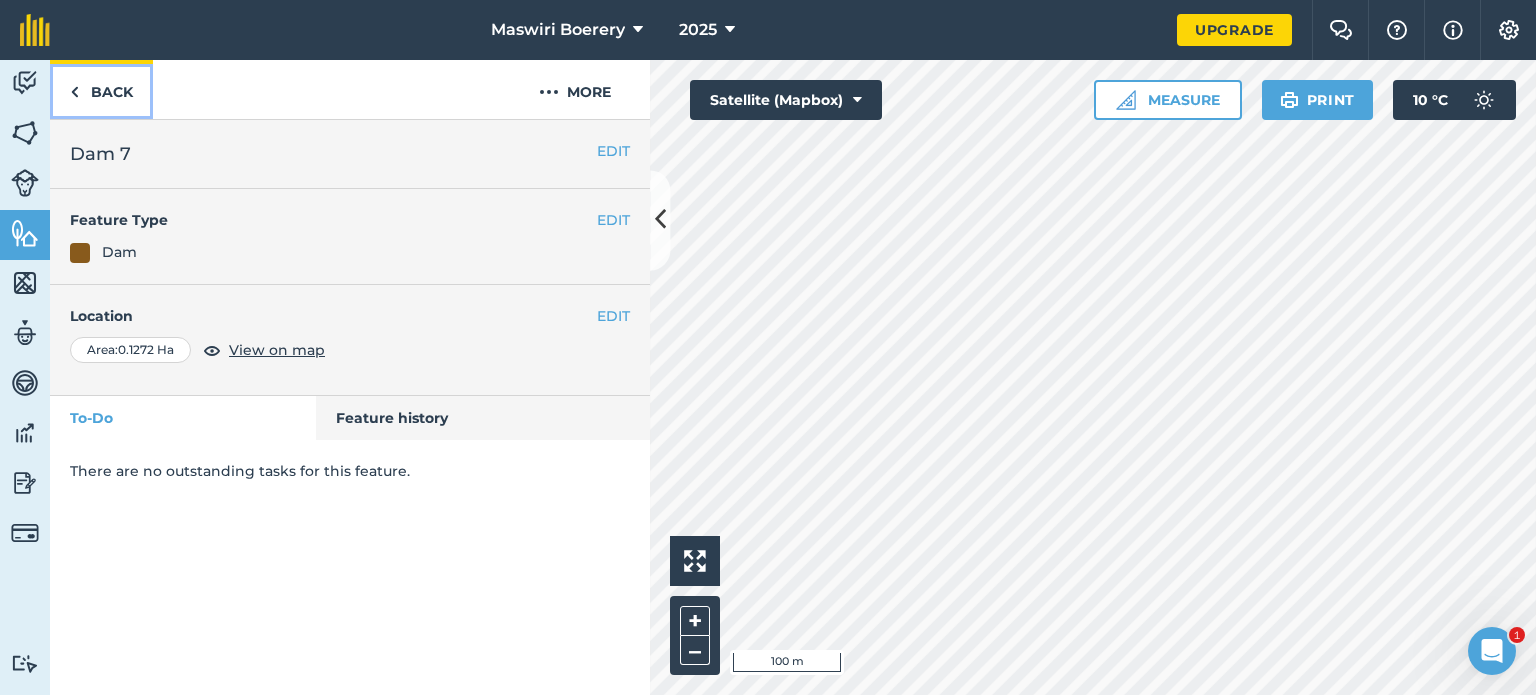 click on "Back" at bounding box center [101, 89] 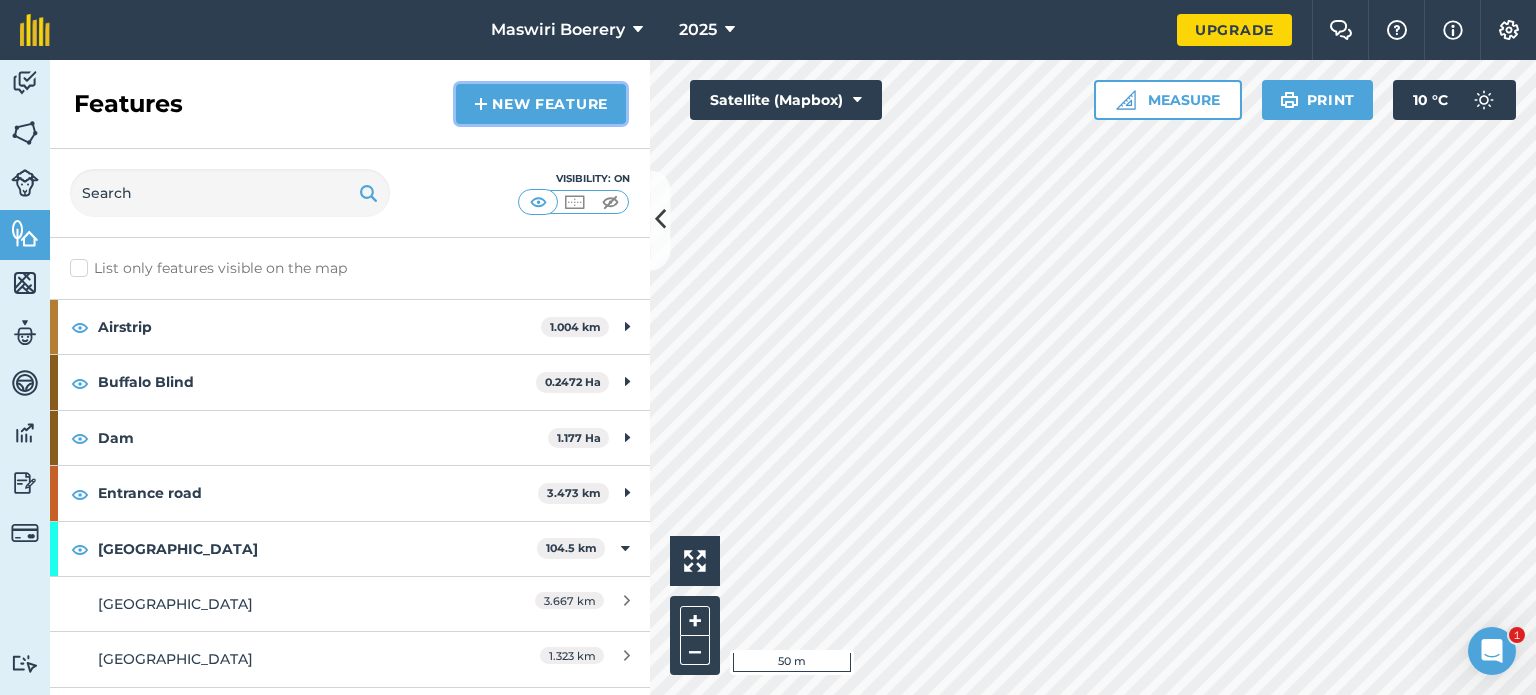 click on "New feature" at bounding box center [541, 104] 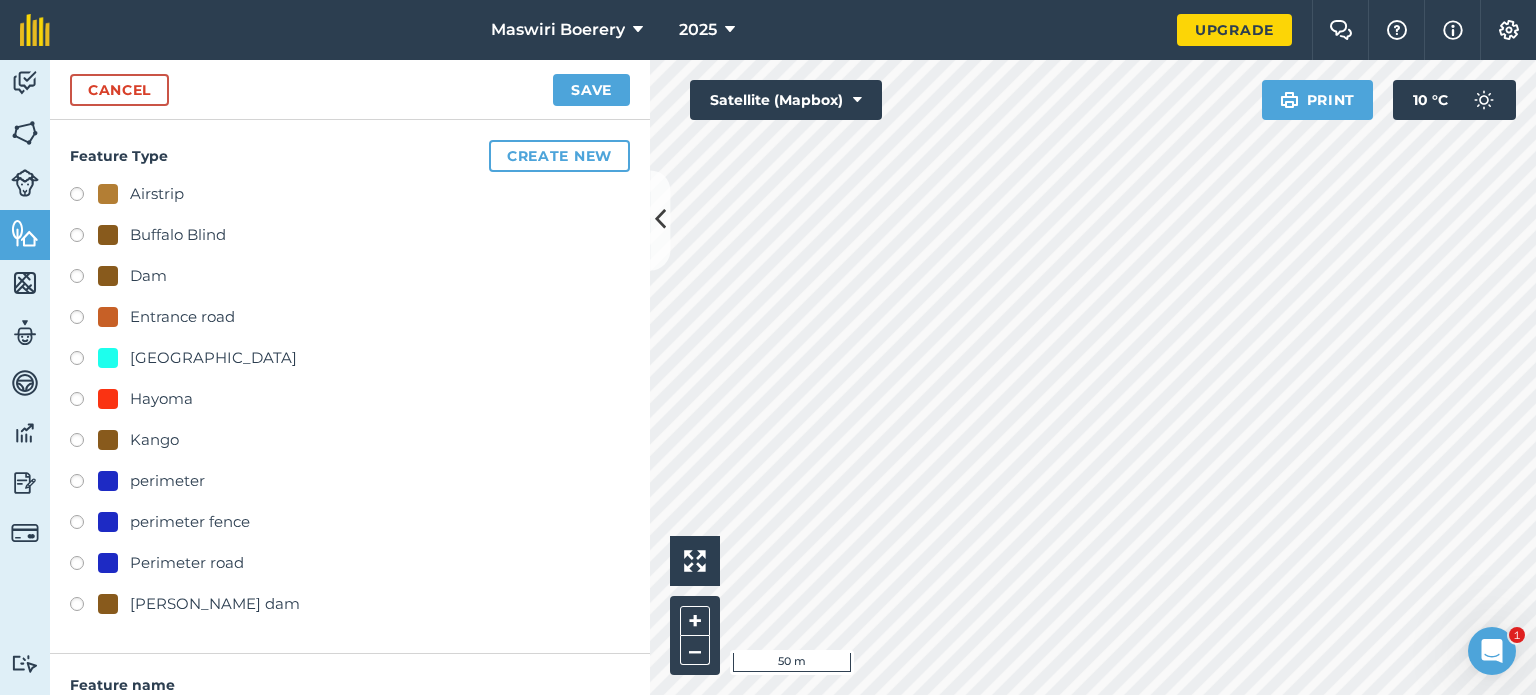 click on "[GEOGRAPHIC_DATA]" at bounding box center [213, 358] 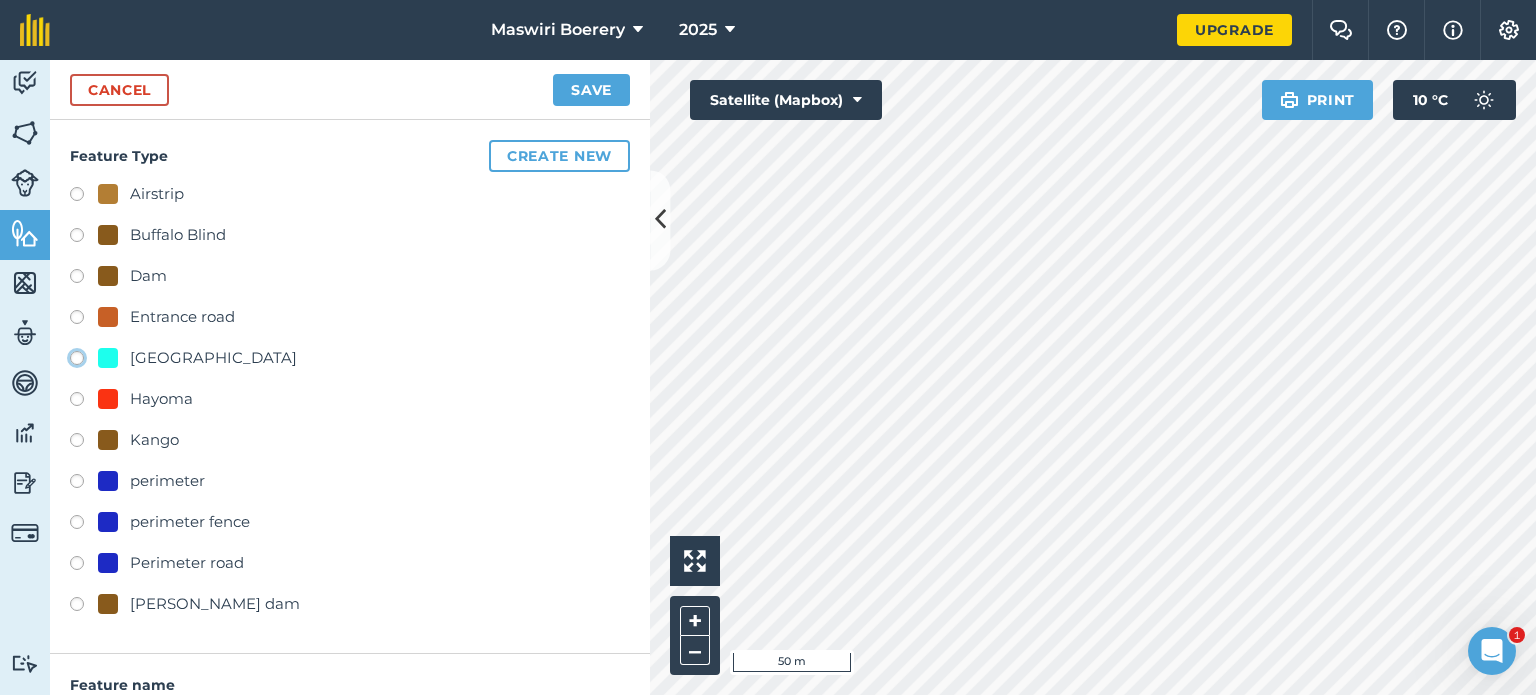 click on "[GEOGRAPHIC_DATA]" at bounding box center (-9923, 357) 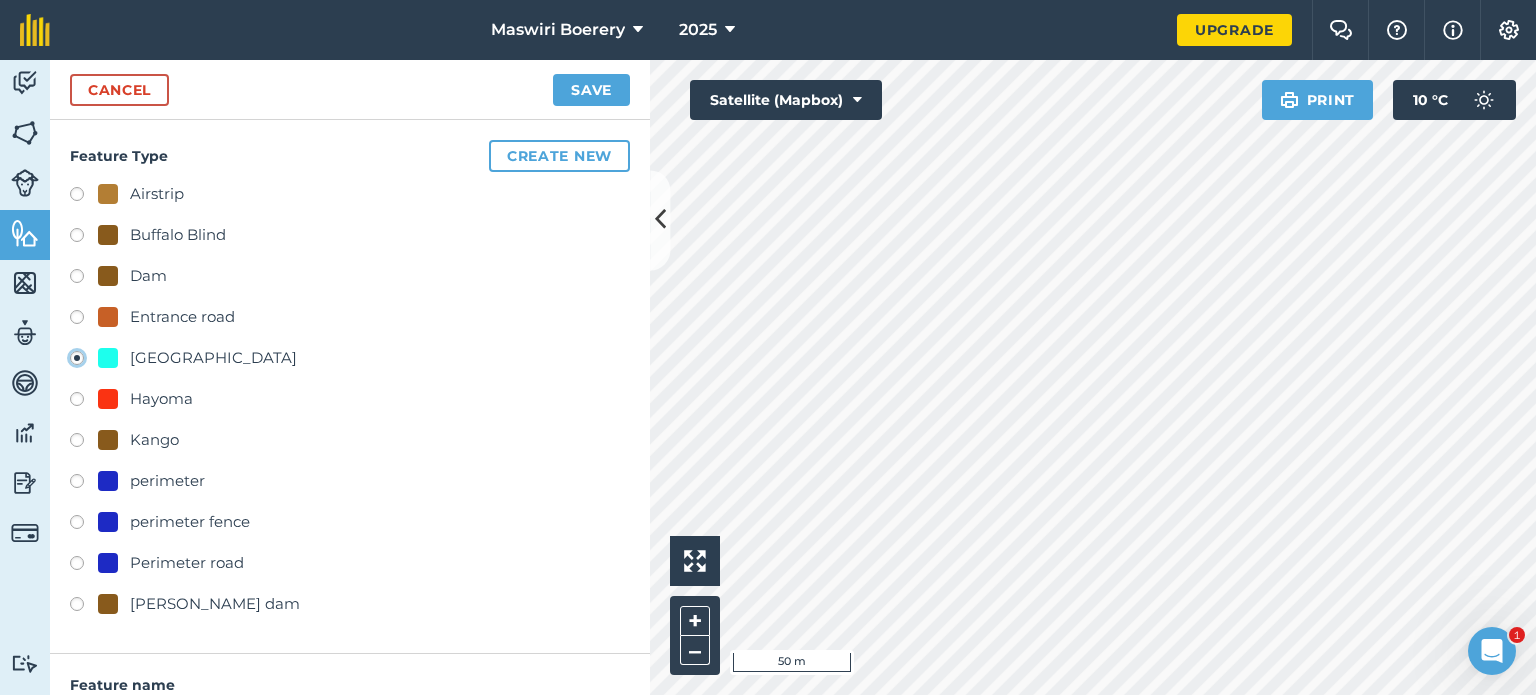 type on "[STREET_ADDRESS]" 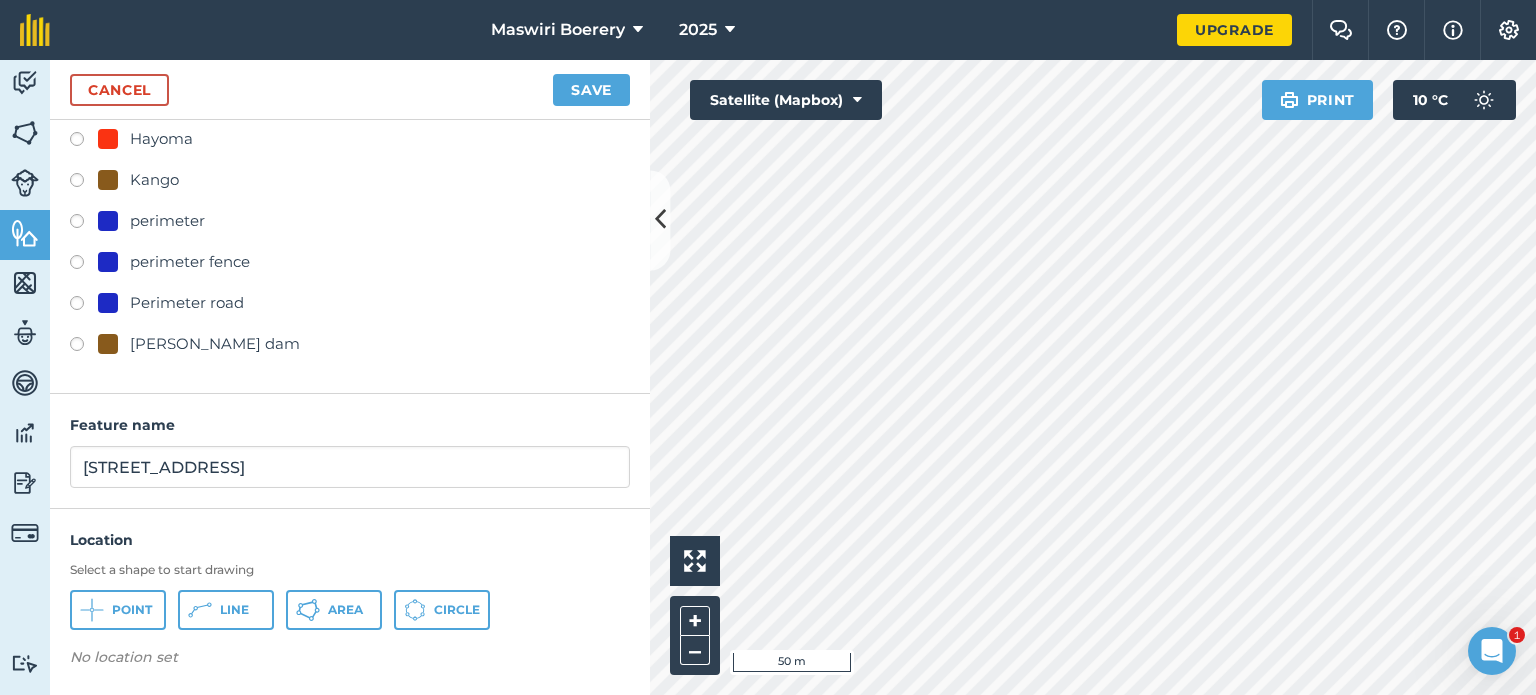 click on "No location set" at bounding box center [350, 661] 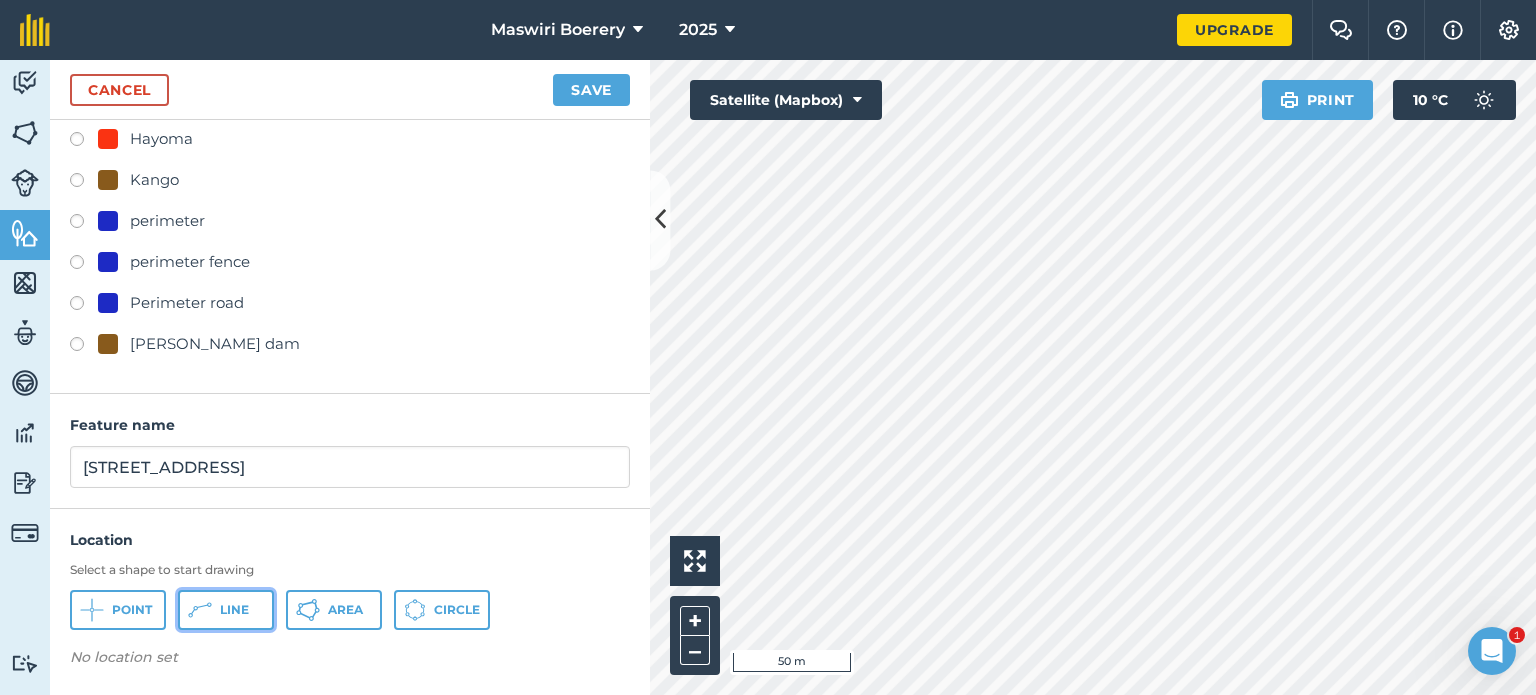 click on "Line" at bounding box center (234, 610) 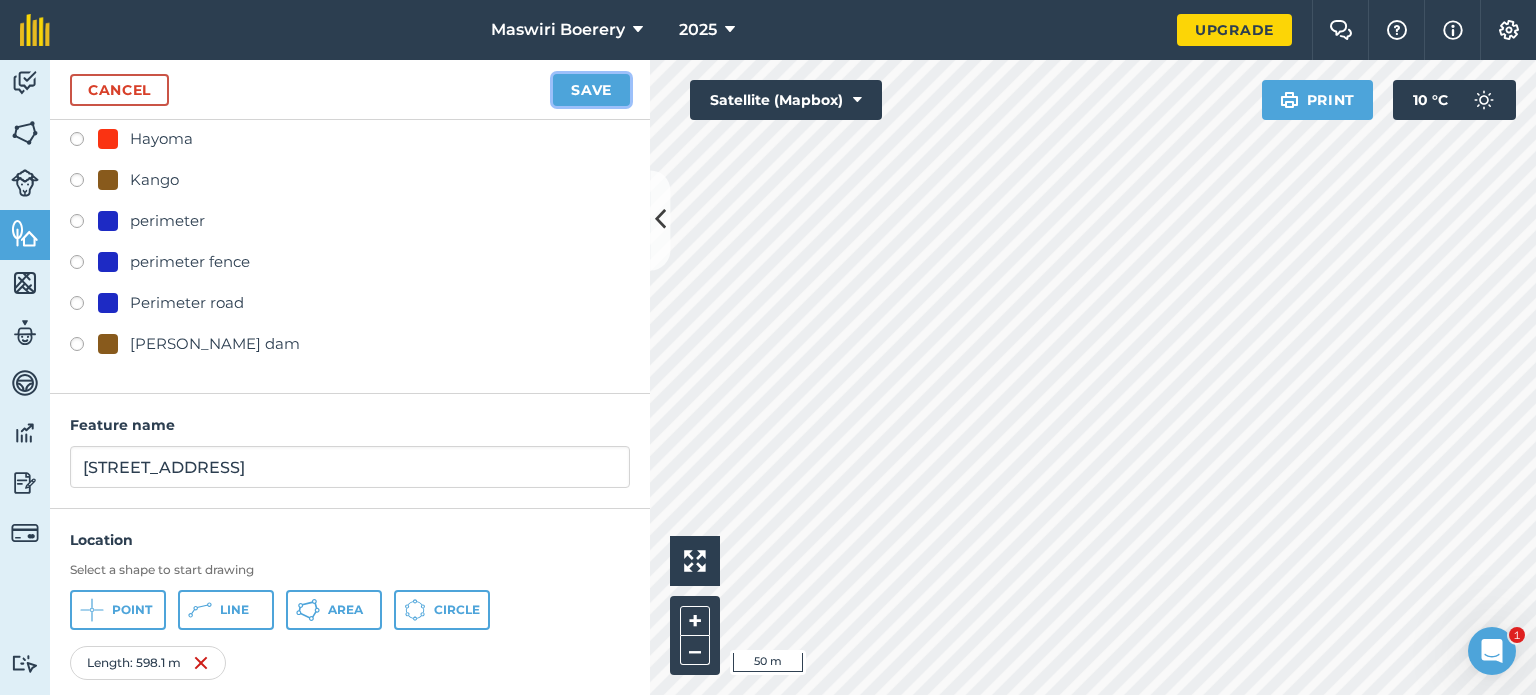 click on "Save" at bounding box center [591, 90] 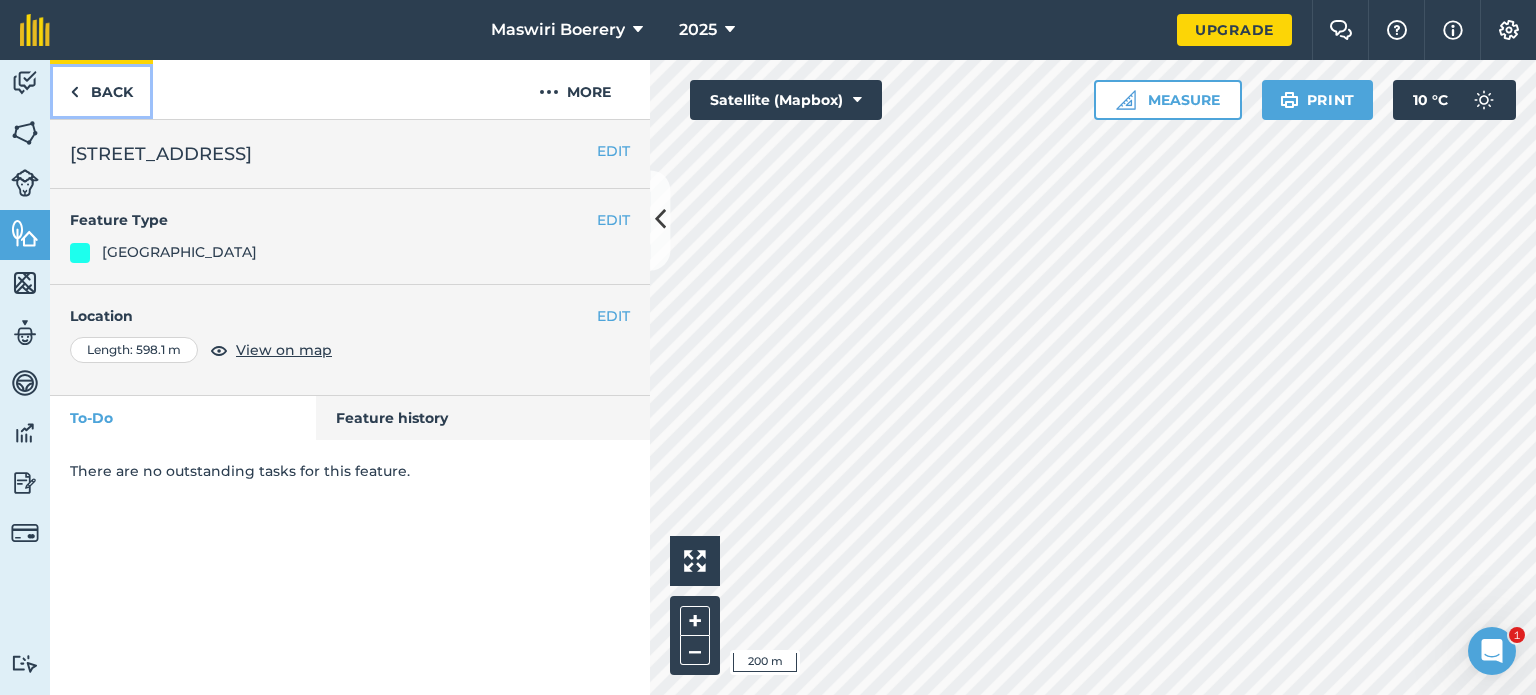 click on "Back" at bounding box center [101, 89] 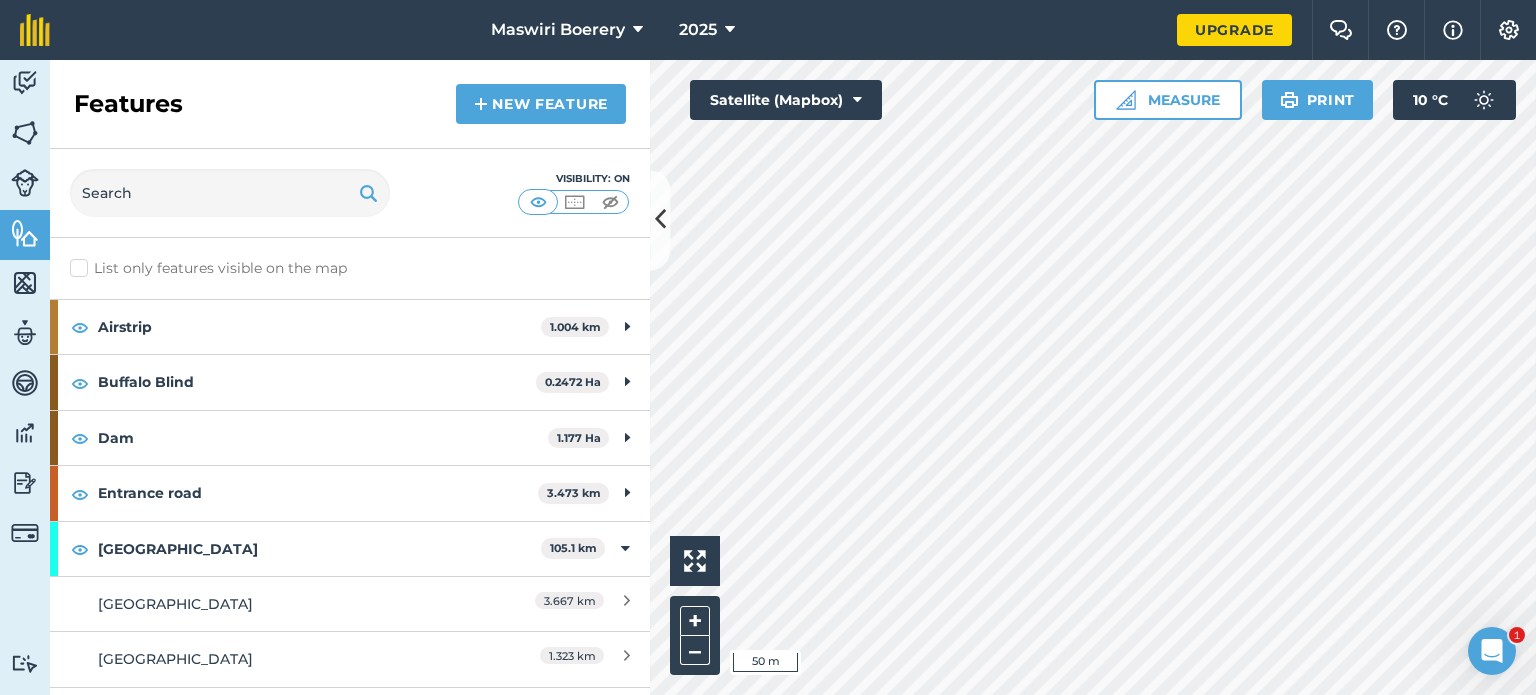 click at bounding box center [1093, 377] 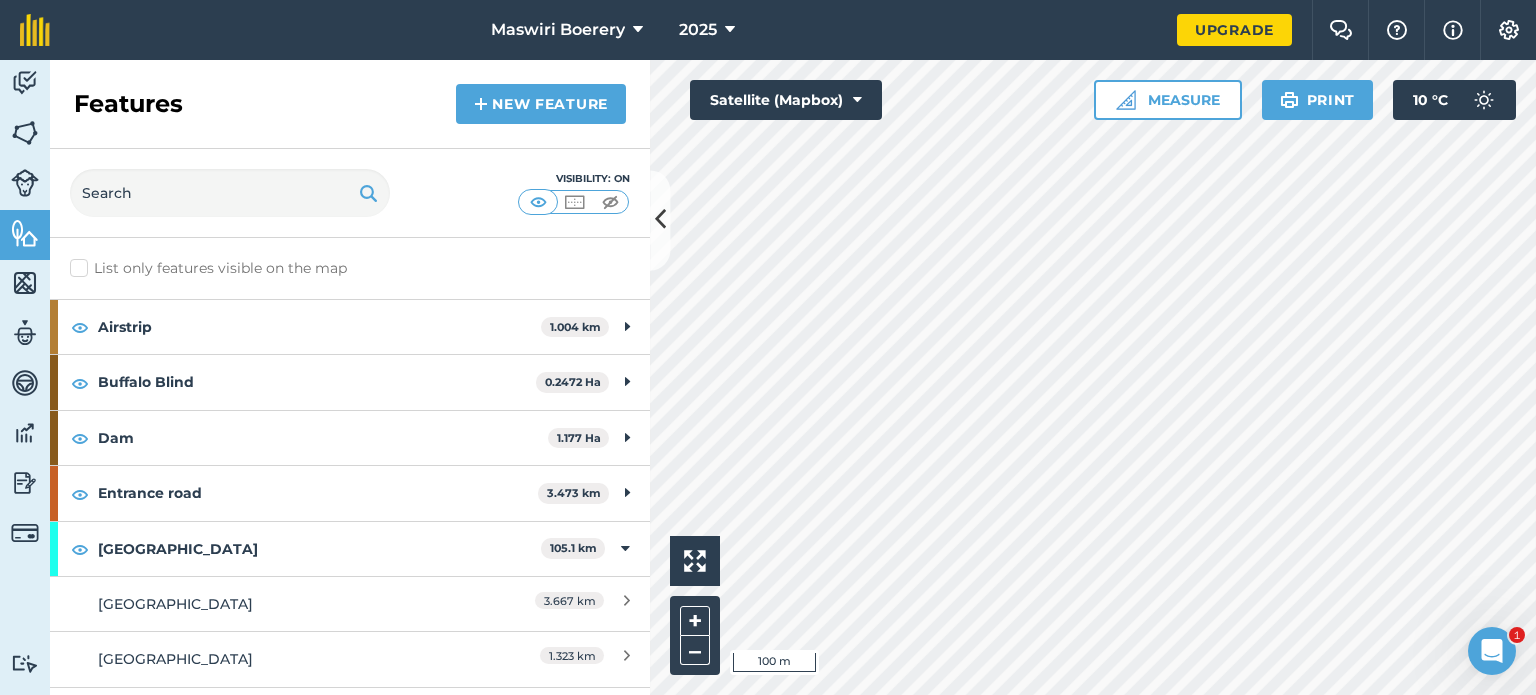 click on "Maswiri Boerery 2025 Upgrade Farm Chat Help Info Settings Map printing is not available on our free plan Please upgrade to our Essentials, Plus or Pro plan to access this feature. Activity Fields Livestock Features Maps Team Vehicles Data Reporting Billing Tutorials Tutorials Features   New feature Visibility: On List only features visible on the map Airstrip 1.004   km Airstrip 1.004   km Buffalo Blind 0.2472   Ha Buffalo Blind 0.2472   Ha Dam 1.177   Ha Dam 0.01595   Ha Dam 2 0.5164   Ha Dam 3 0.0915   Ha Dam 4 0.01839   Ha Dam 5 0.1929   Ha Dam 6 0.2148   Ha Dam 7 0.1272   Ha Entrance road 3.473   km [GEOGRAPHIC_DATA] 3.473   km Farm Road 105.1   km [GEOGRAPHIC_DATA] 1.323   km Farm Road 10 1.215   [GEOGRAPHIC_DATA] 10 882.9   [GEOGRAPHIC_DATA] 10 [GEOGRAPHIC_DATA] 10 893.7   [GEOGRAPHIC_DATA] 10 1.361   km Farm Road 10 374.6   [GEOGRAPHIC_DATA] 10 482.3   [GEOGRAPHIC_DATA] 10 1.566   km [GEOGRAPHIC_DATA] 10 804.8   [GEOGRAPHIC_DATA] 10 726.8   m 2.854" at bounding box center [768, 347] 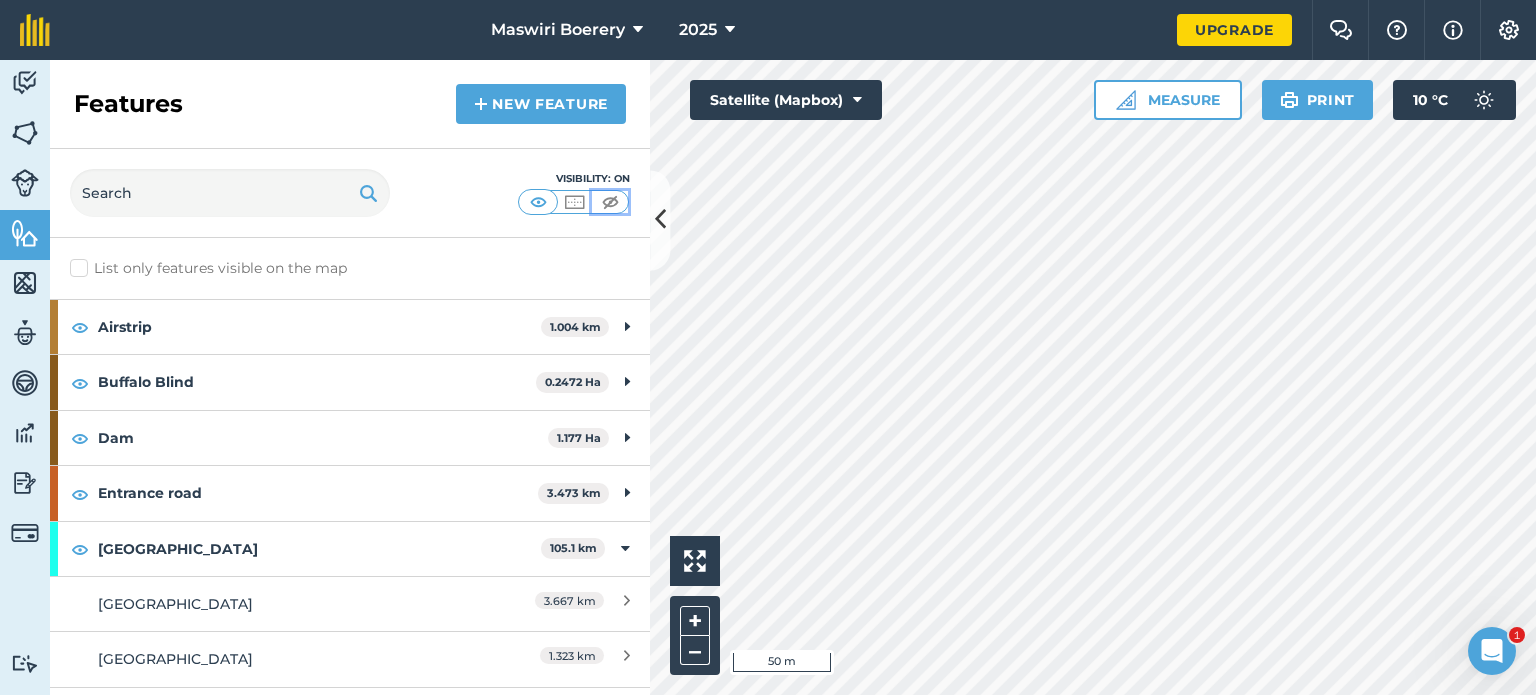 click at bounding box center (610, 202) 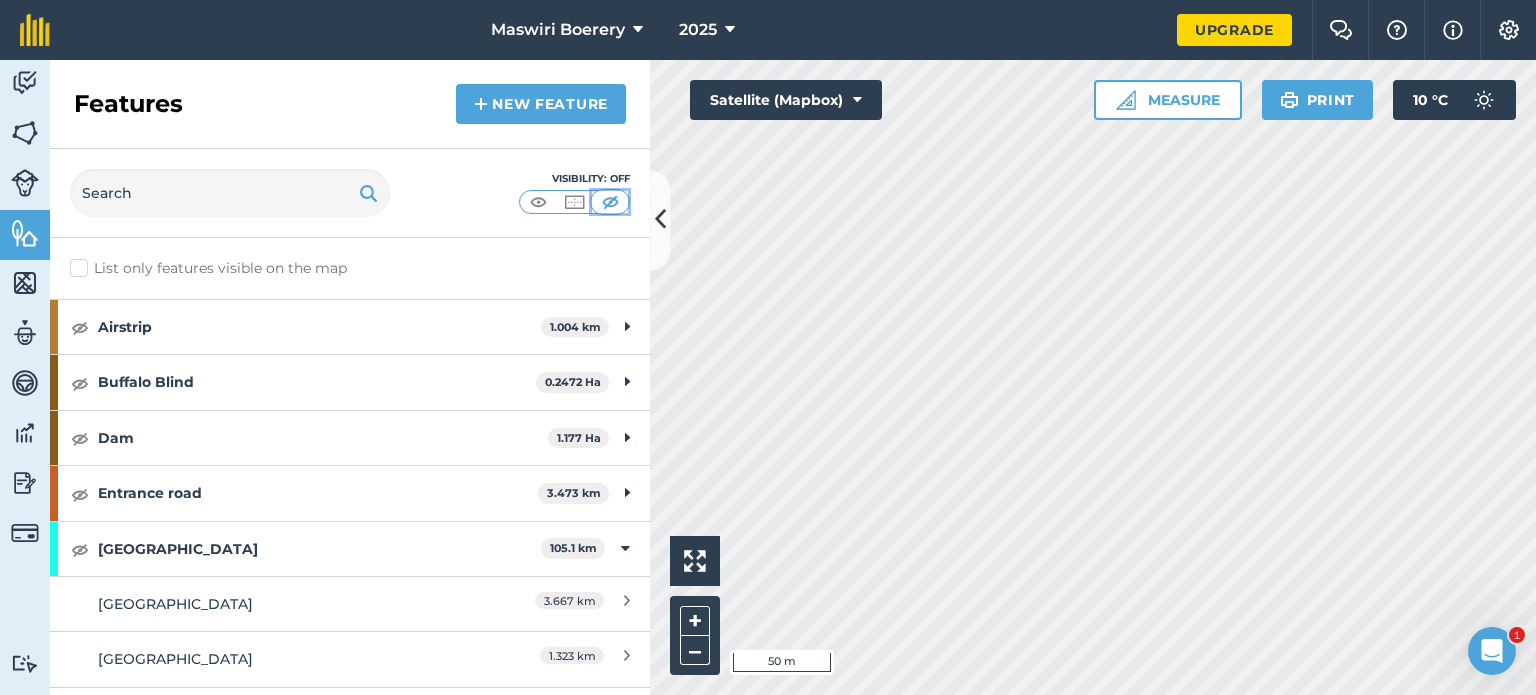 click at bounding box center (610, 202) 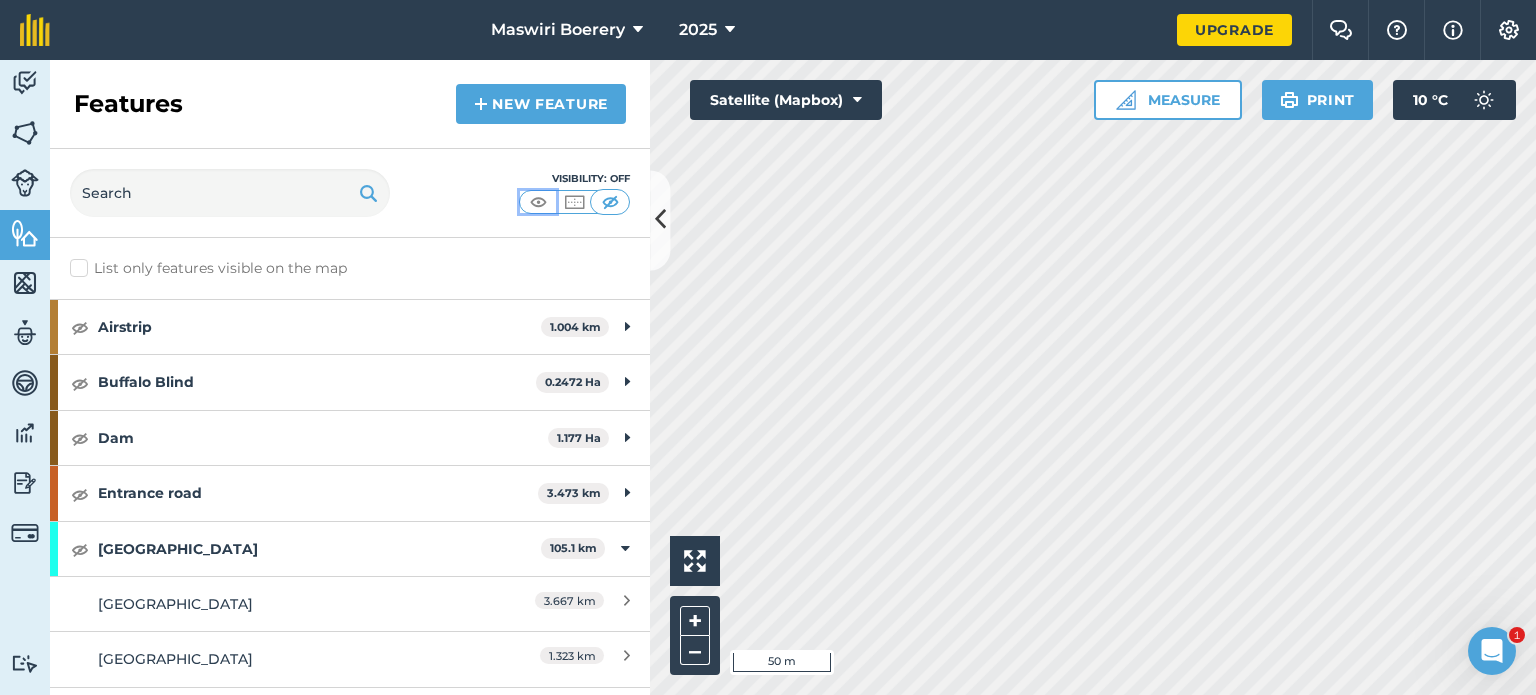 click at bounding box center (538, 202) 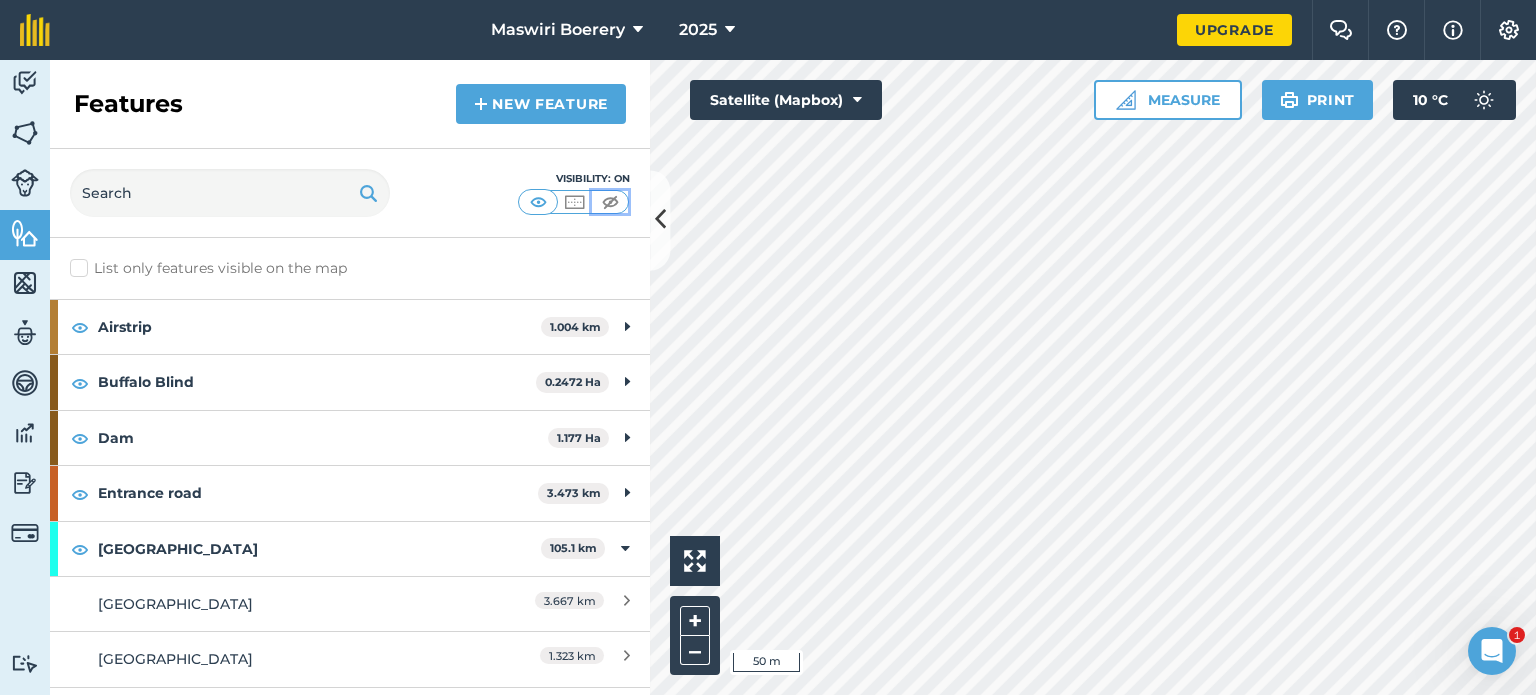 click at bounding box center (610, 202) 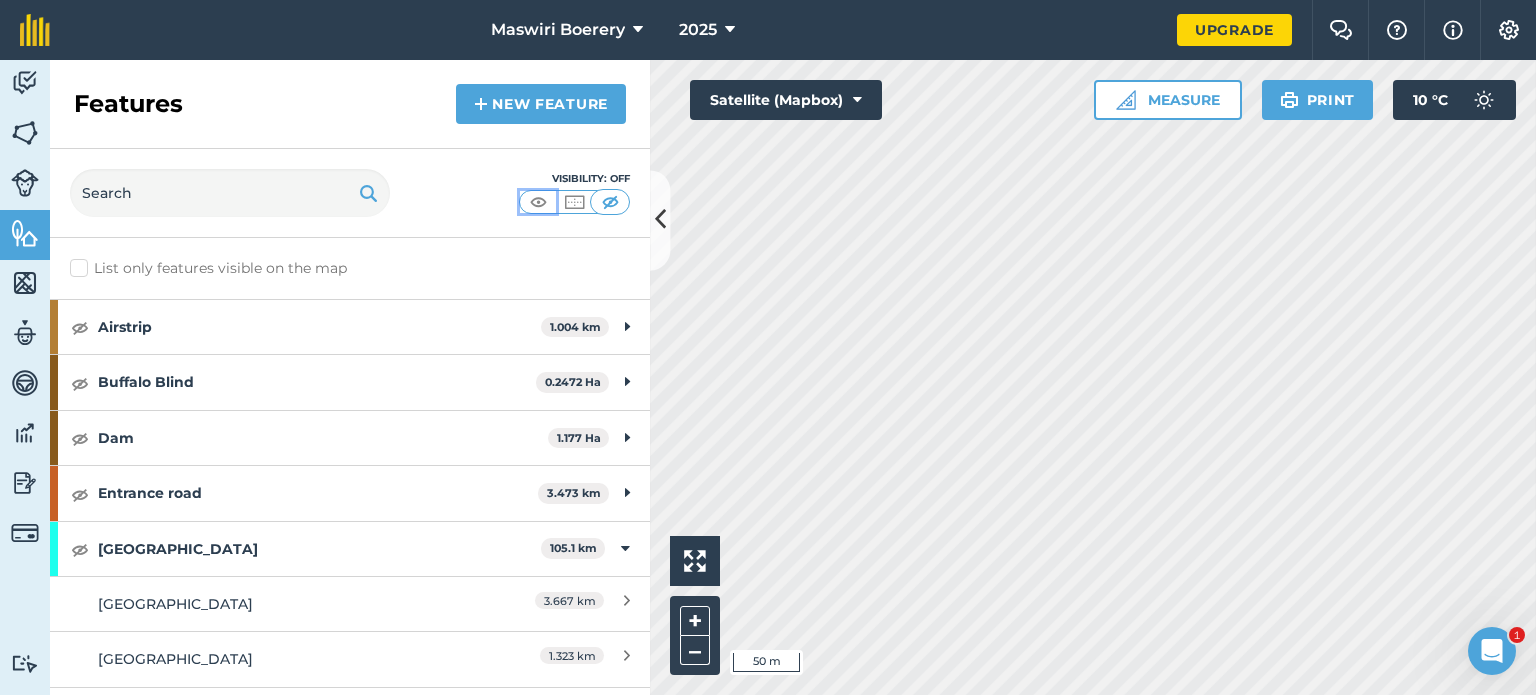 click at bounding box center (538, 202) 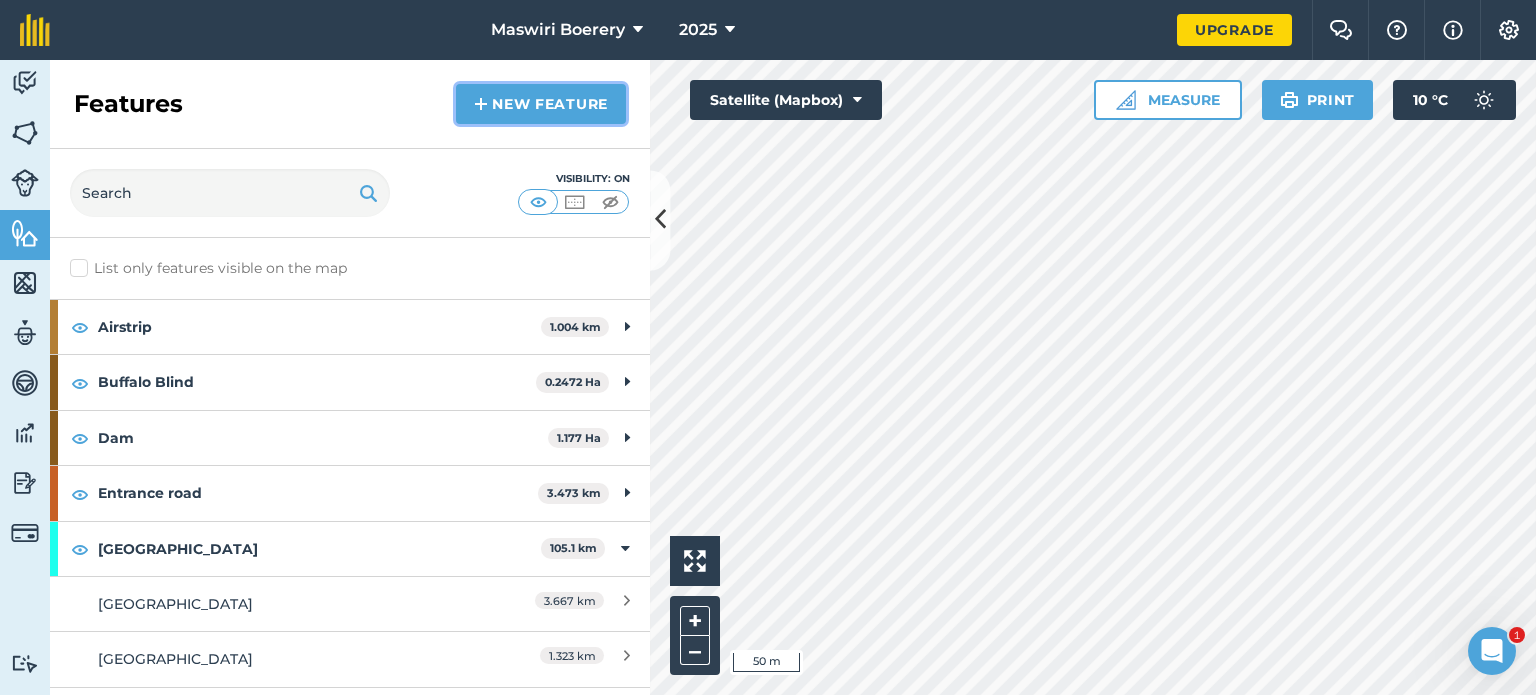 click on "New feature" at bounding box center [541, 104] 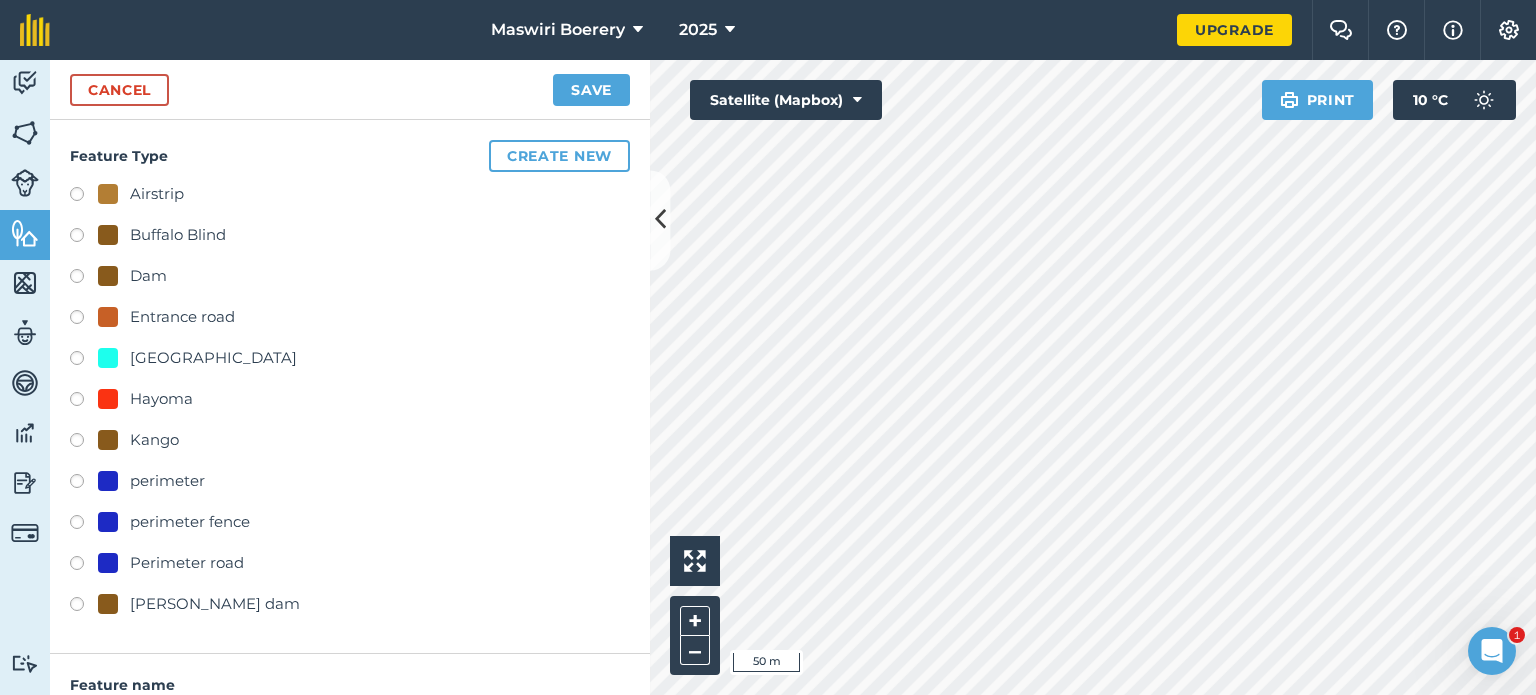 click on "[GEOGRAPHIC_DATA]" at bounding box center (213, 358) 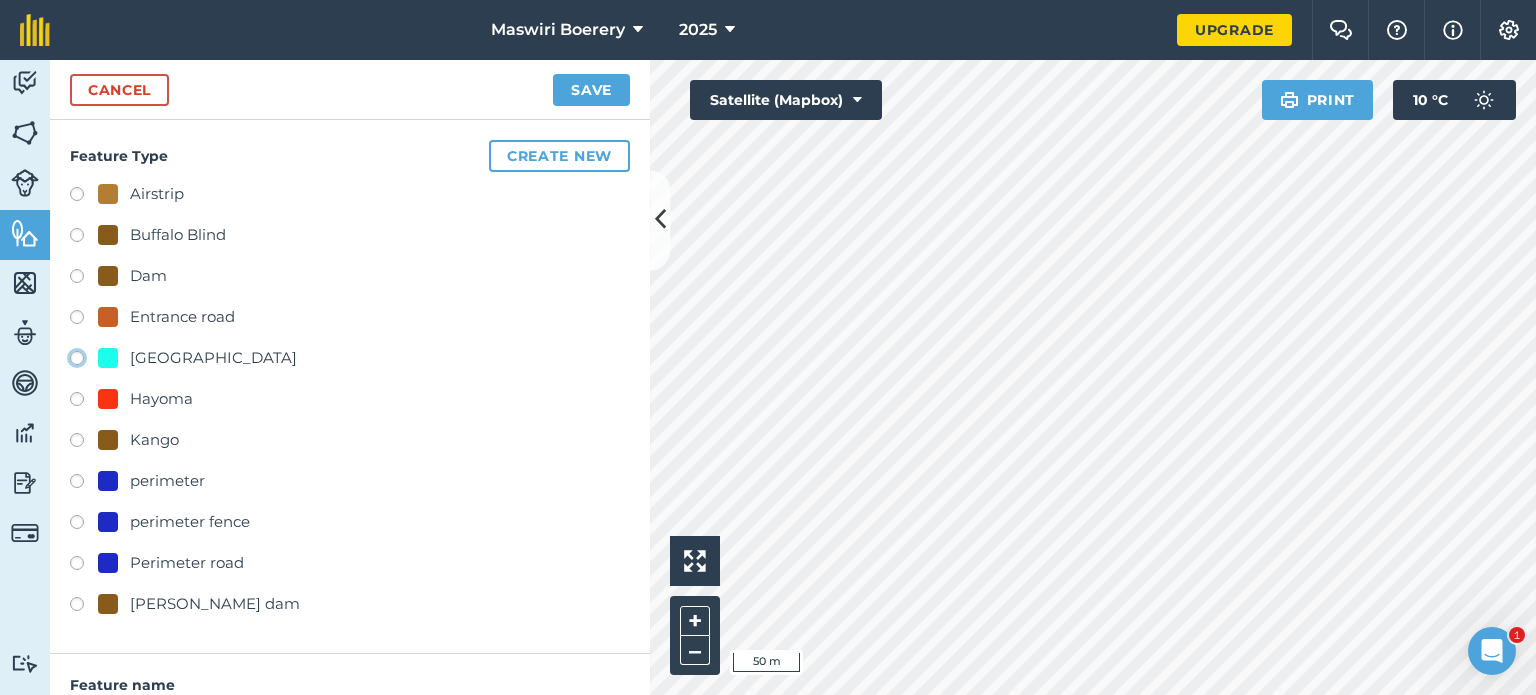 click on "[GEOGRAPHIC_DATA]" at bounding box center (-9923, 357) 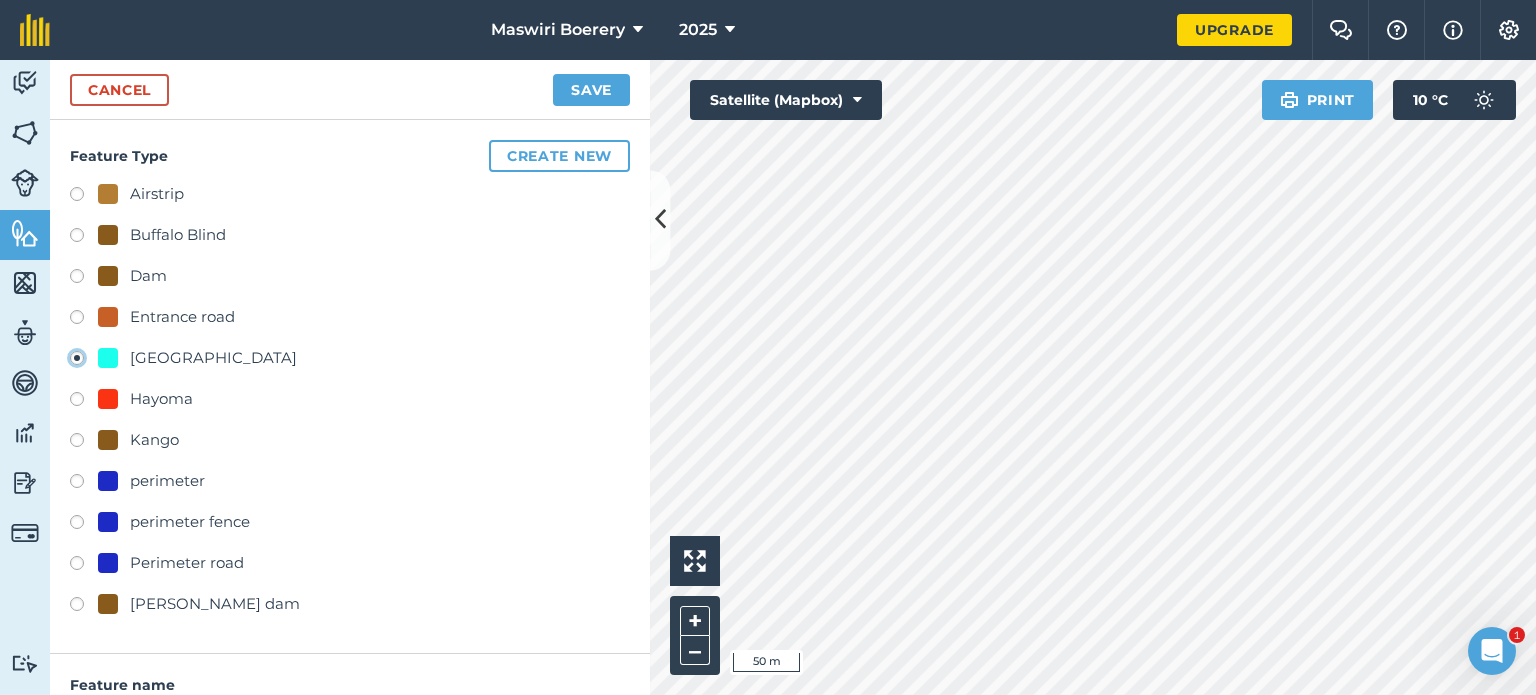 type on "[STREET_ADDRESS]" 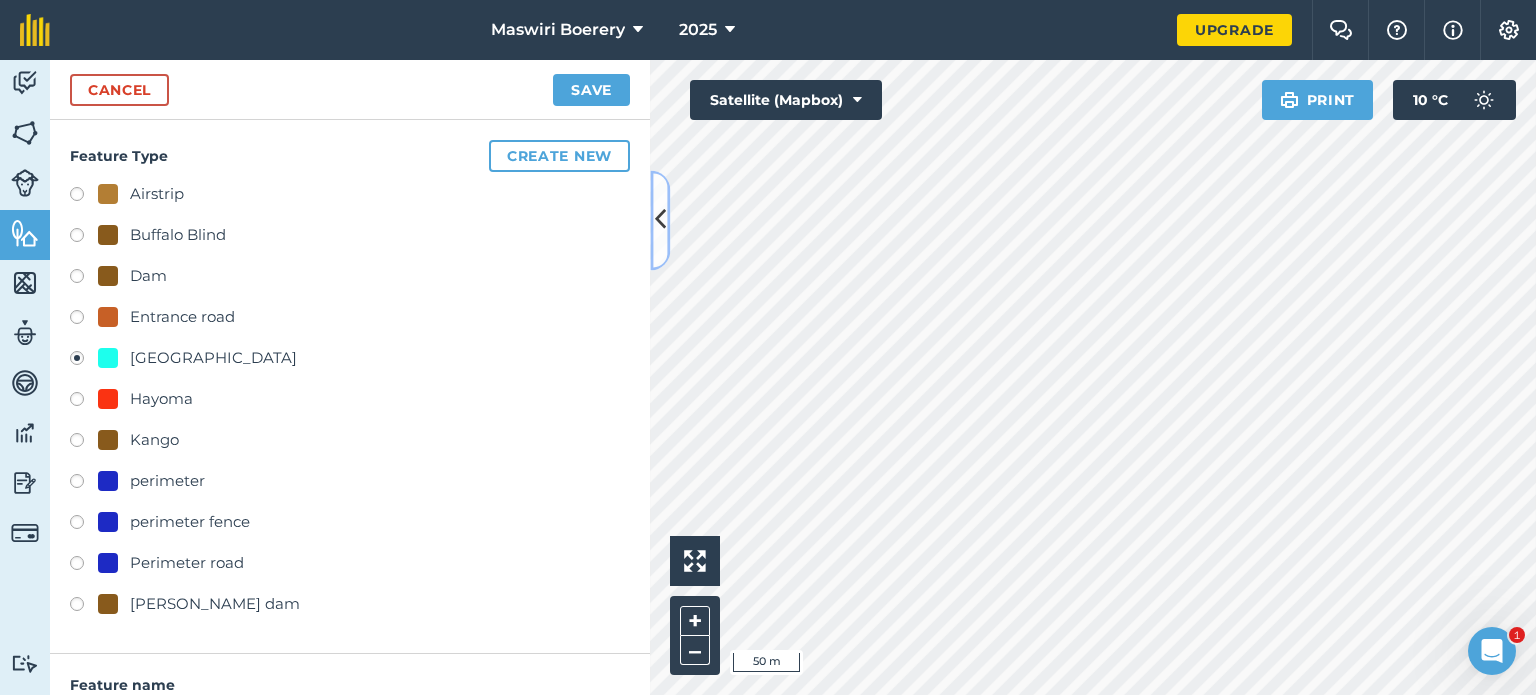 click at bounding box center (660, 220) 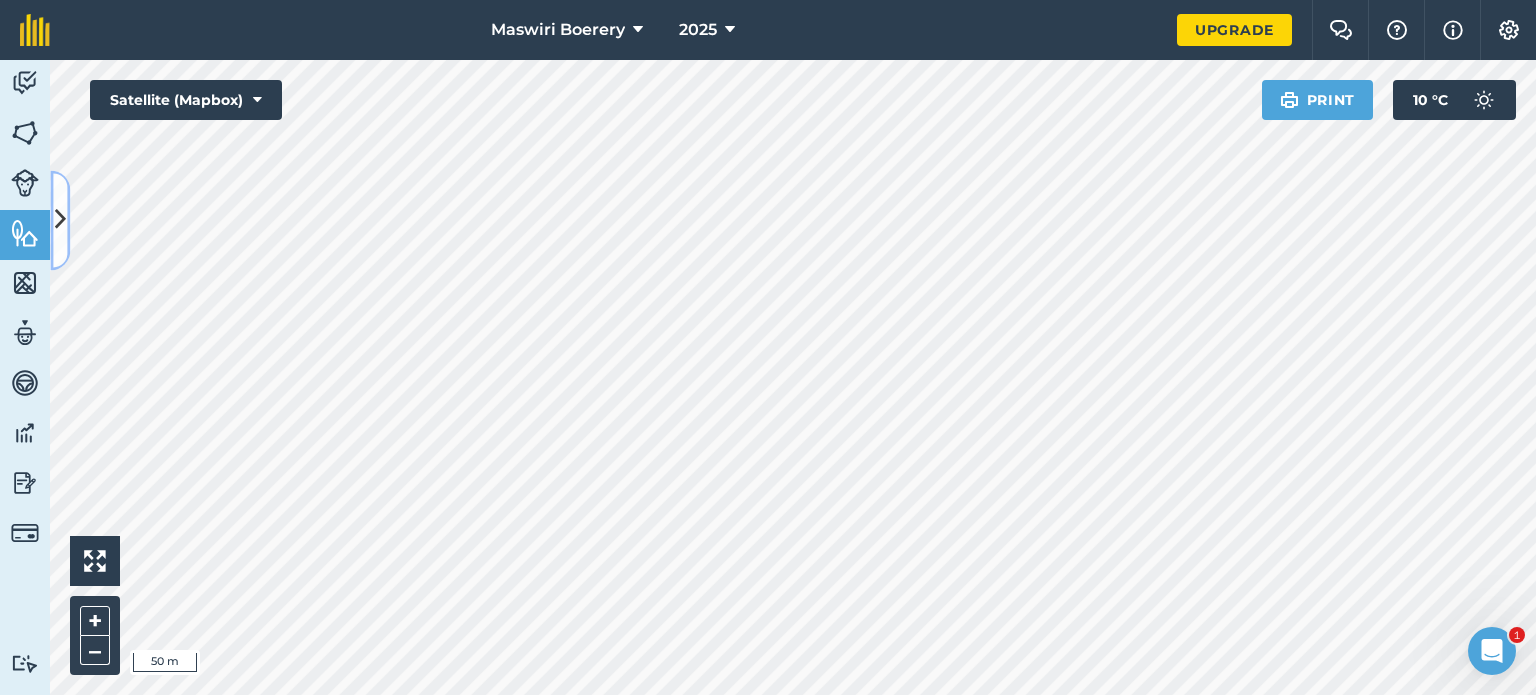 click at bounding box center (60, 220) 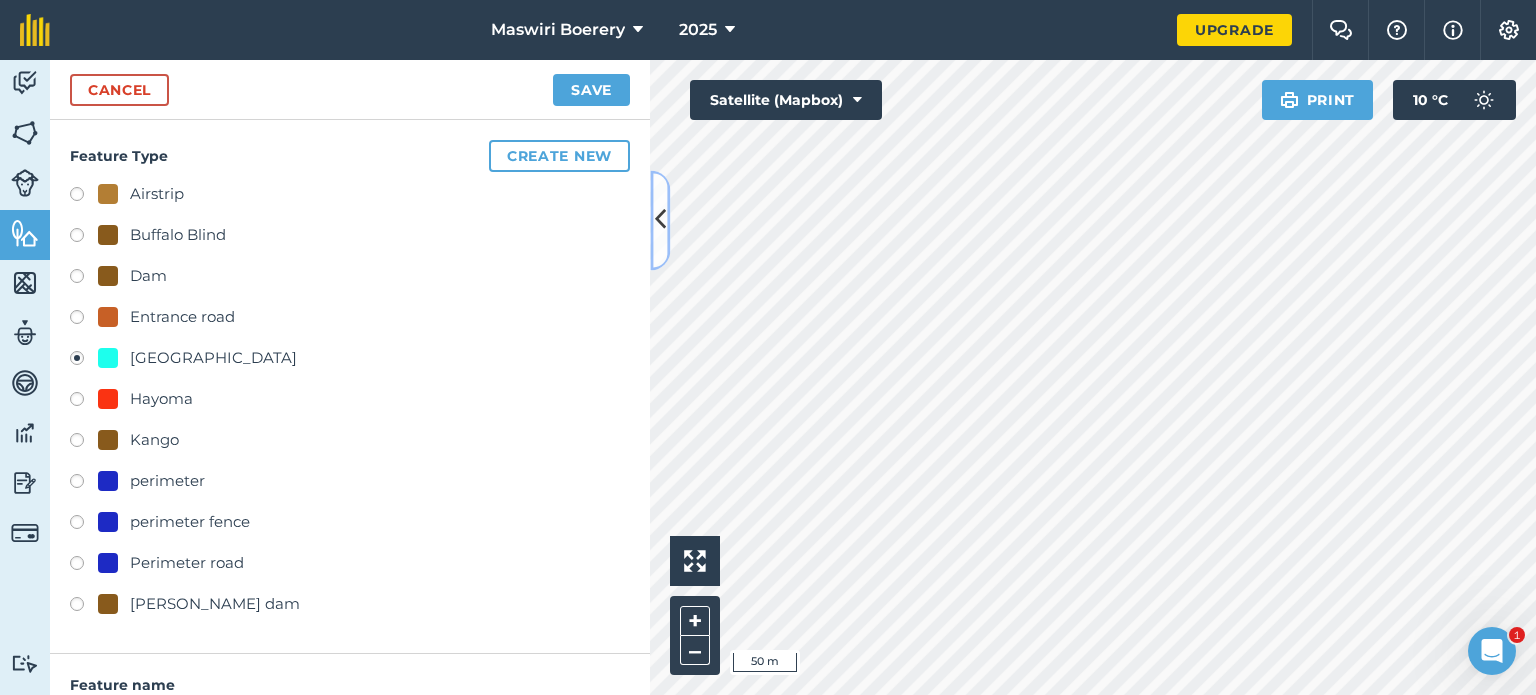 scroll, scrollTop: 260, scrollLeft: 0, axis: vertical 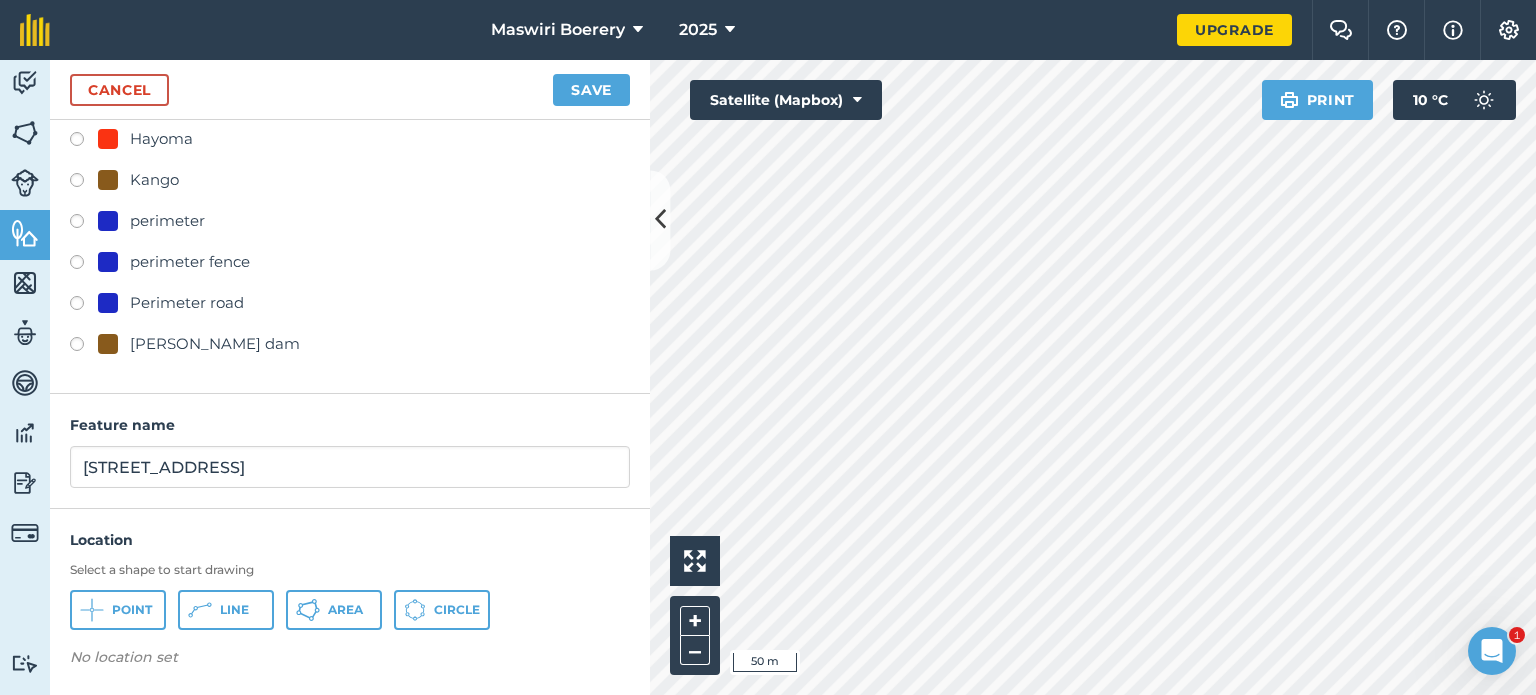click on "No location set" at bounding box center [350, 661] 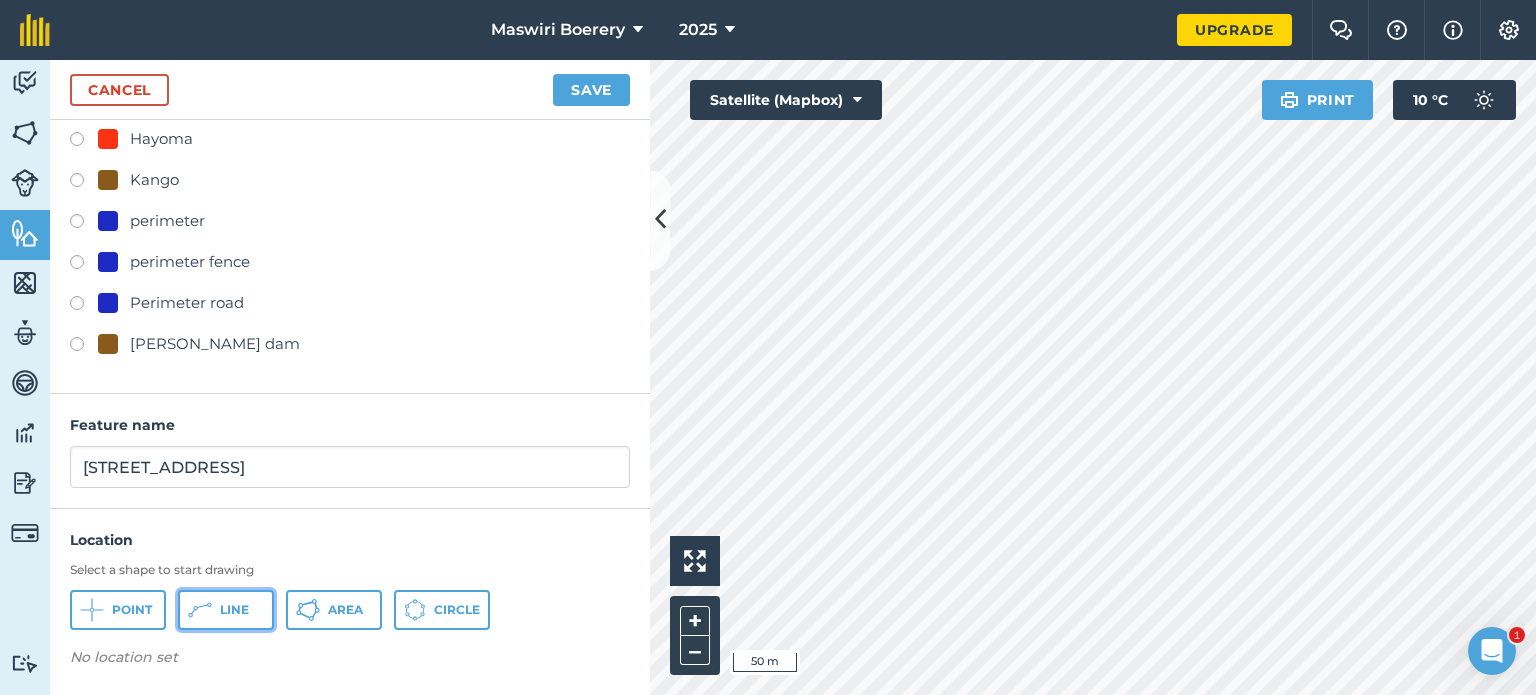 click on "Line" at bounding box center [234, 610] 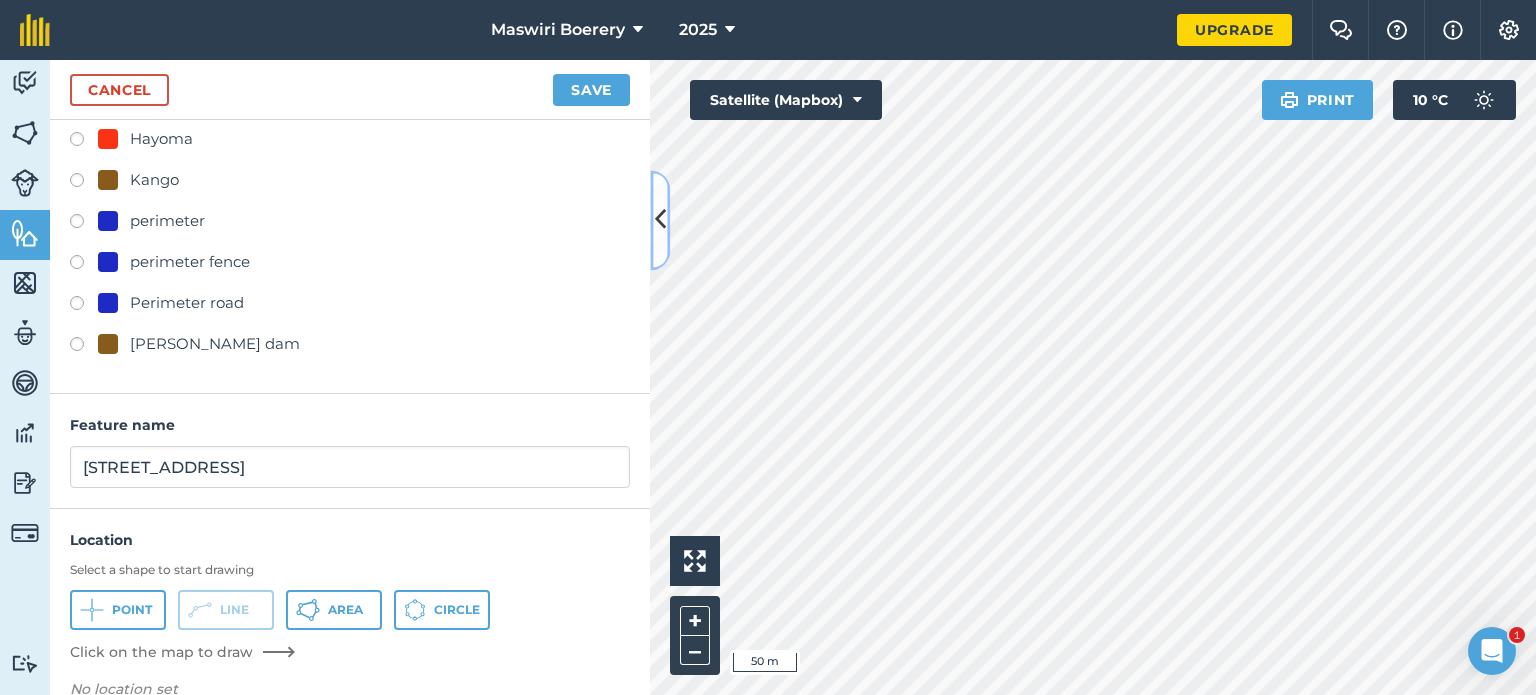 click at bounding box center [660, 220] 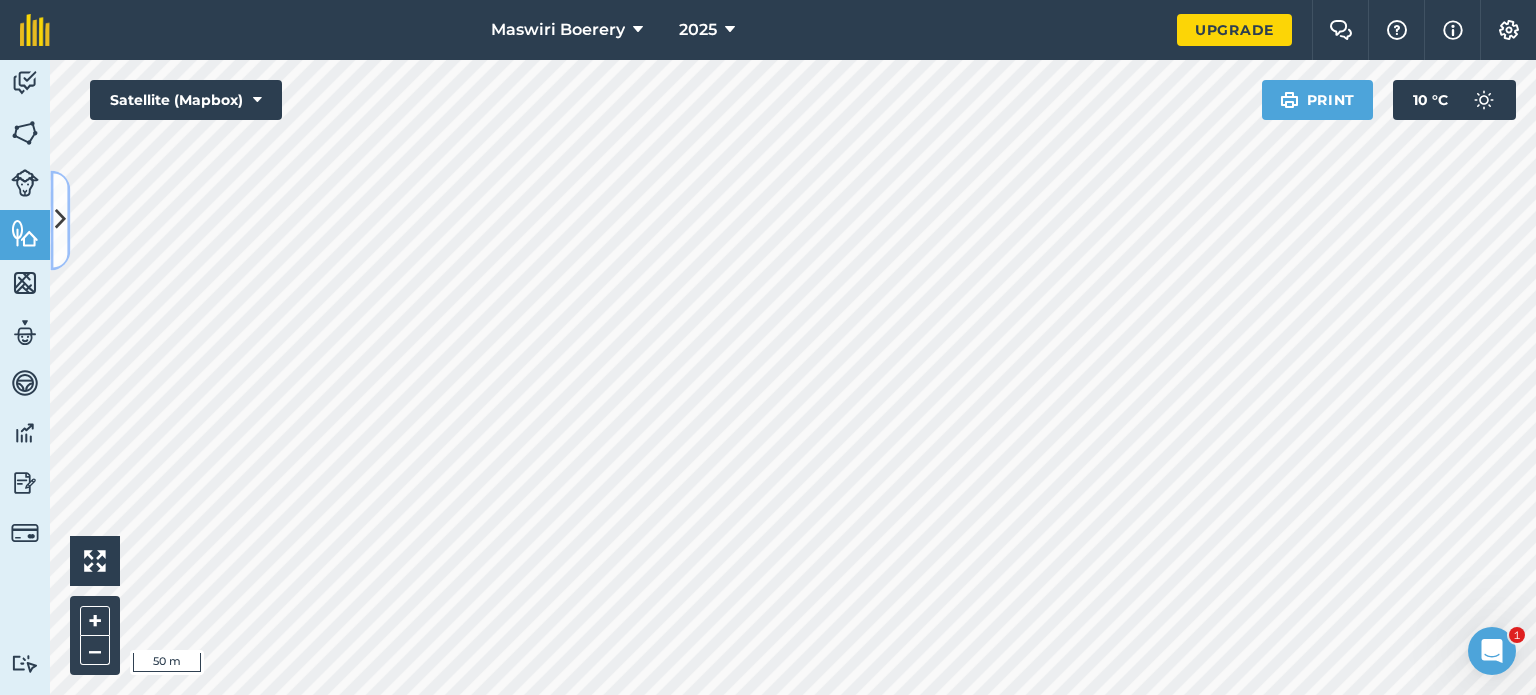 click at bounding box center [60, 220] 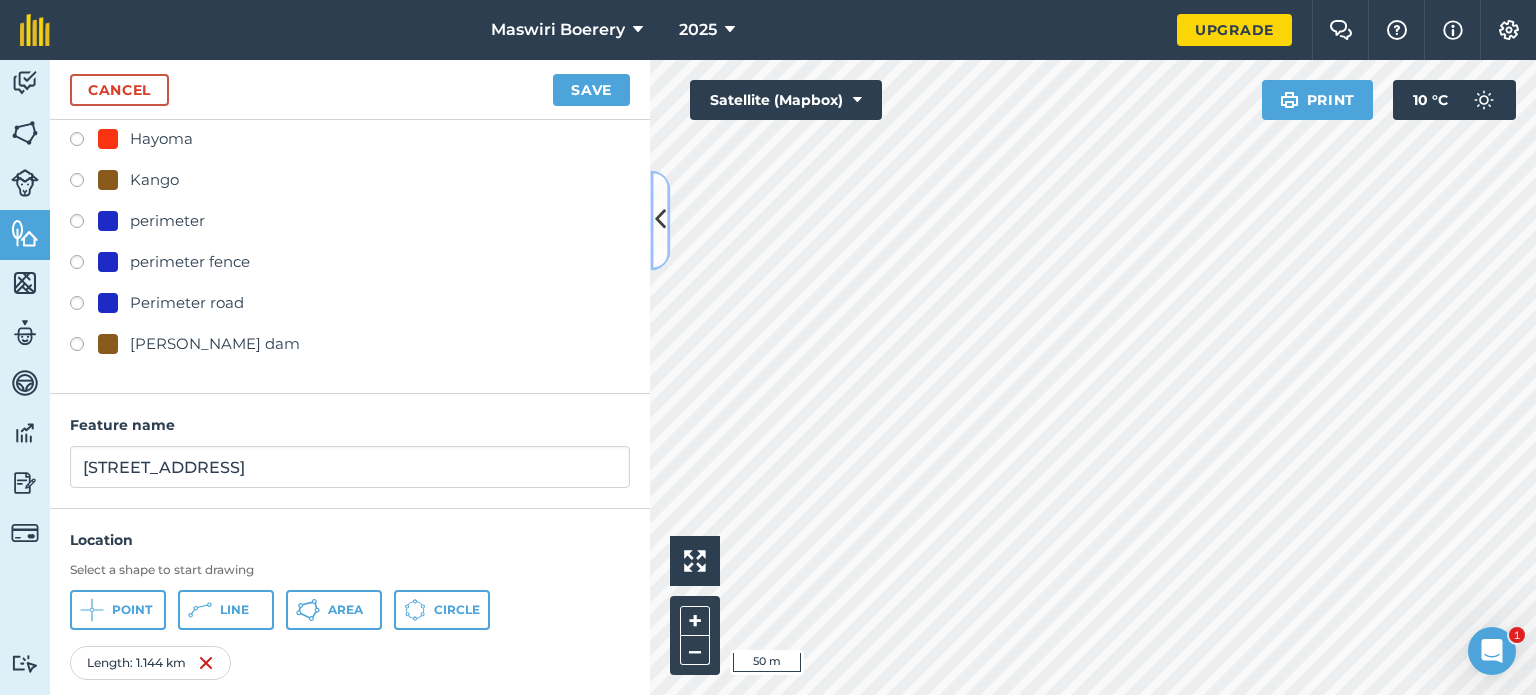 scroll, scrollTop: 312, scrollLeft: 0, axis: vertical 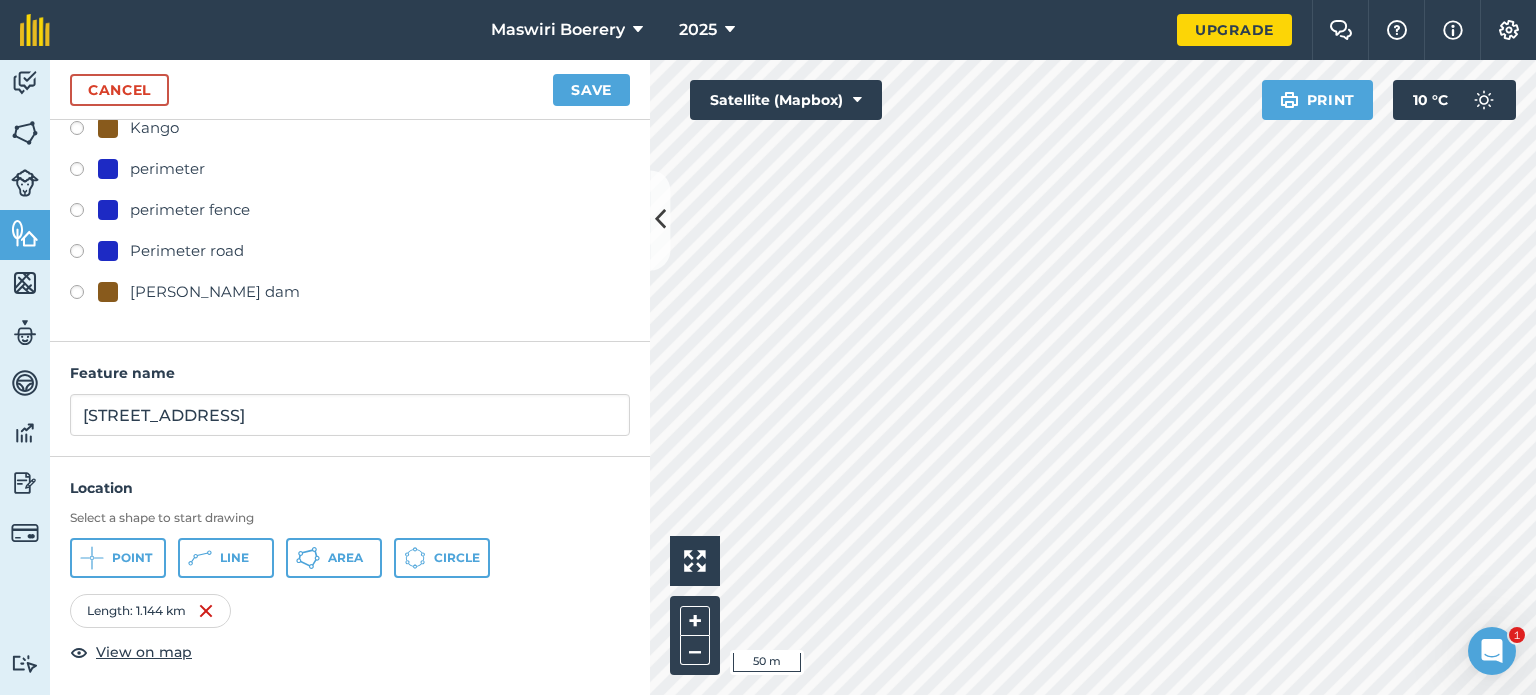 drag, startPoint x: 589, startPoint y: 66, endPoint x: 585, endPoint y: 91, distance: 25.317978 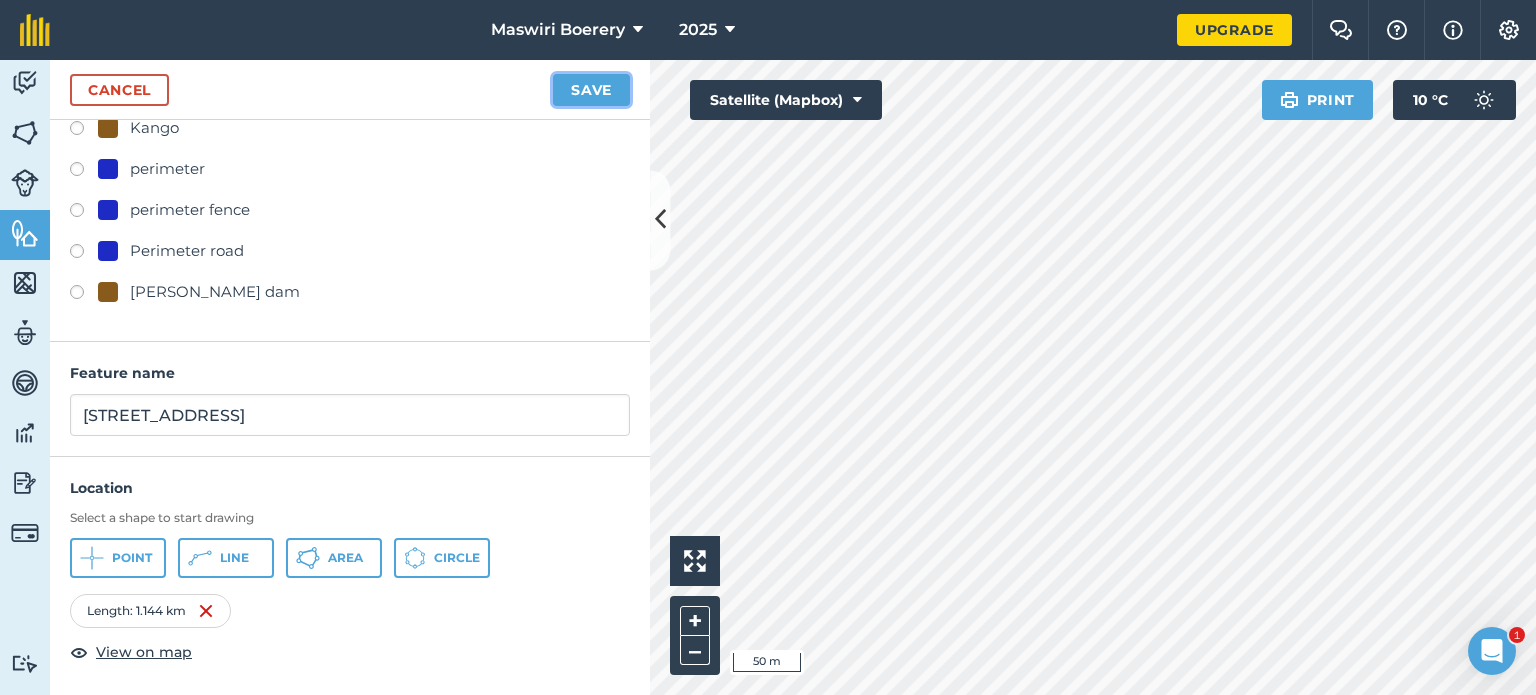 click on "Save" at bounding box center [591, 90] 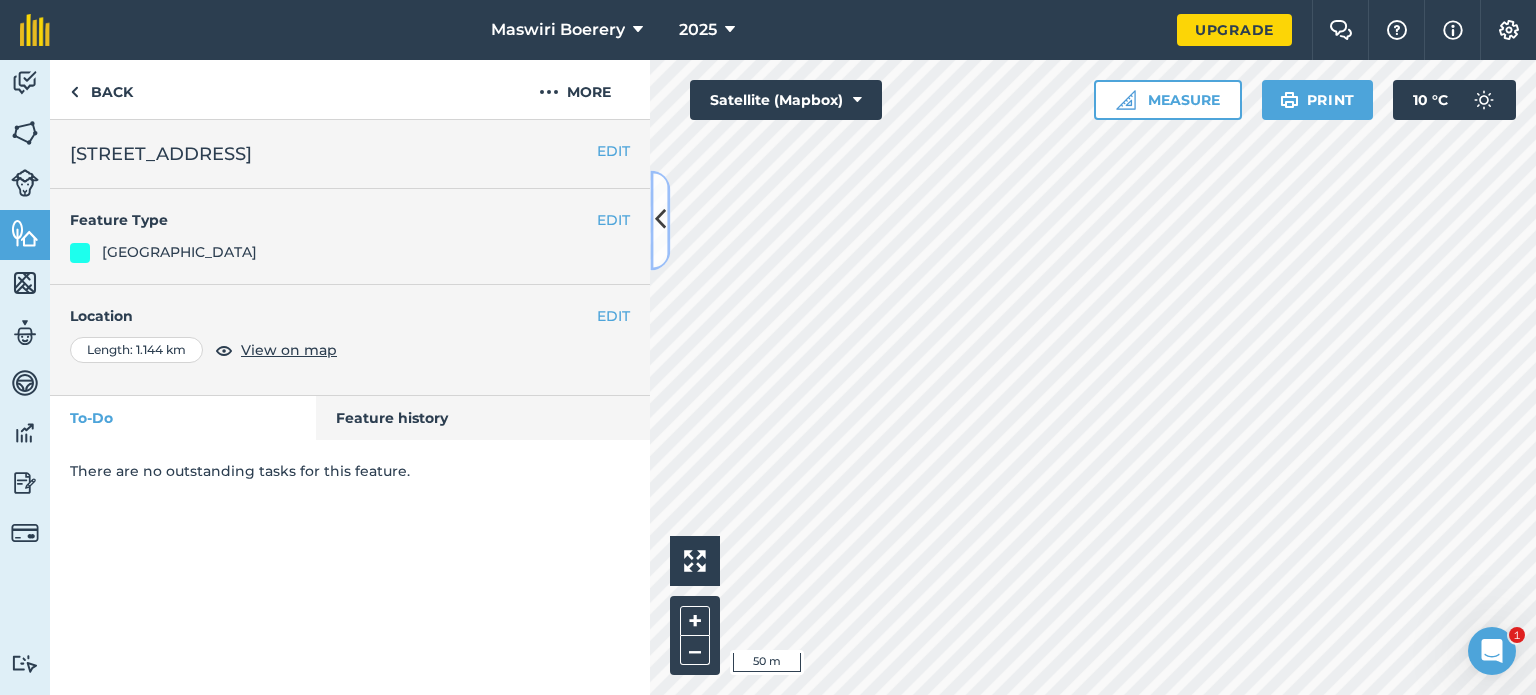 click at bounding box center (660, 220) 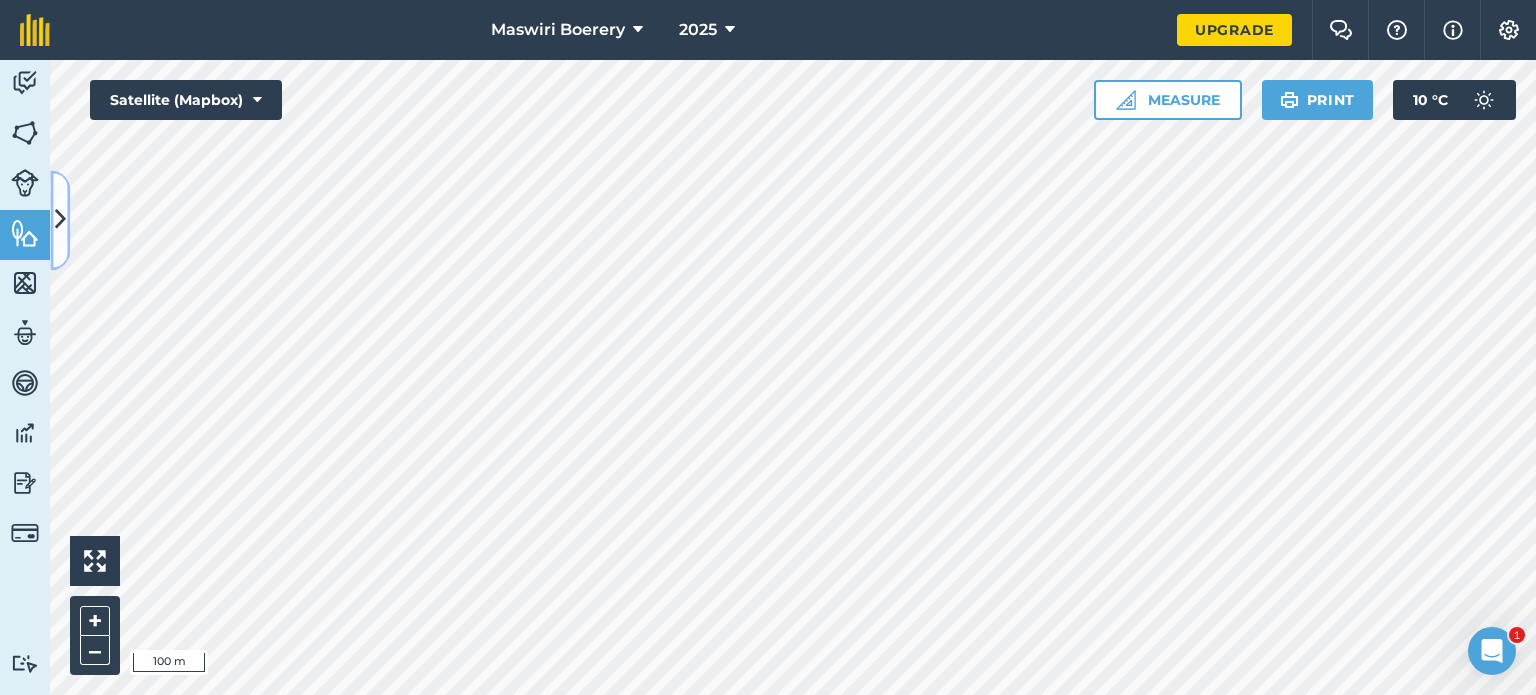 click at bounding box center [60, 220] 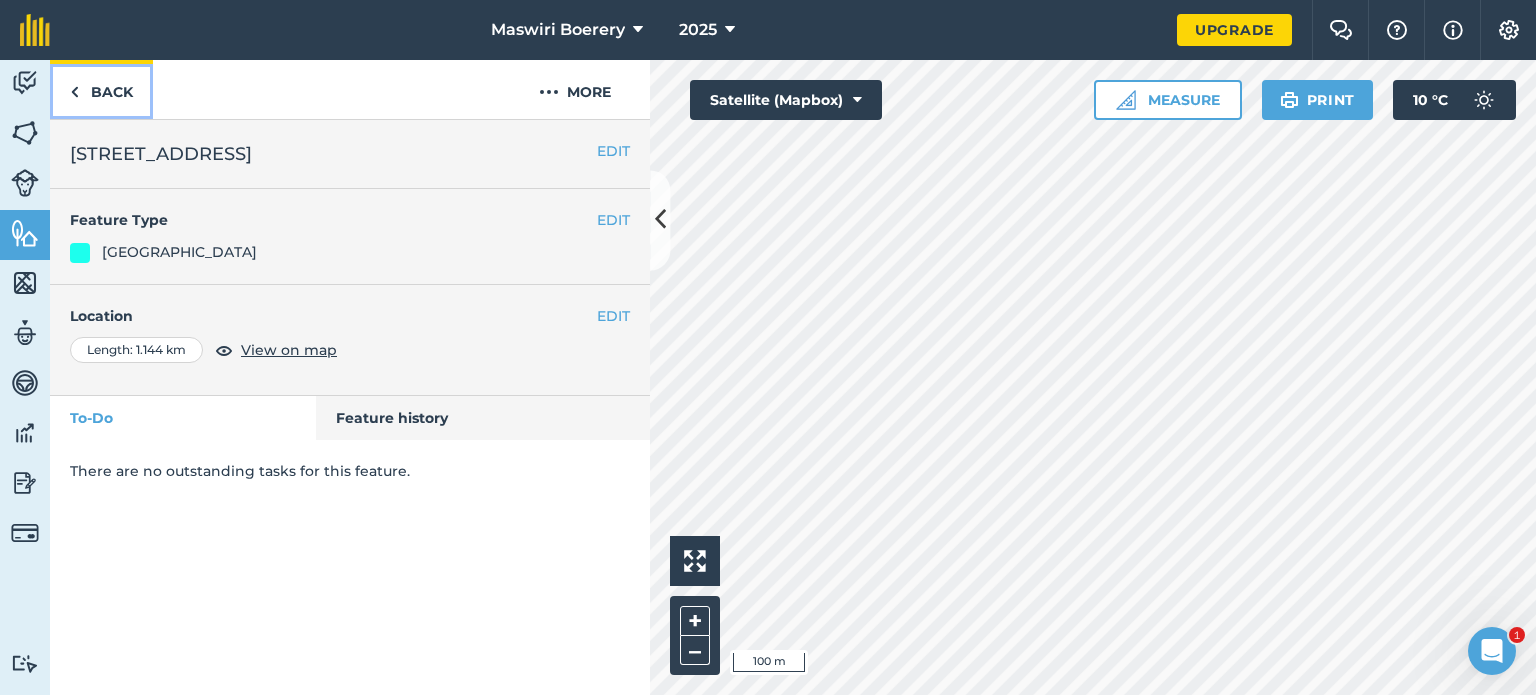 click on "Back" at bounding box center [101, 89] 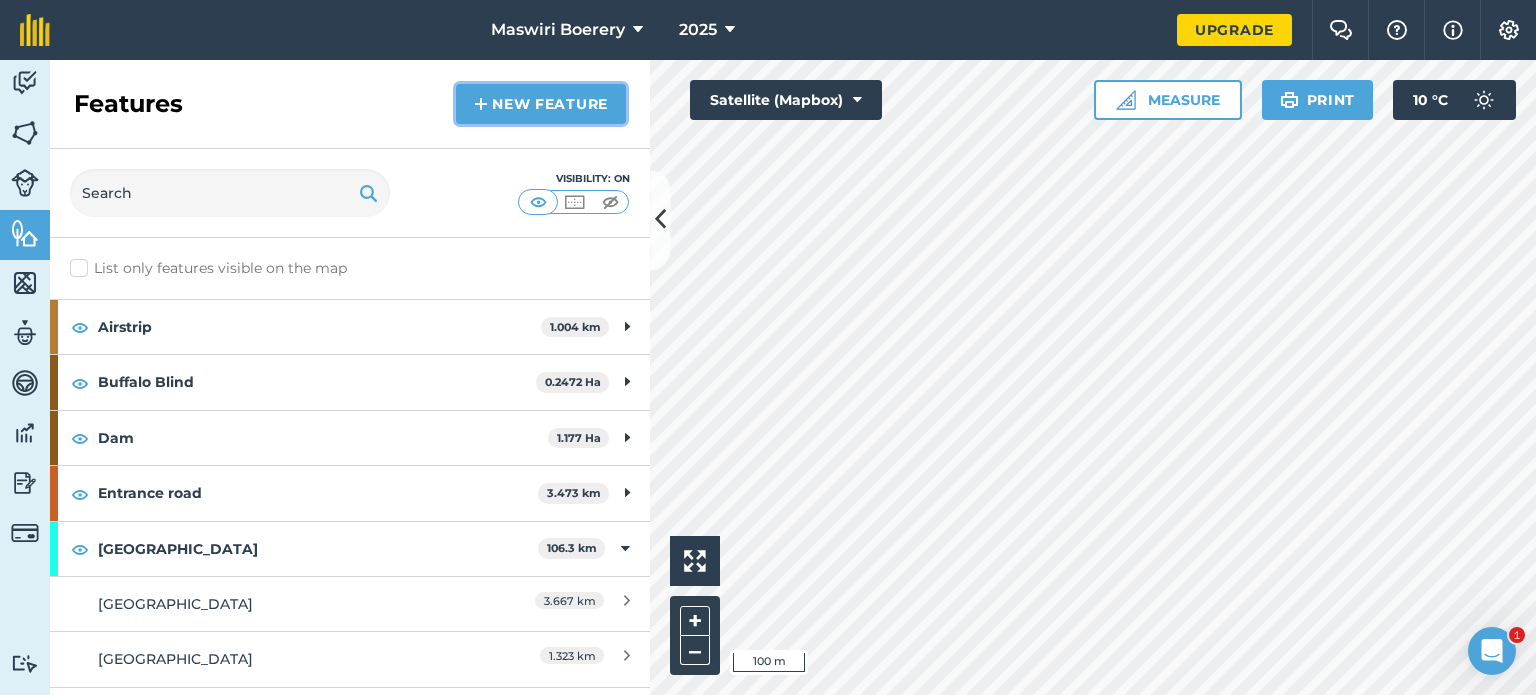 click on "New feature" at bounding box center (541, 104) 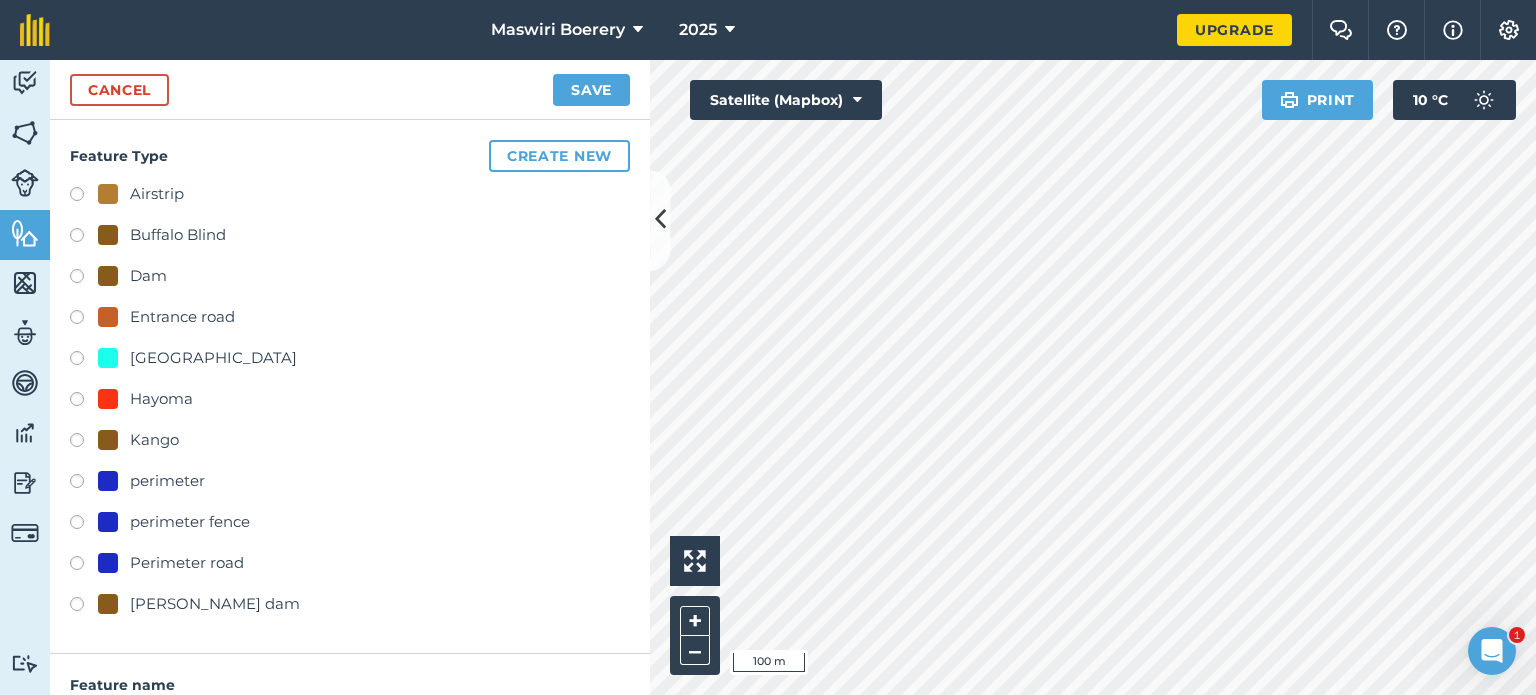 click on "[GEOGRAPHIC_DATA]" at bounding box center [213, 358] 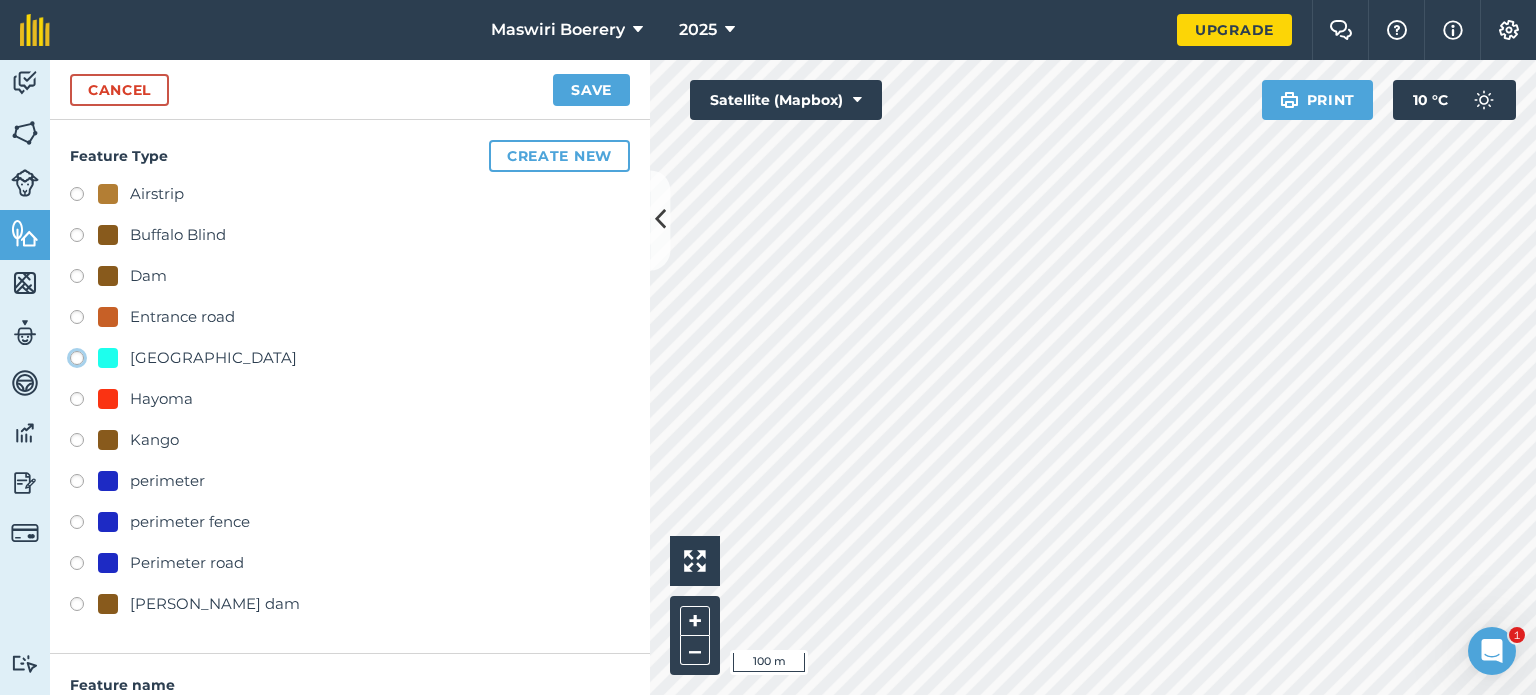 click on "[GEOGRAPHIC_DATA]" at bounding box center (-9923, 357) 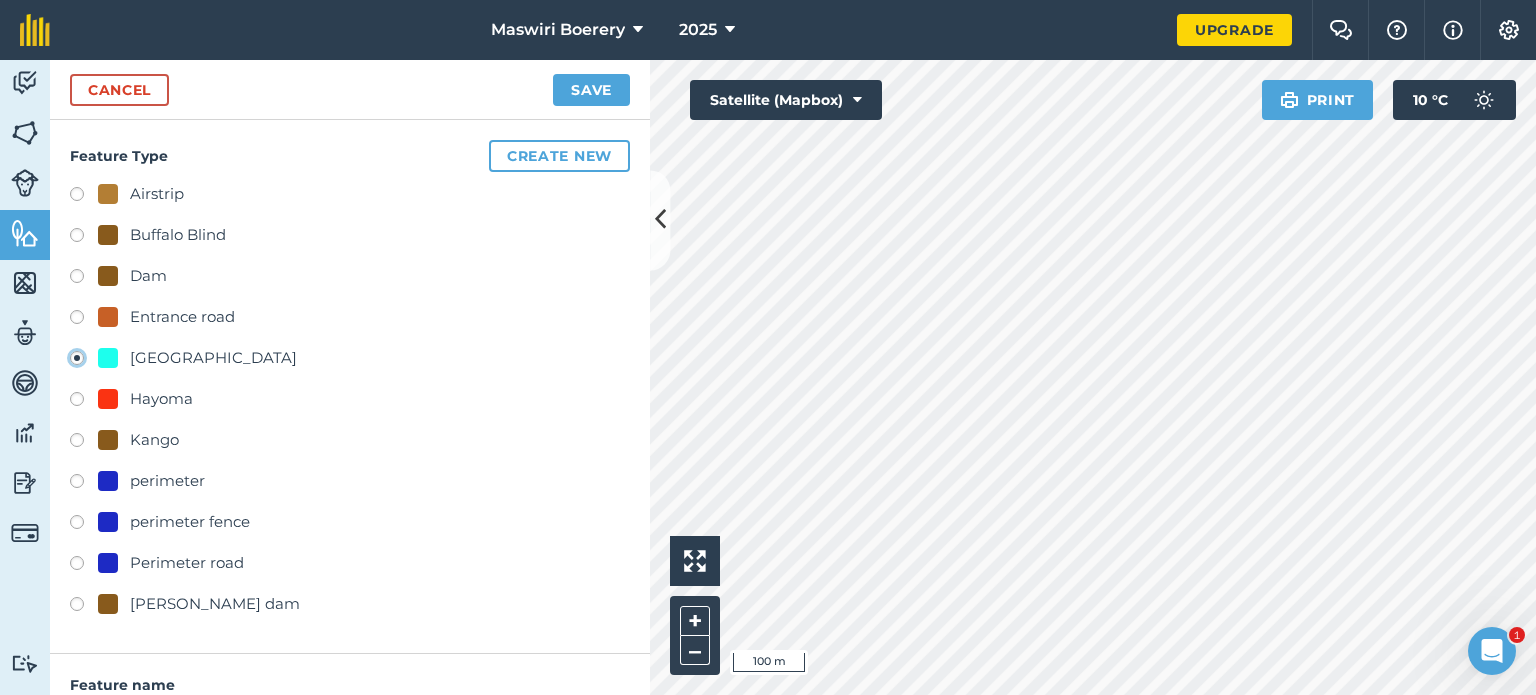 type on "[STREET_ADDRESS]" 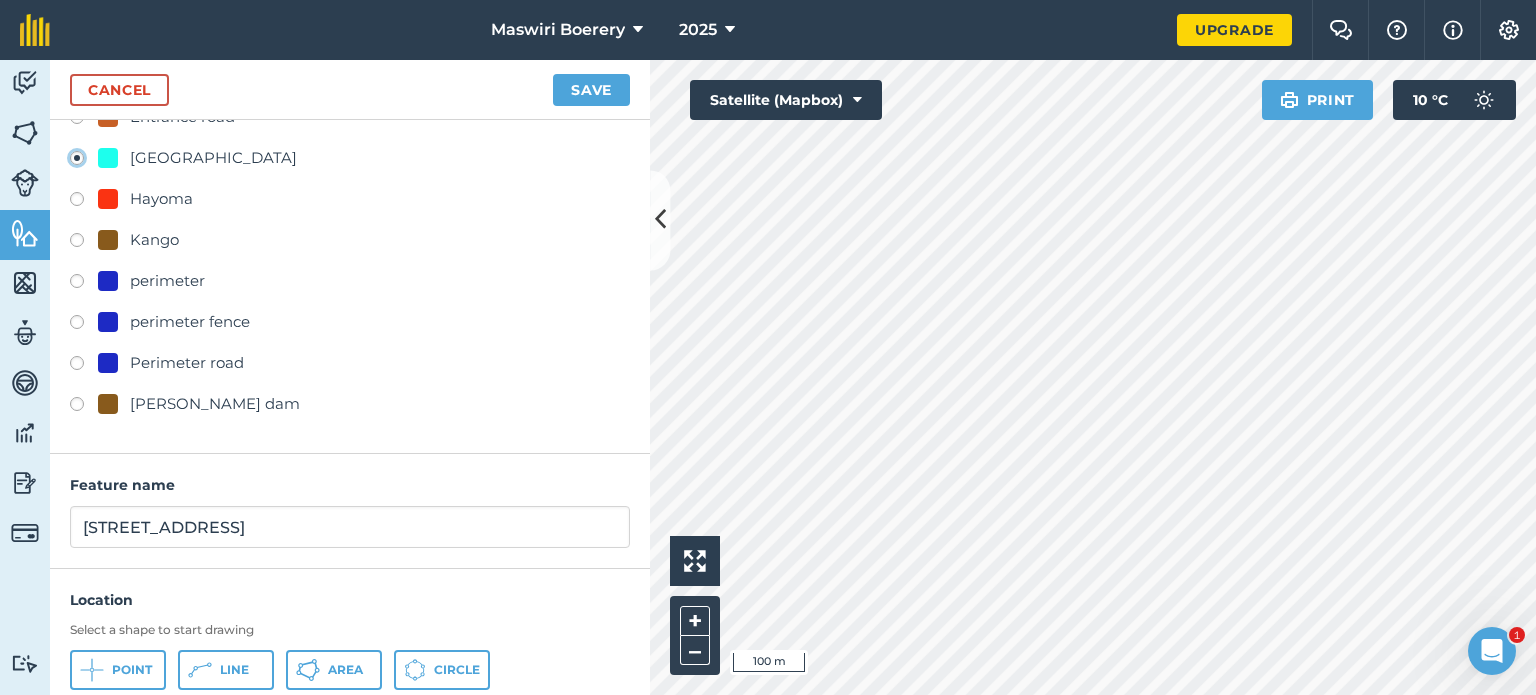 scroll, scrollTop: 260, scrollLeft: 0, axis: vertical 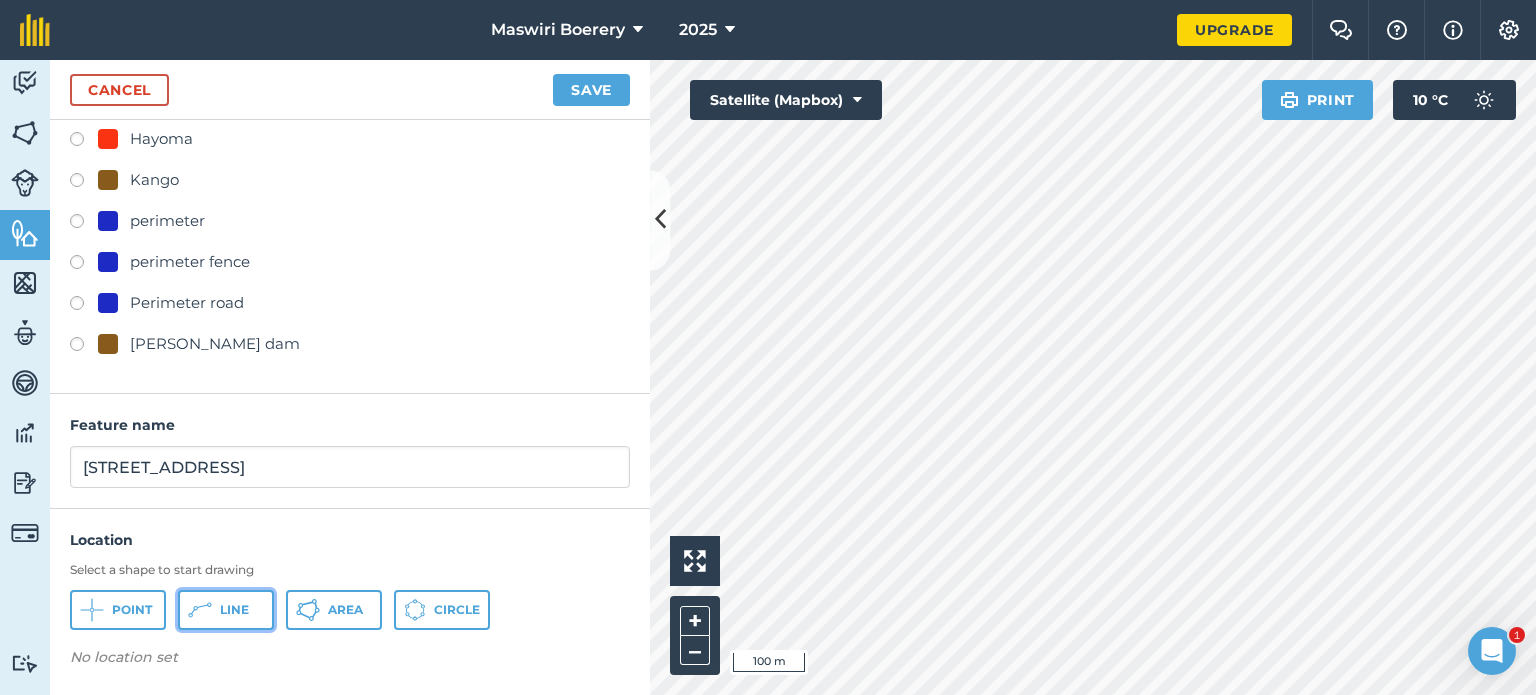 click on "Line" at bounding box center [226, 610] 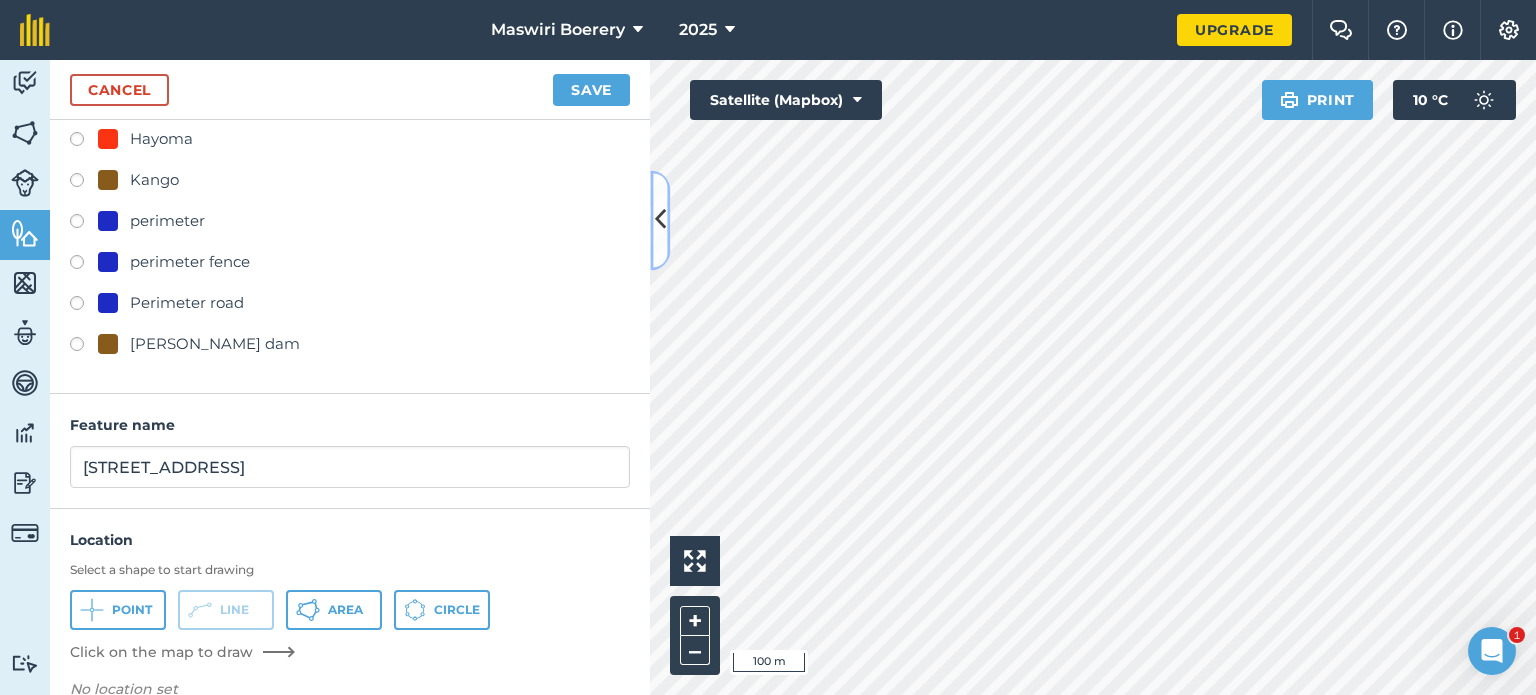 click at bounding box center [660, 220] 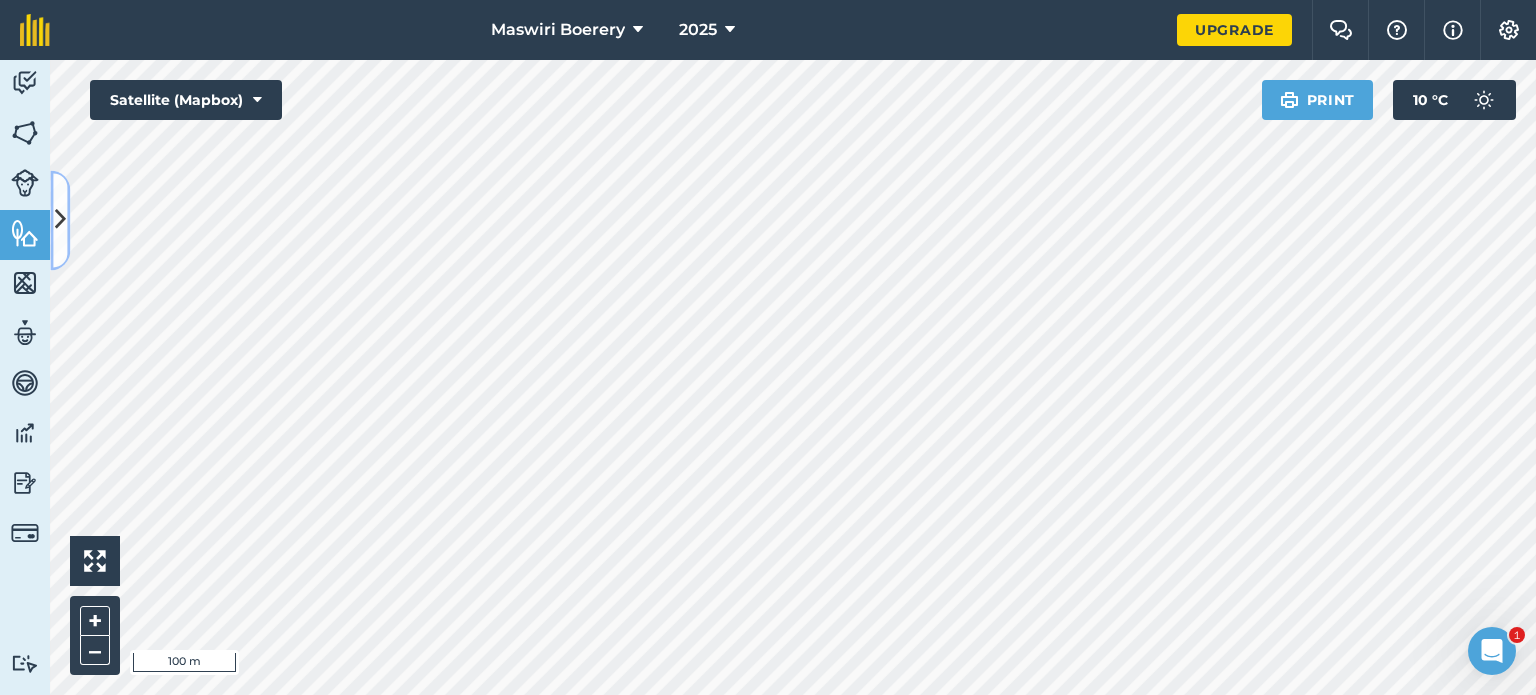 click at bounding box center [60, 220] 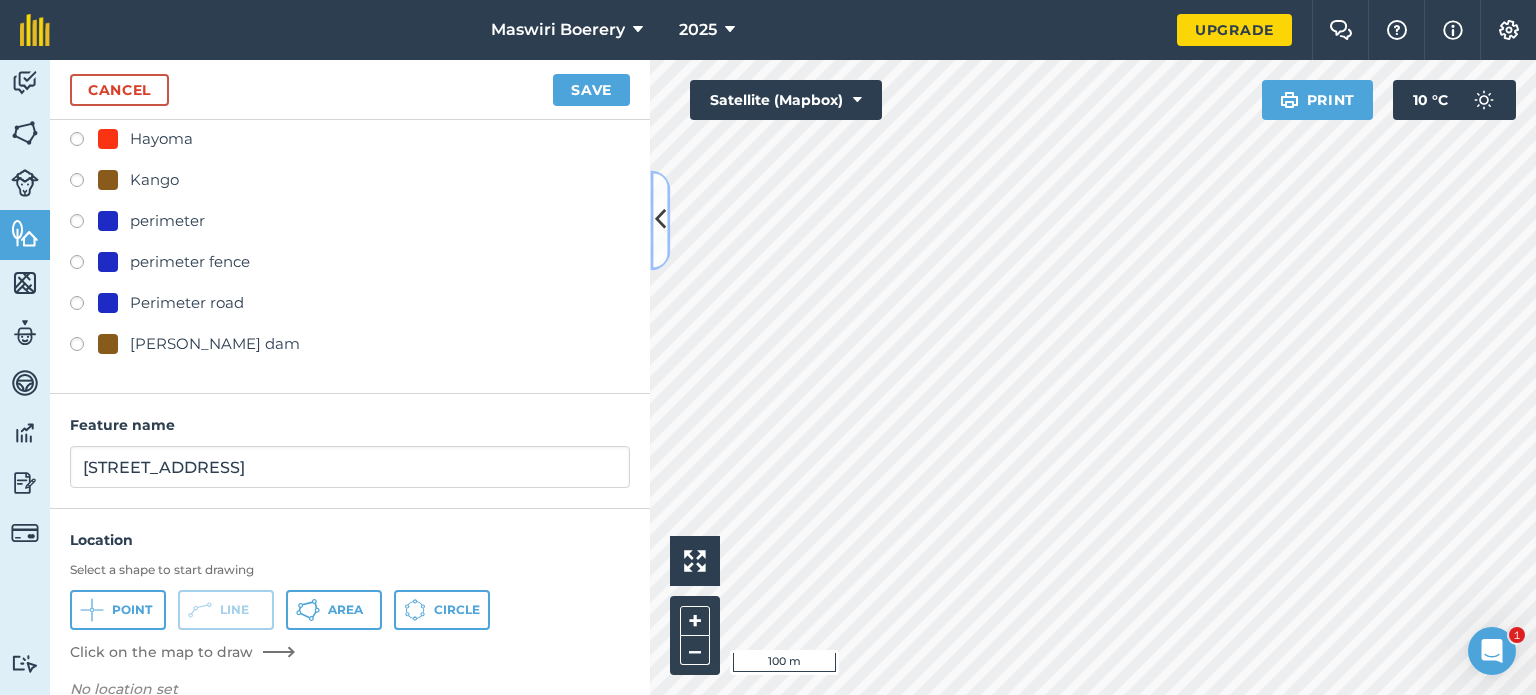 scroll, scrollTop: 292, scrollLeft: 0, axis: vertical 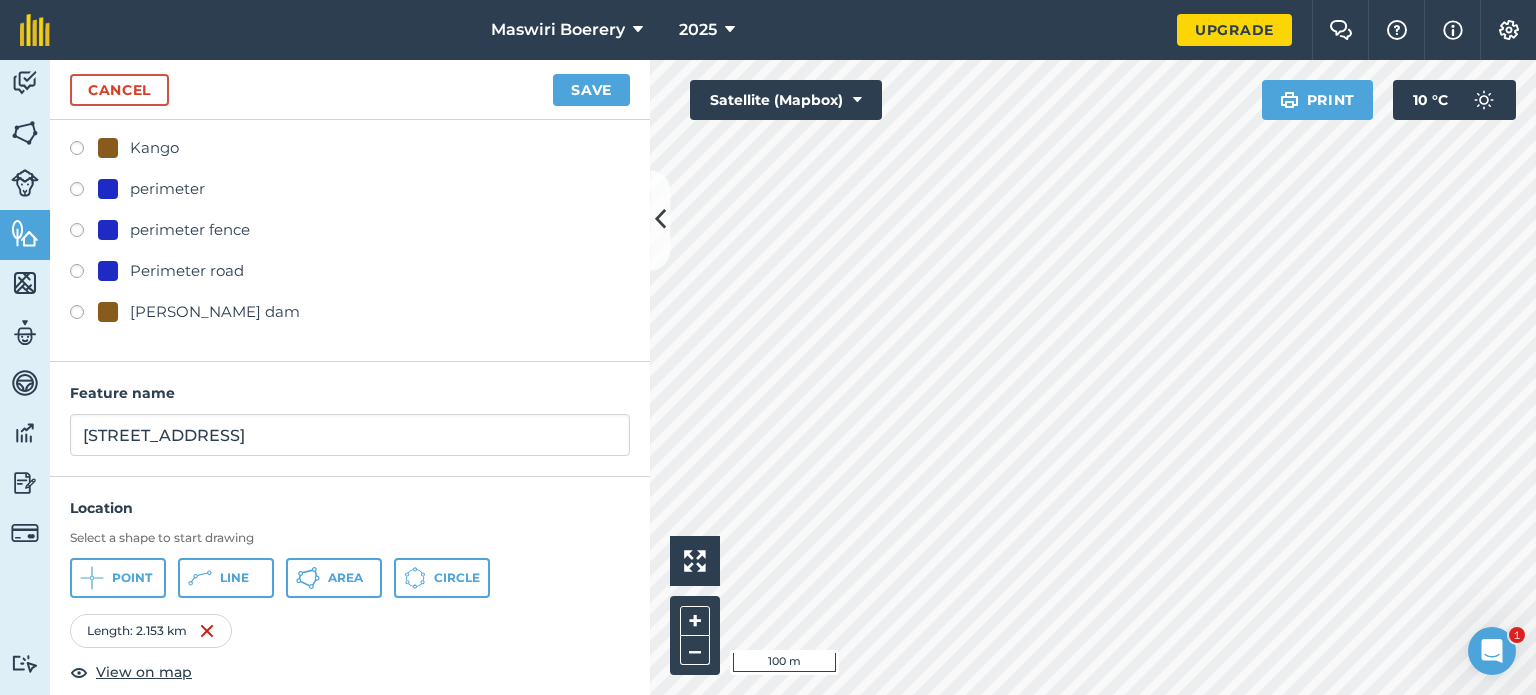 click on "Location" at bounding box center (350, 508) 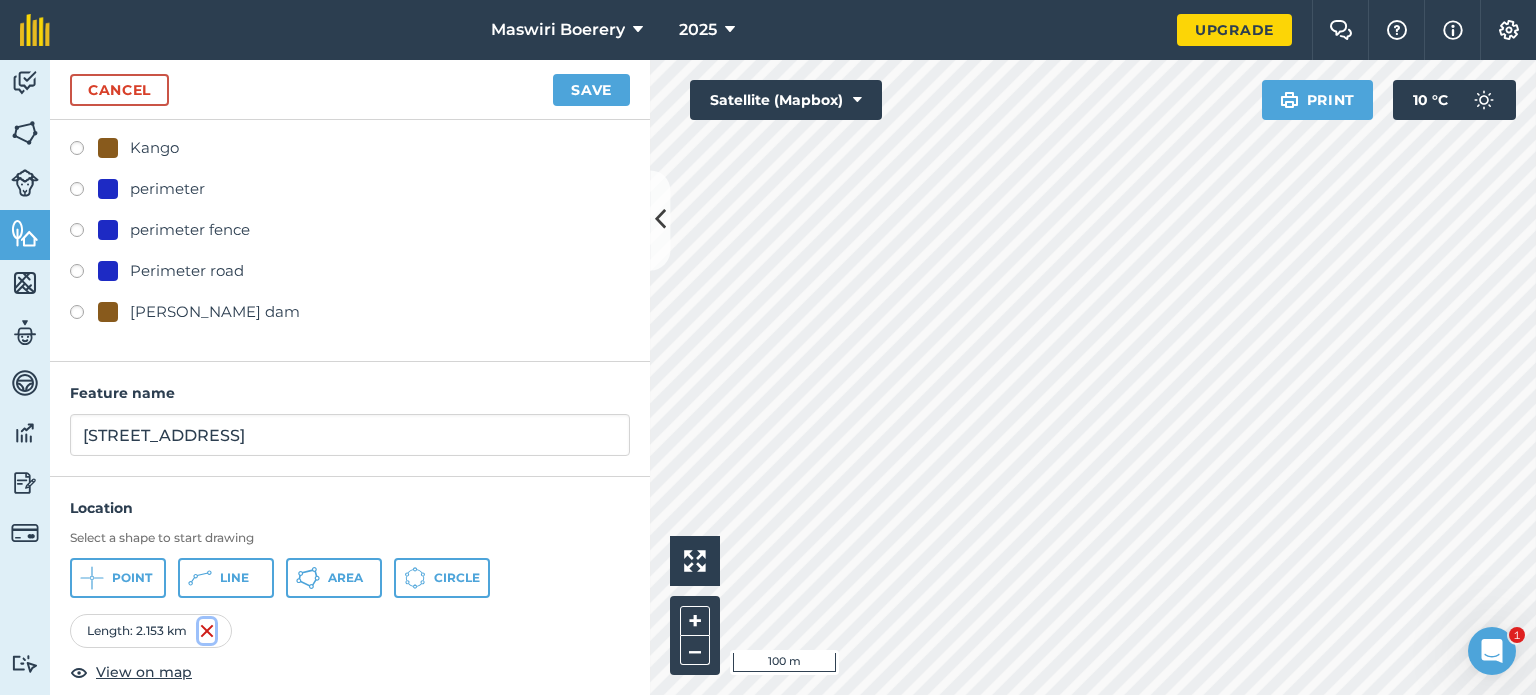 click at bounding box center (207, 631) 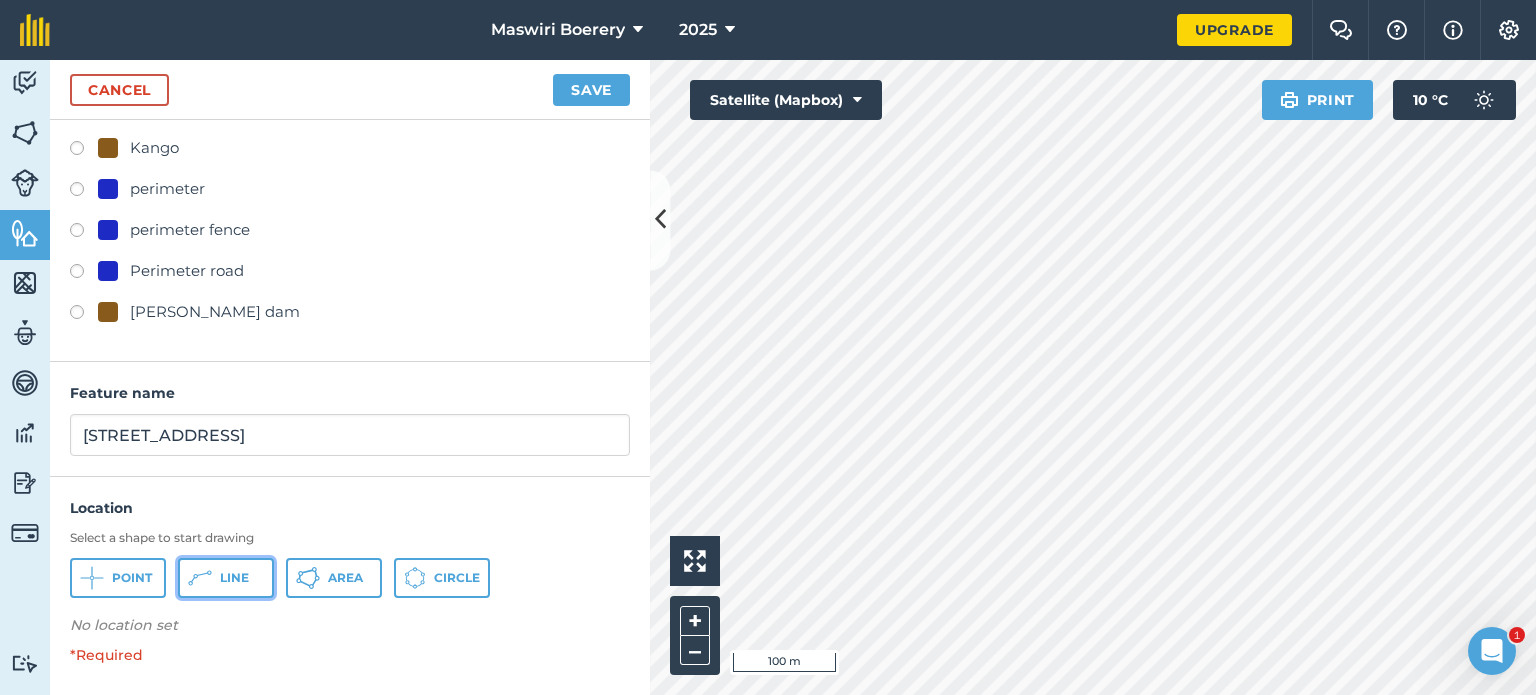 click on "Line" at bounding box center [234, 578] 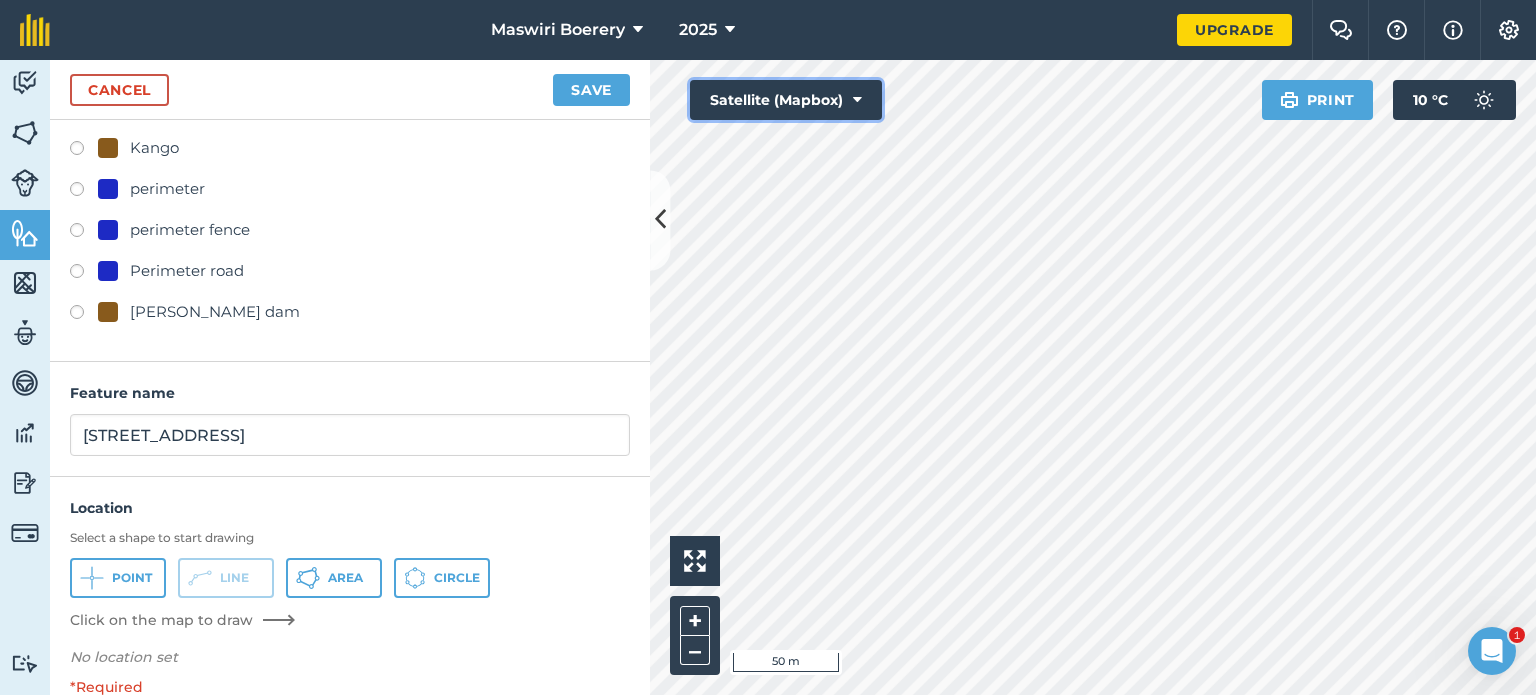 click on "Satellite (Mapbox)" at bounding box center (786, 100) 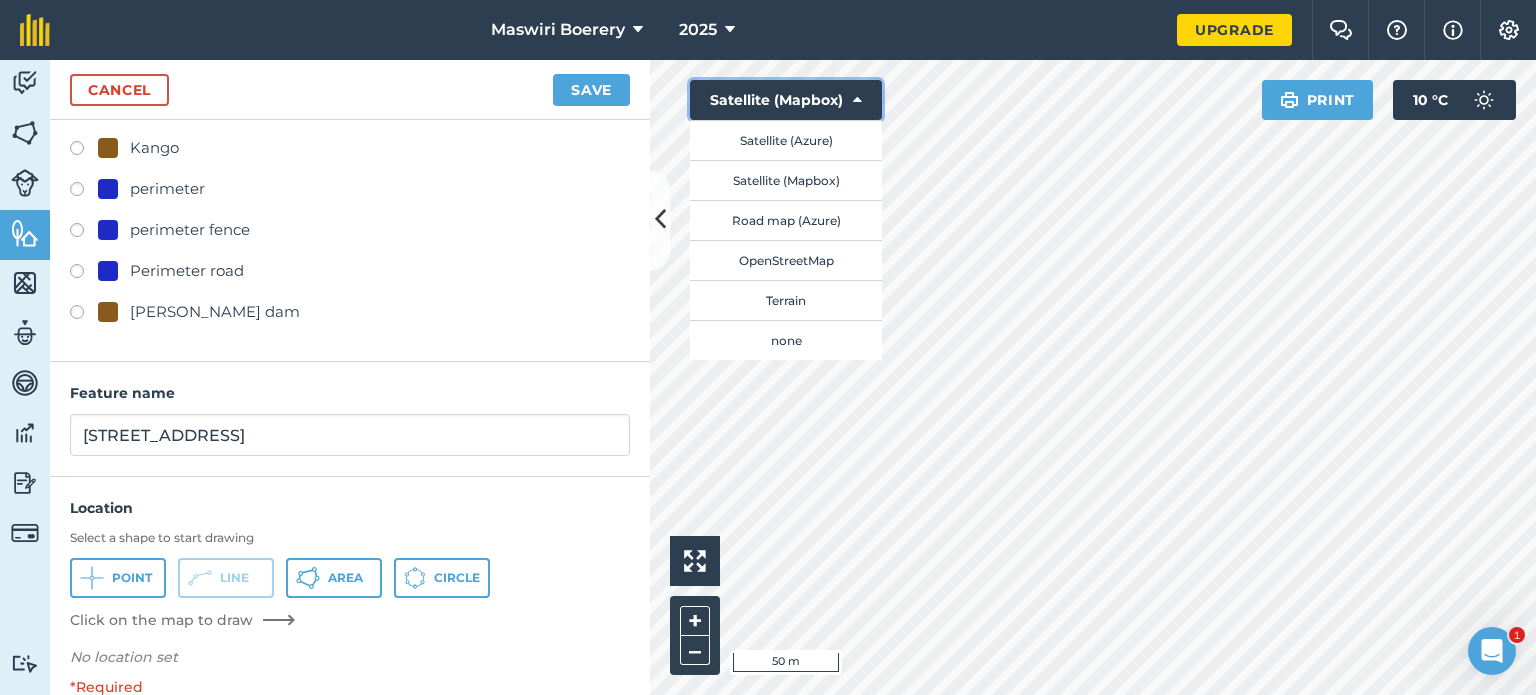 click on "Satellite (Mapbox)" at bounding box center (786, 100) 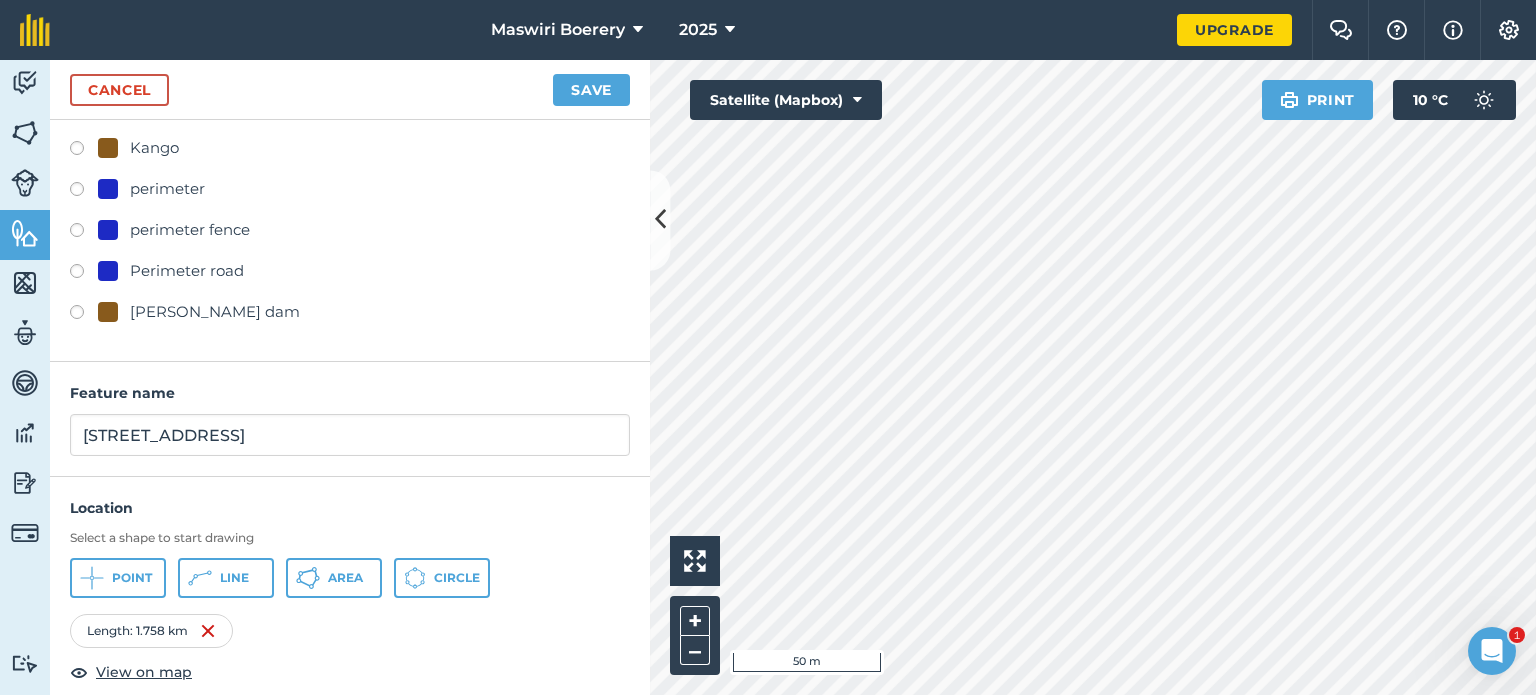 scroll, scrollTop: 312, scrollLeft: 0, axis: vertical 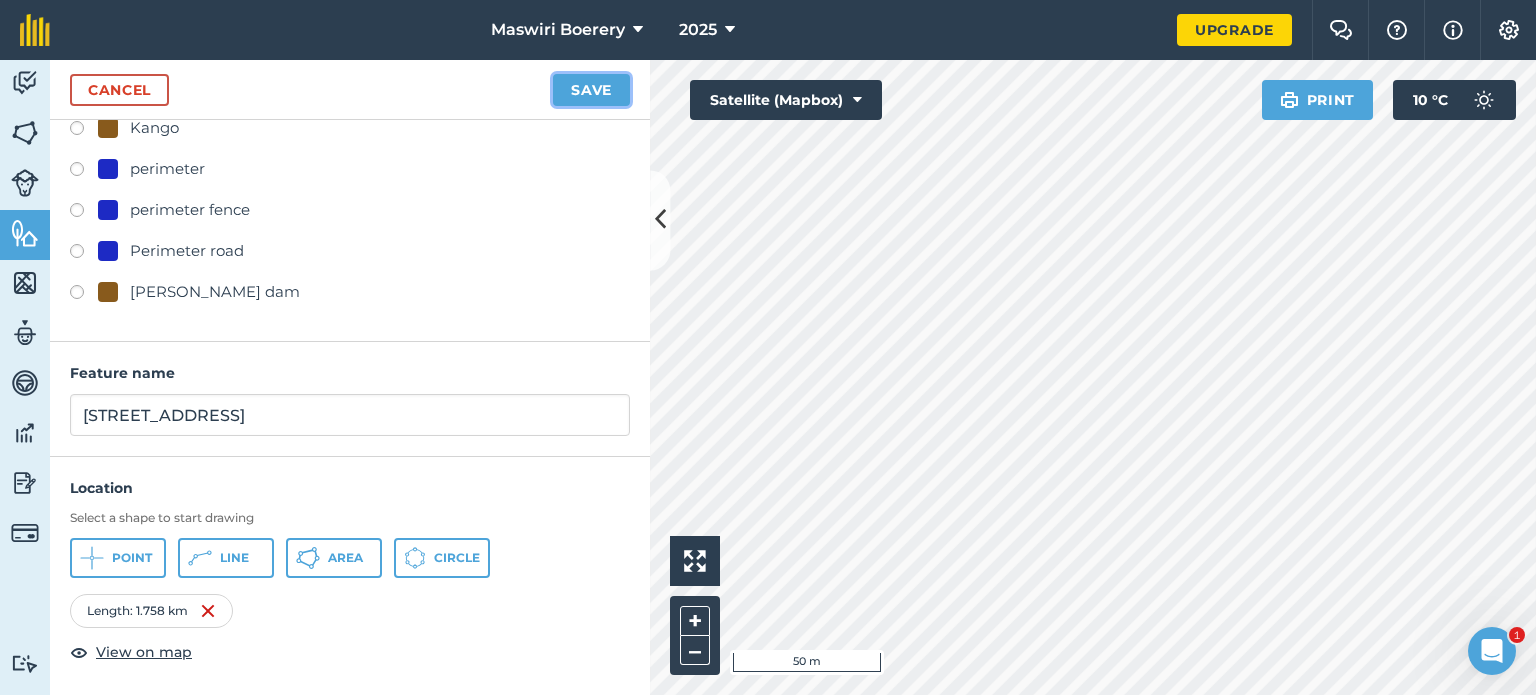 click on "Save" at bounding box center (591, 90) 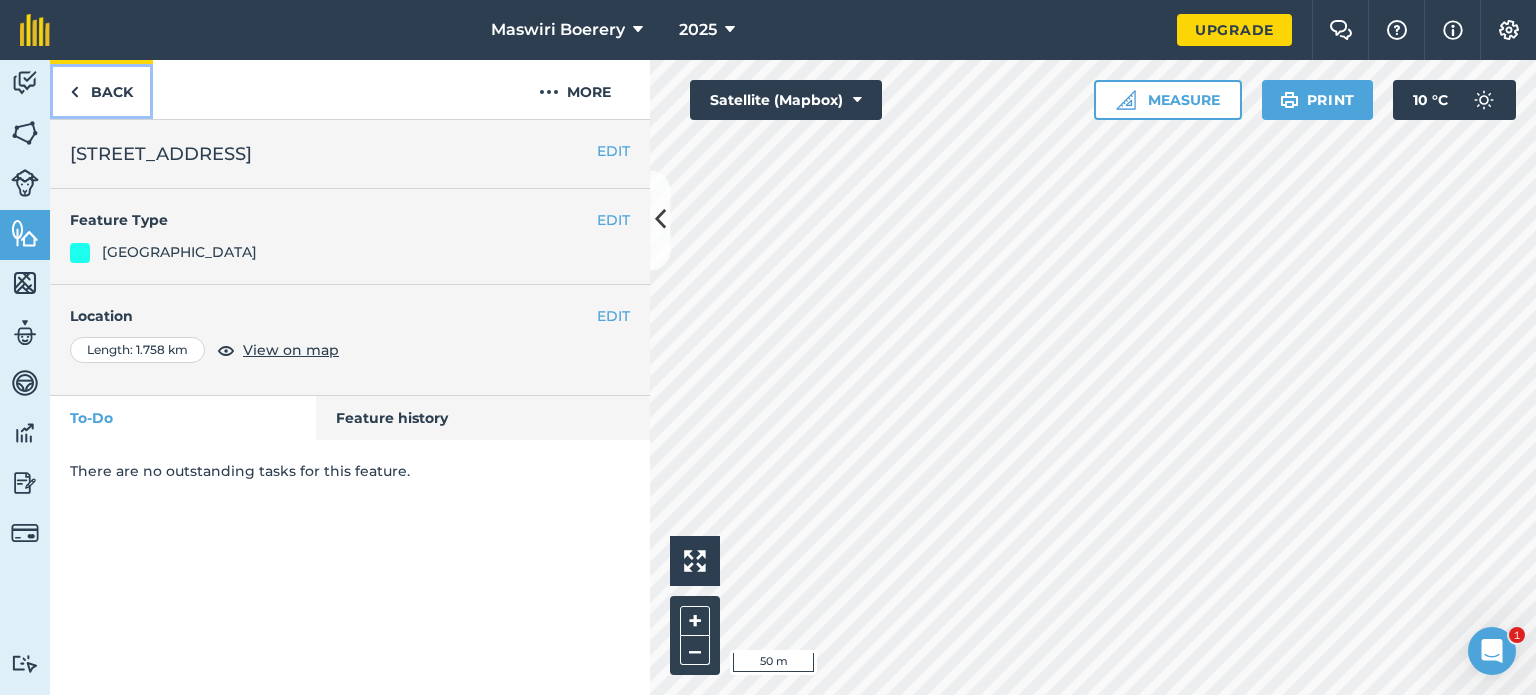 click on "Back" at bounding box center [101, 89] 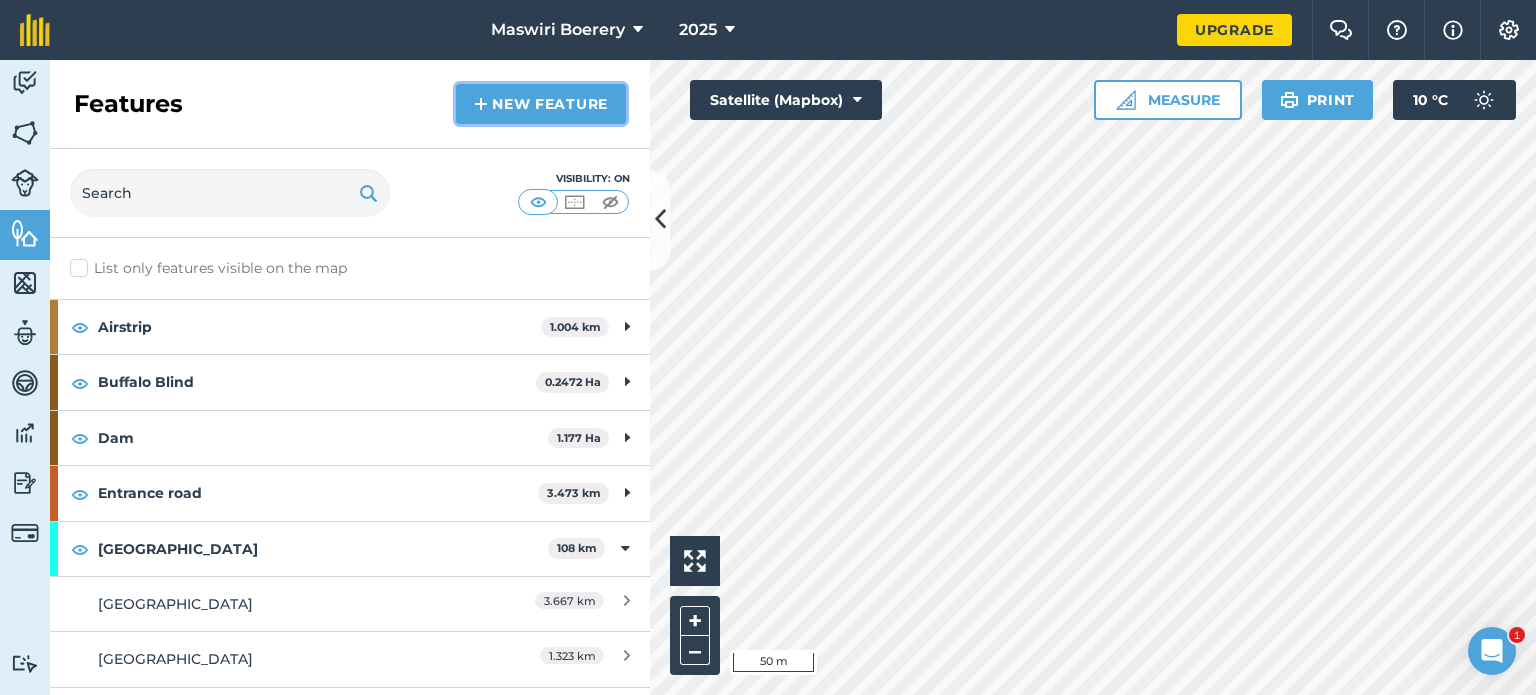 click on "New feature" at bounding box center [541, 104] 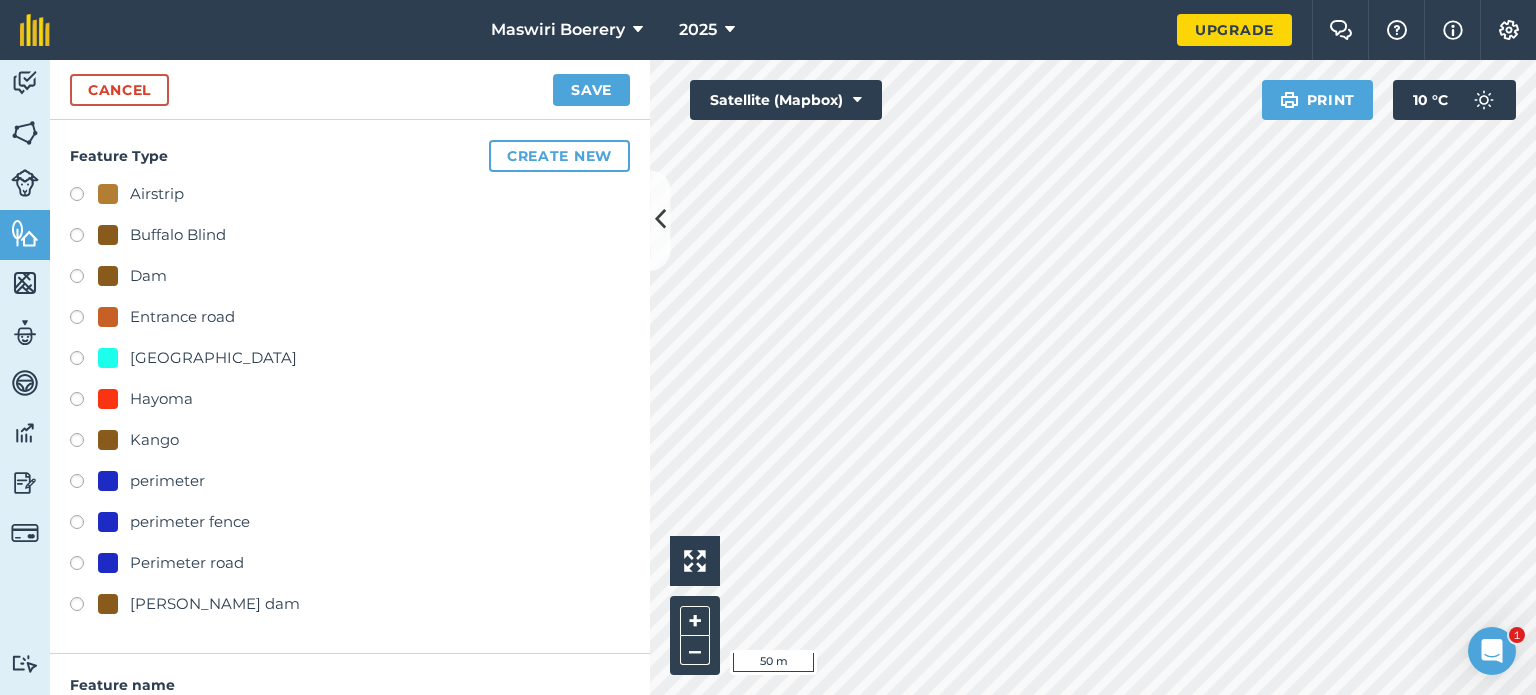 click on "[GEOGRAPHIC_DATA]" at bounding box center [213, 358] 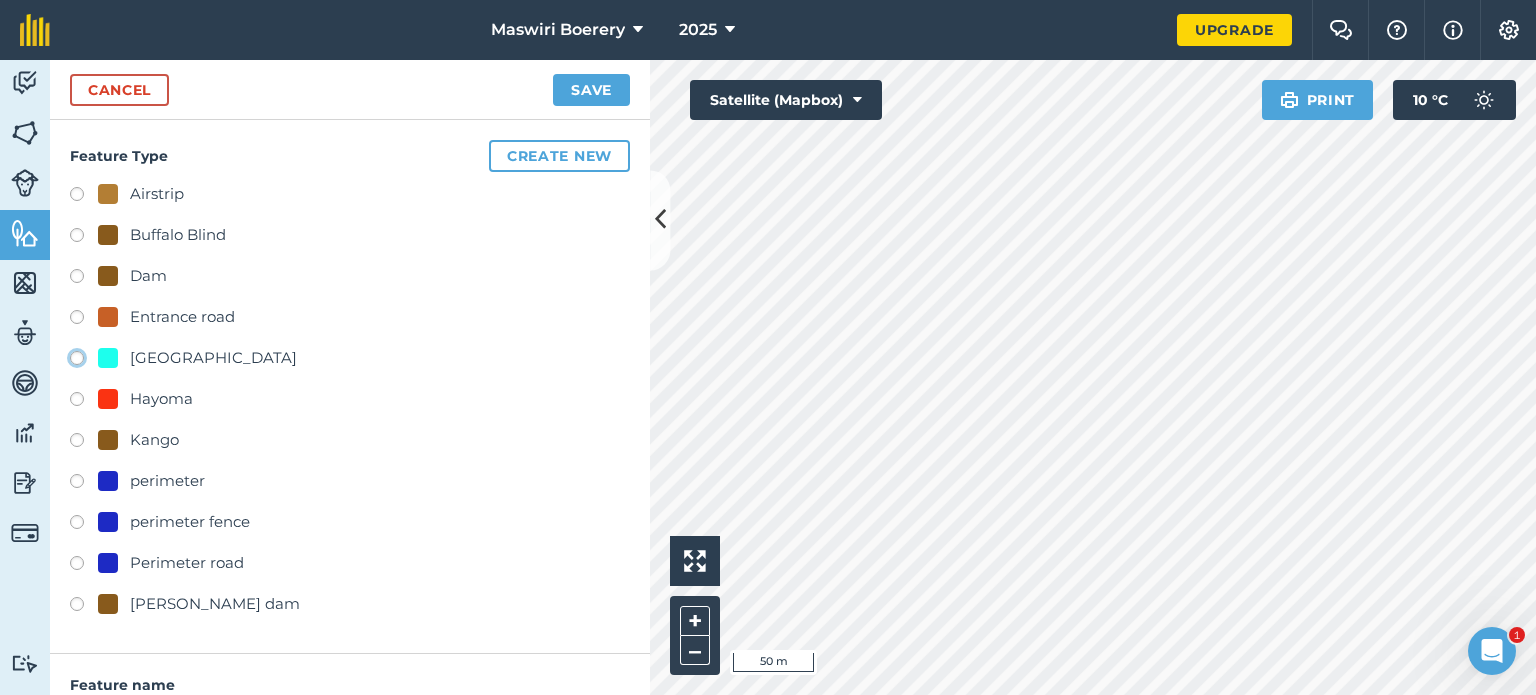 click on "[GEOGRAPHIC_DATA]" at bounding box center (-9923, 357) 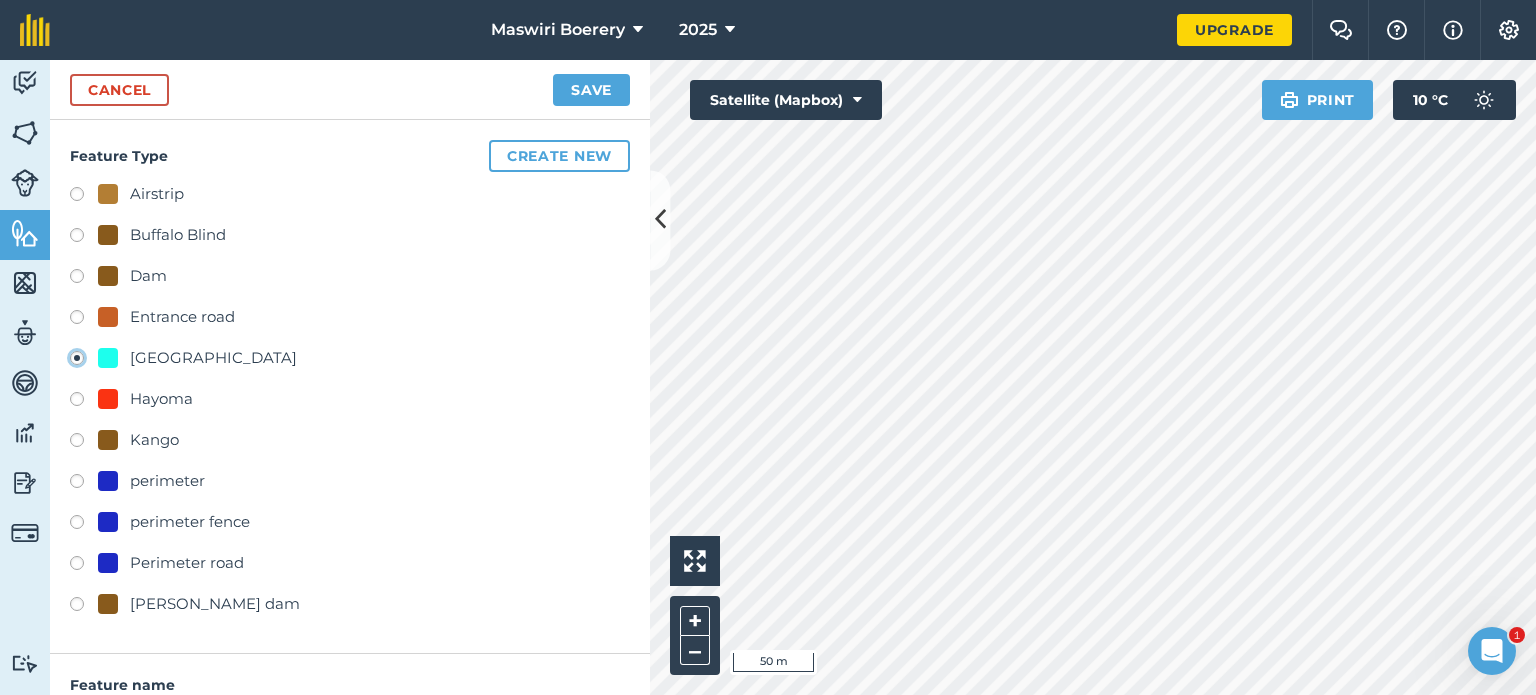 type on "[STREET_ADDRESS]" 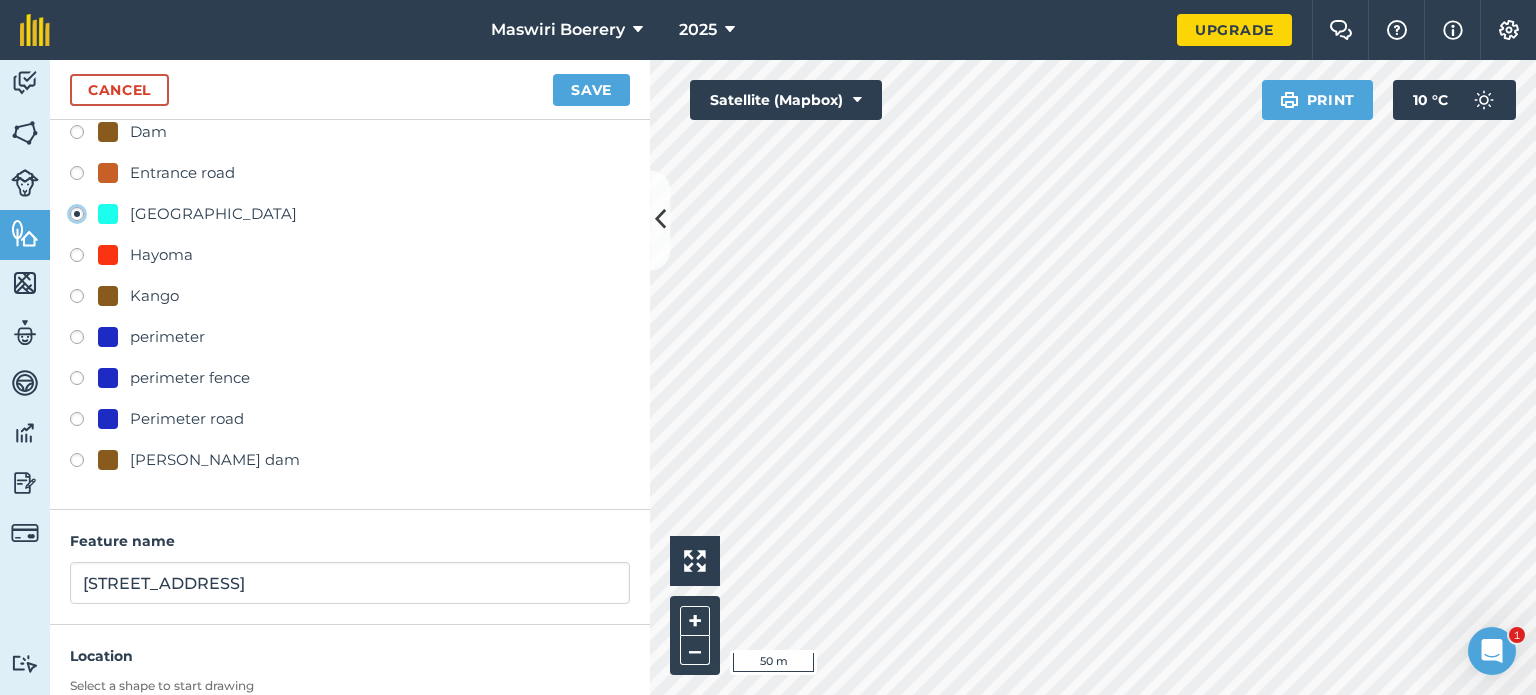 scroll, scrollTop: 260, scrollLeft: 0, axis: vertical 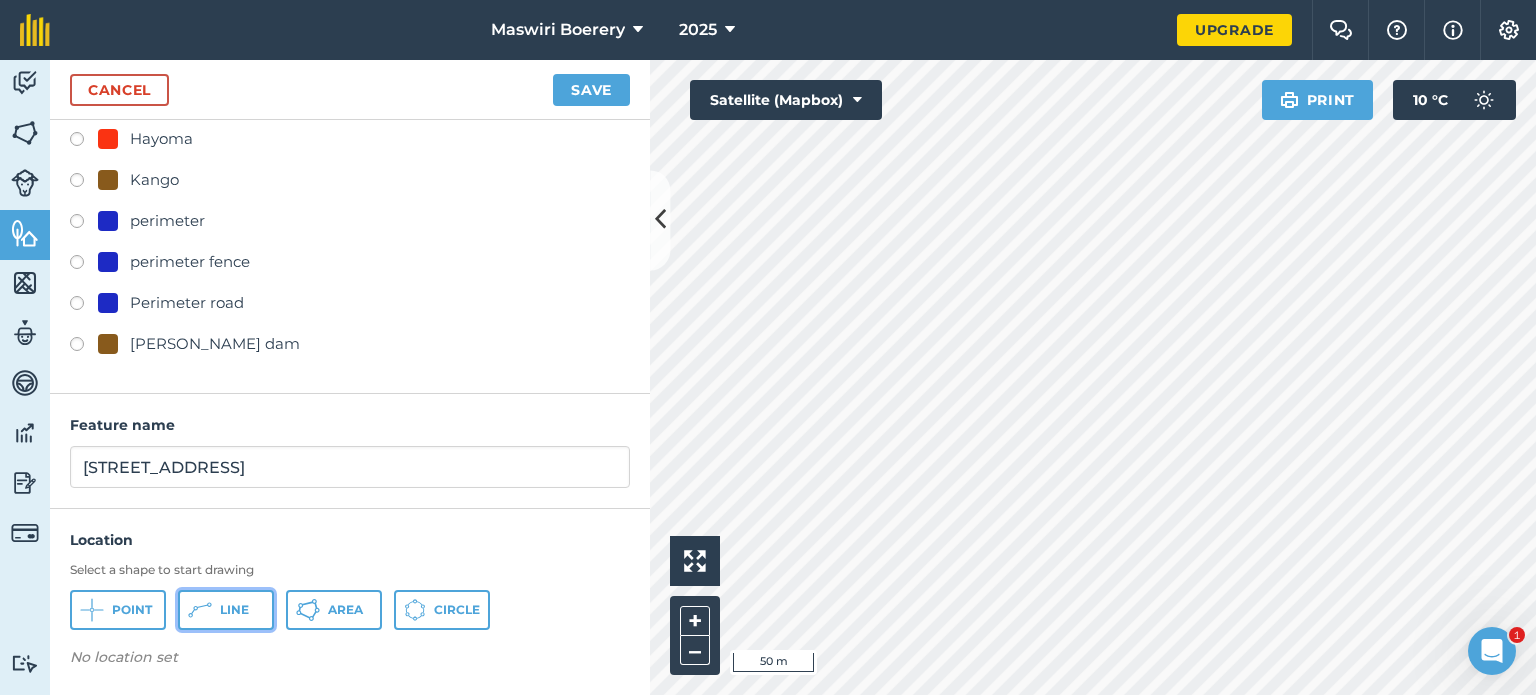 click on "Line" at bounding box center [234, 610] 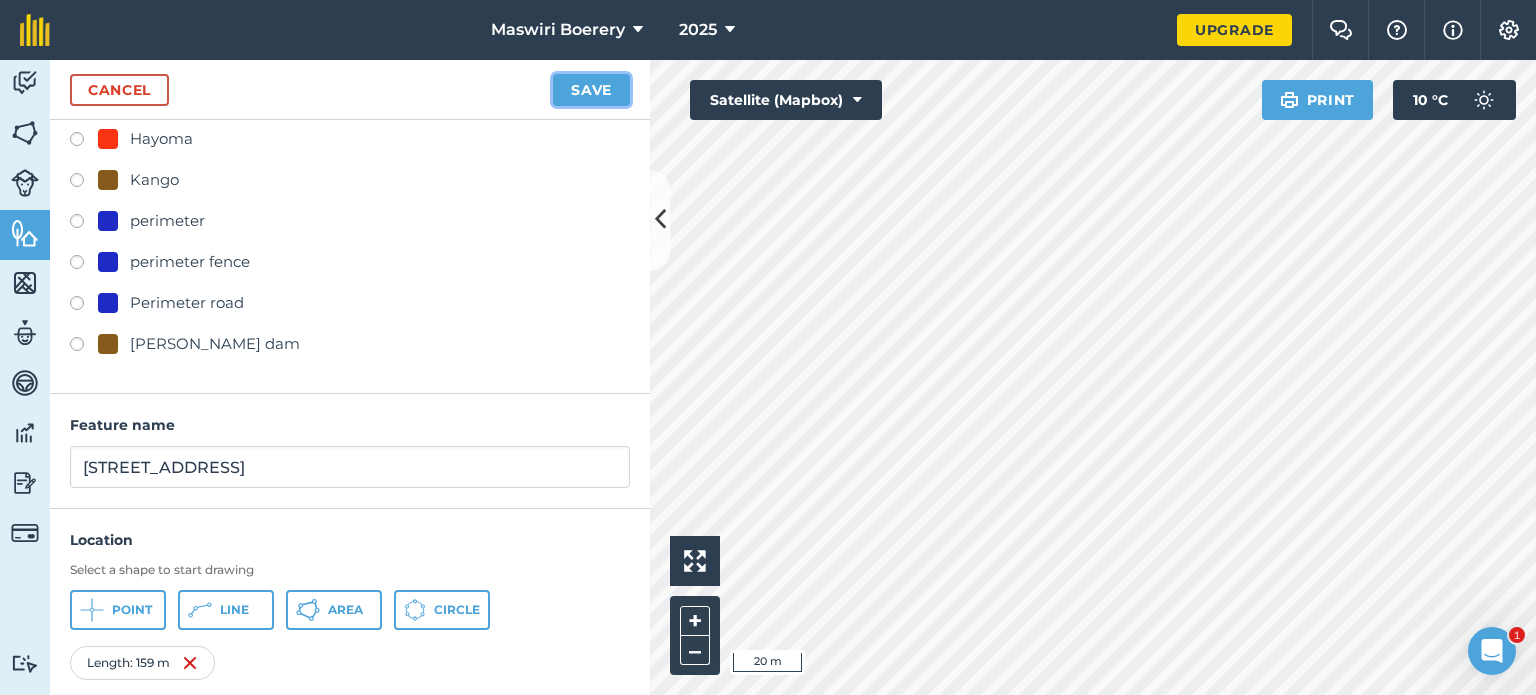 click on "Save" at bounding box center (591, 90) 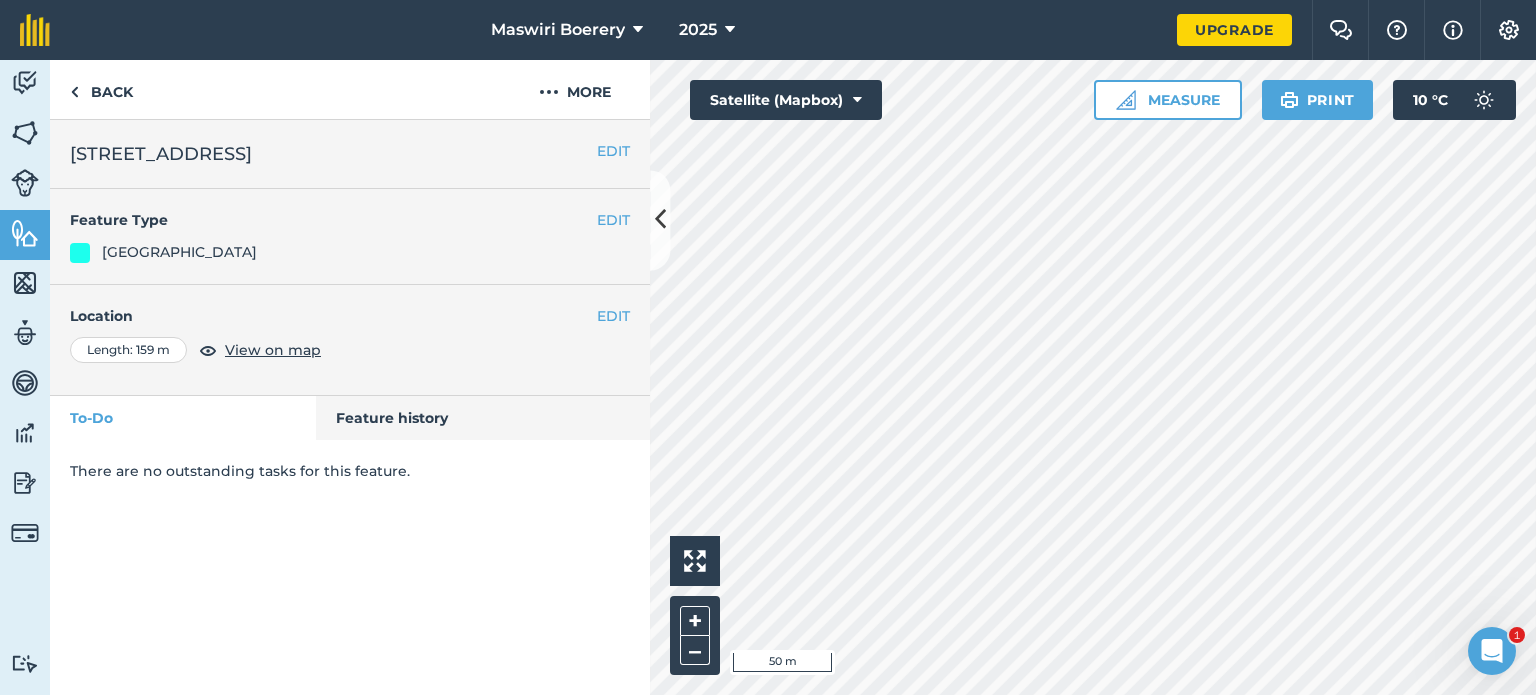 click on "Maswiri Boerery 2025 Upgrade Farm Chat Help Info Settings Map printing is not available on our free plan Please upgrade to our Essentials, Plus or Pro plan to access this feature. Activity Fields Livestock Features Maps Team Vehicles Data Reporting Billing Tutorials Tutorials   Back   More EDIT Farm Road 10 EDIT Feature Type Farm Road EDIT Location Length :   159   m   View on map To-Do Feature history There are no outstanding tasks for this feature. Click to start drawing i 50 m + – Satellite (Mapbox) Measure Print 10   ° C
1" at bounding box center (768, 347) 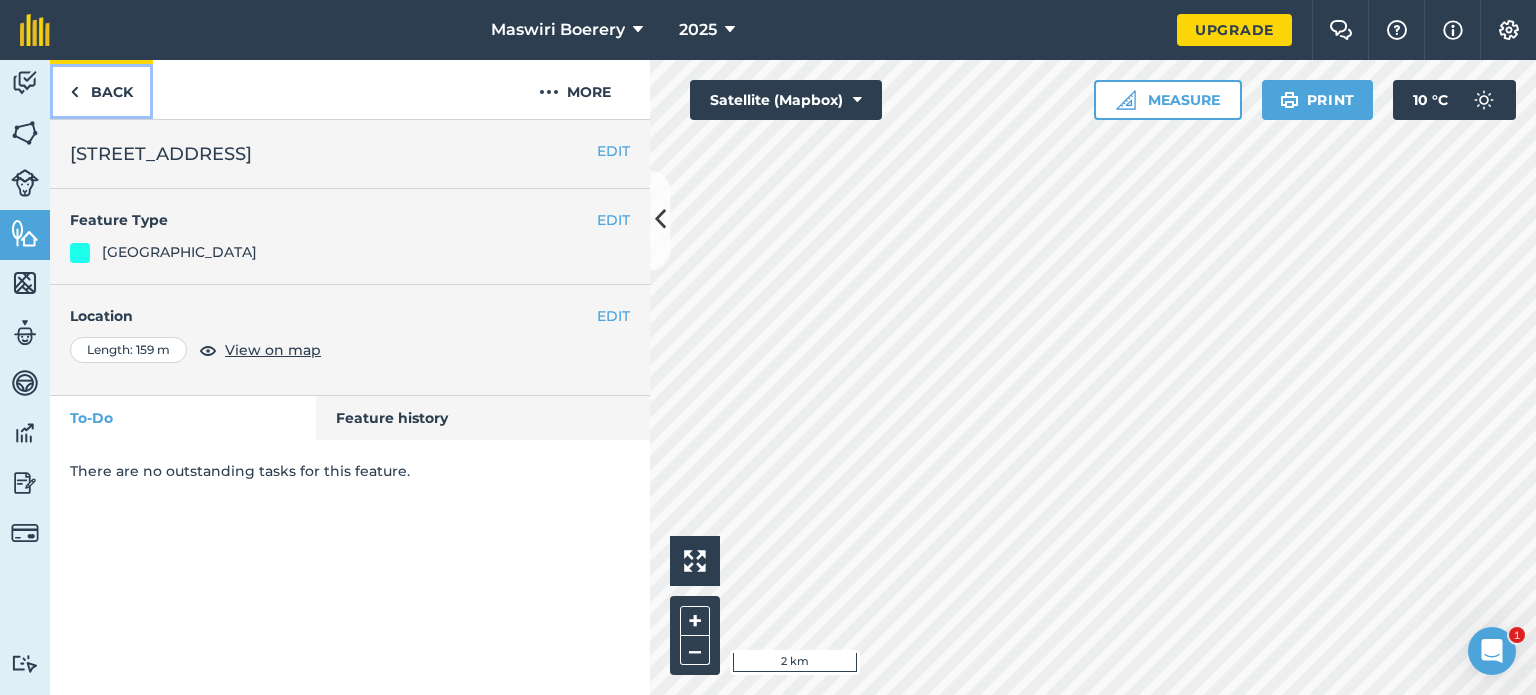 click on "Back" at bounding box center [101, 89] 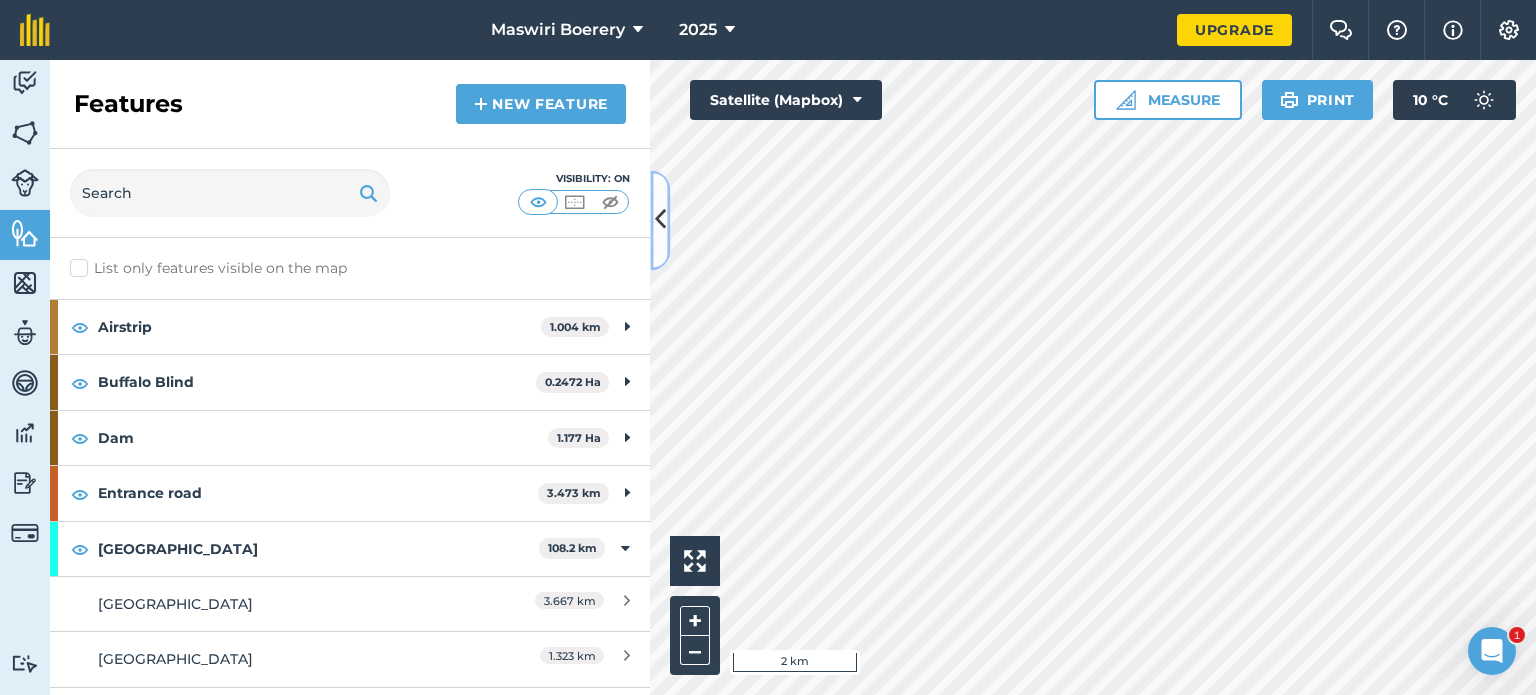 click at bounding box center (660, 220) 